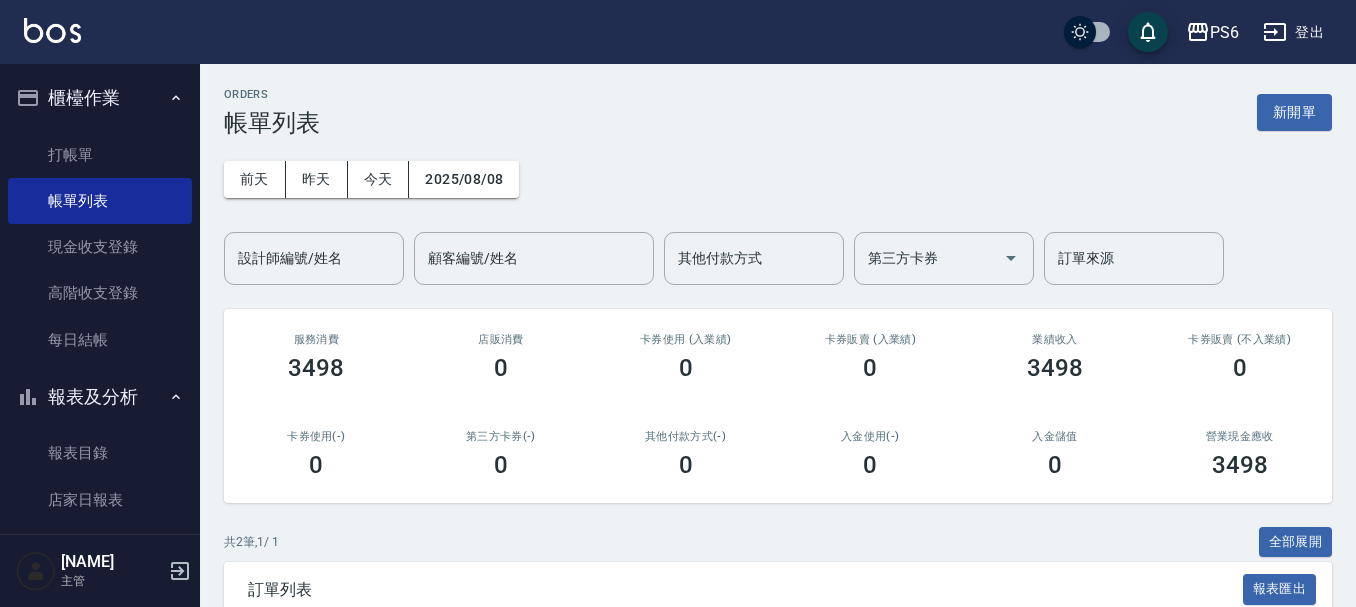 scroll, scrollTop: 0, scrollLeft: 0, axis: both 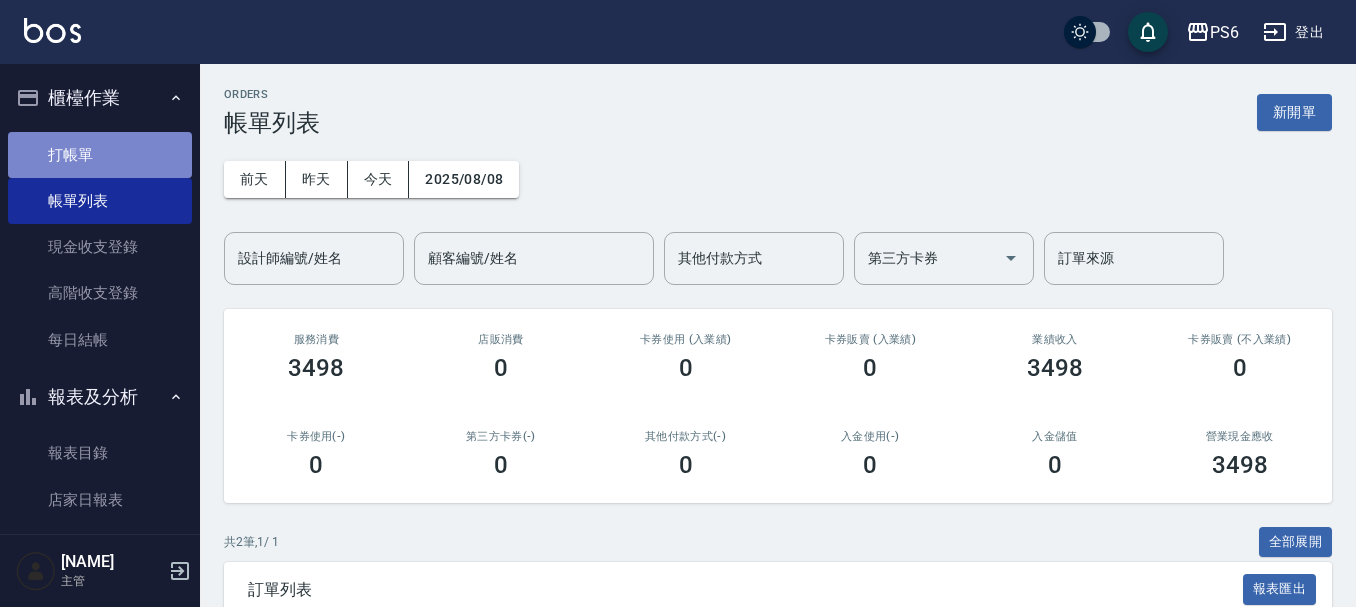 click on "打帳單" at bounding box center [100, 155] 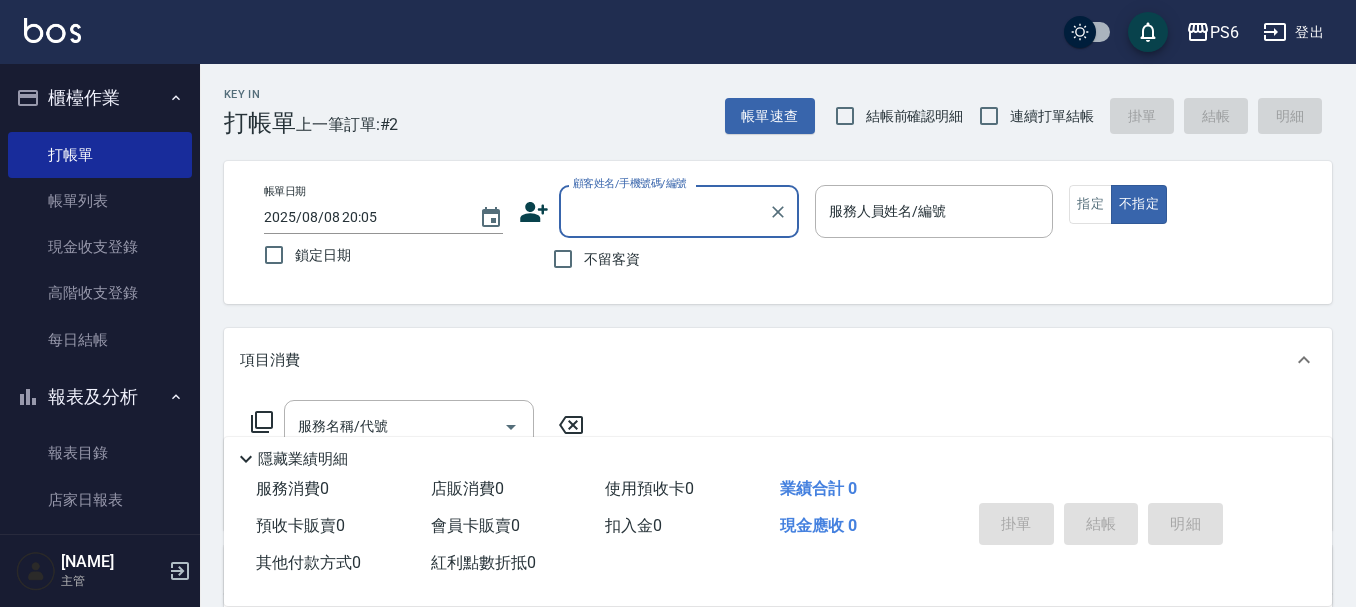 click on "連續打單結帳" at bounding box center [989, 116] 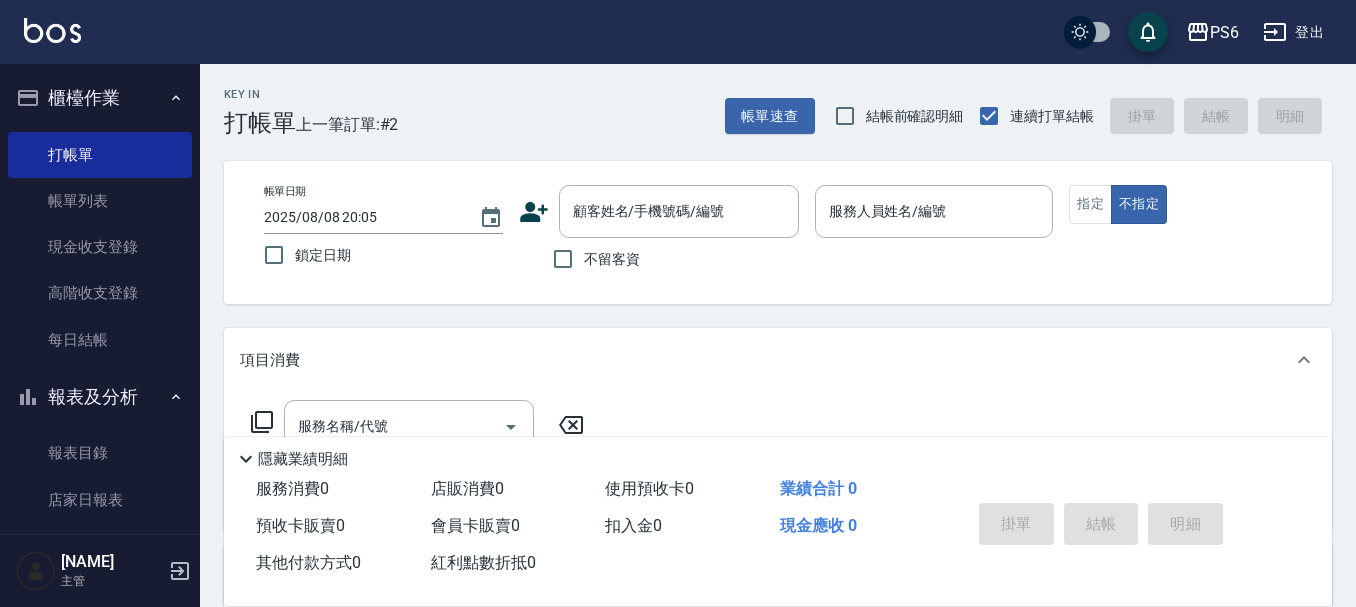 drag, startPoint x: 573, startPoint y: 254, endPoint x: 884, endPoint y: 263, distance: 311.1302 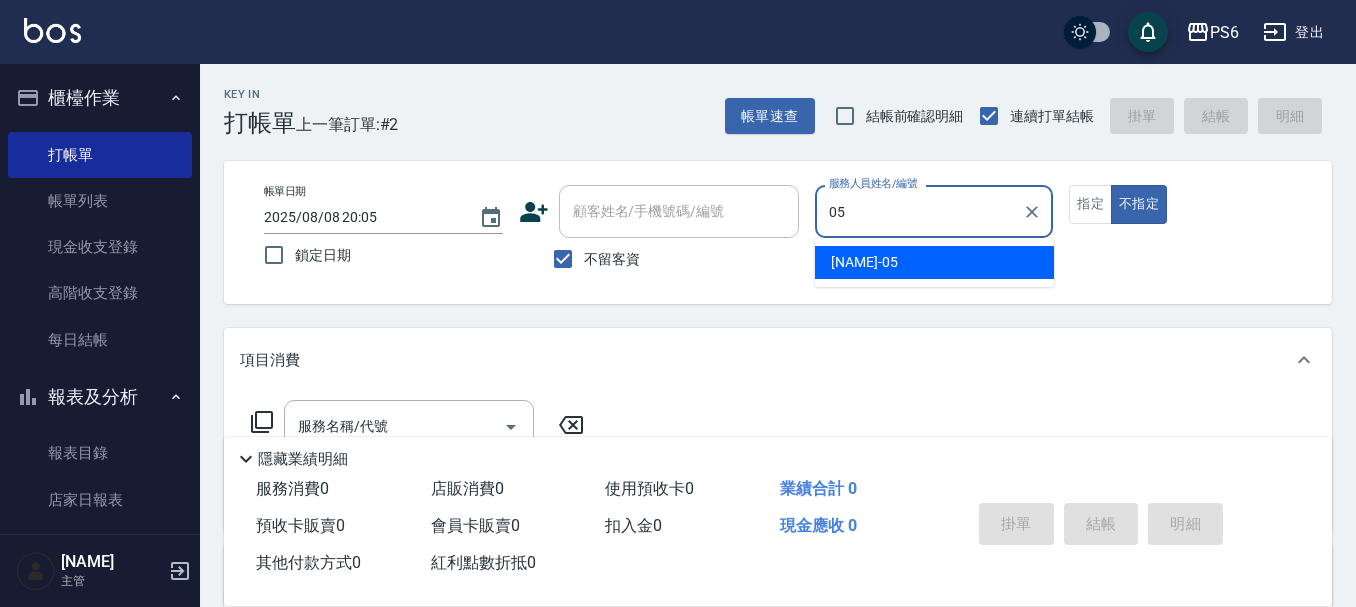 type on "[NAME]-[NUMBER]" 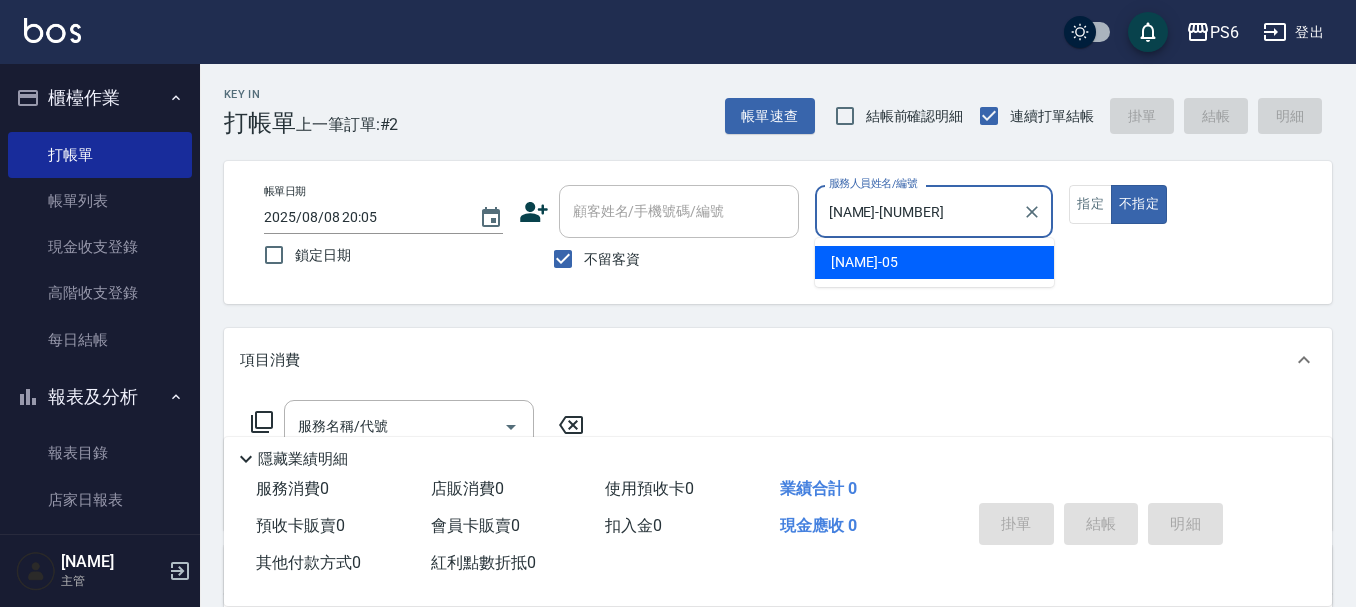 type on "false" 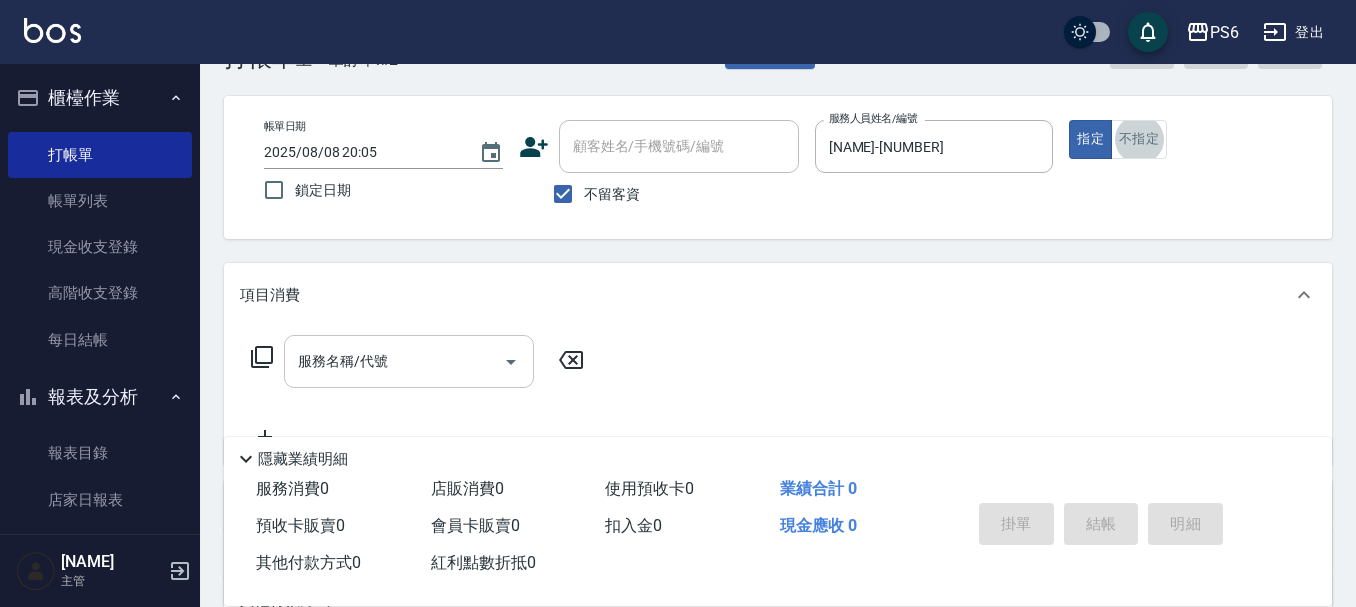 scroll, scrollTop: 100, scrollLeft: 0, axis: vertical 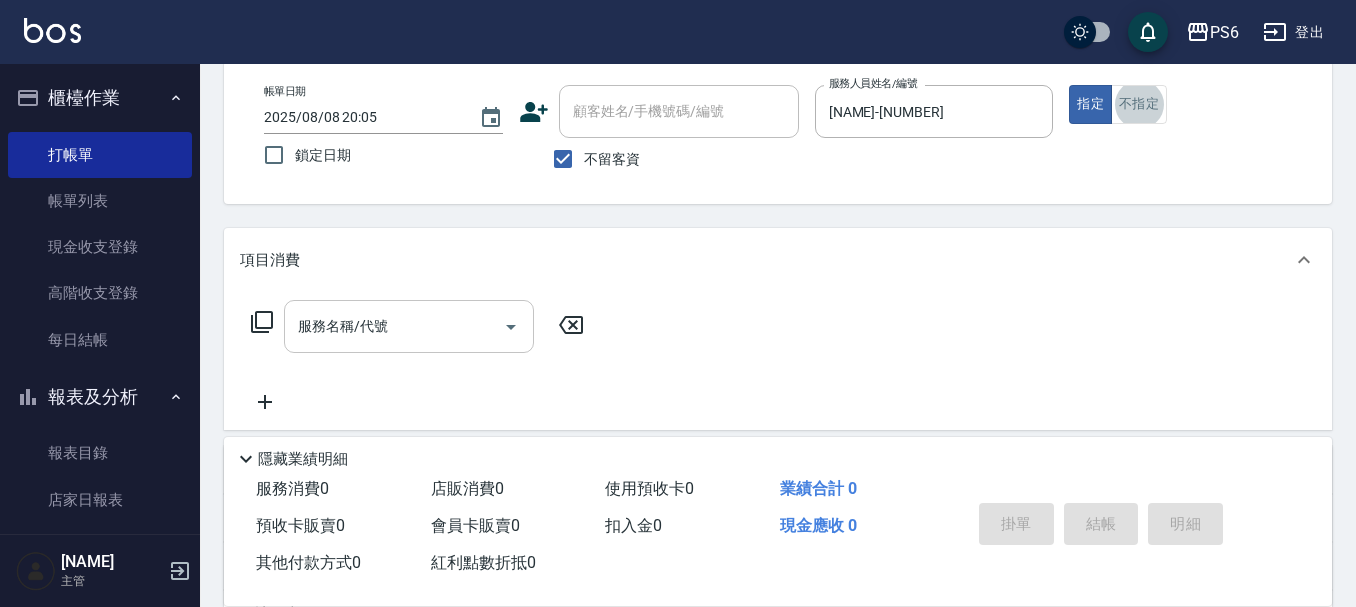 click on "服務名稱/代號" at bounding box center (394, 326) 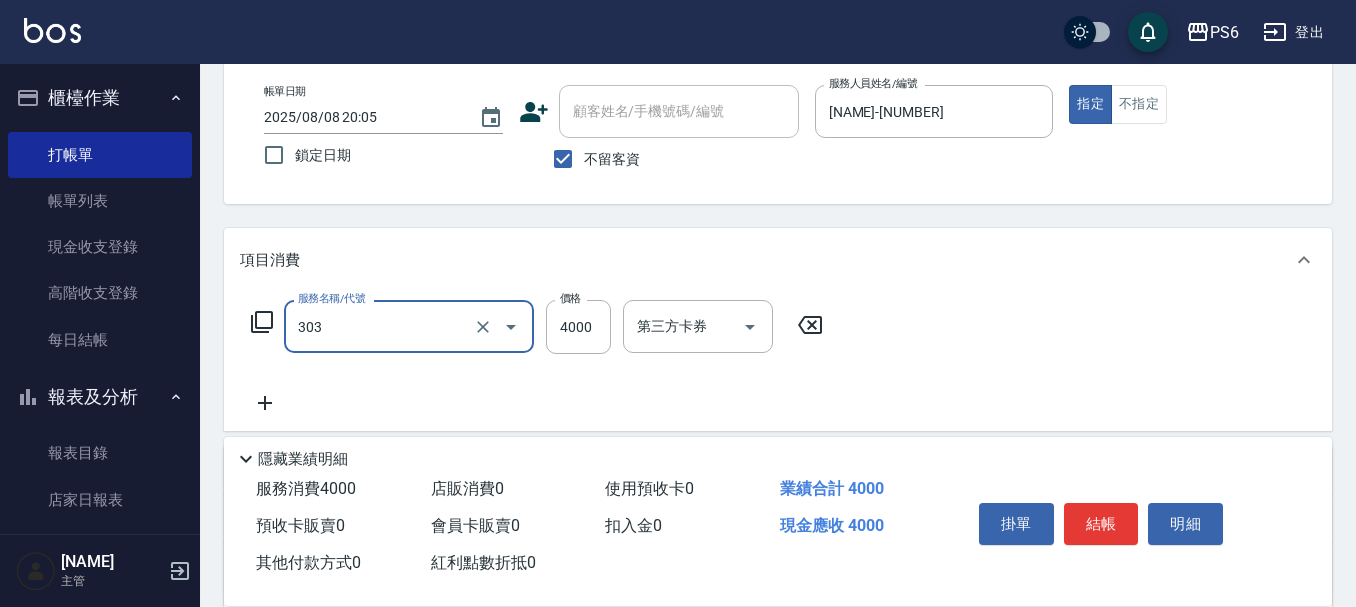 type on "塑形燙(303)" 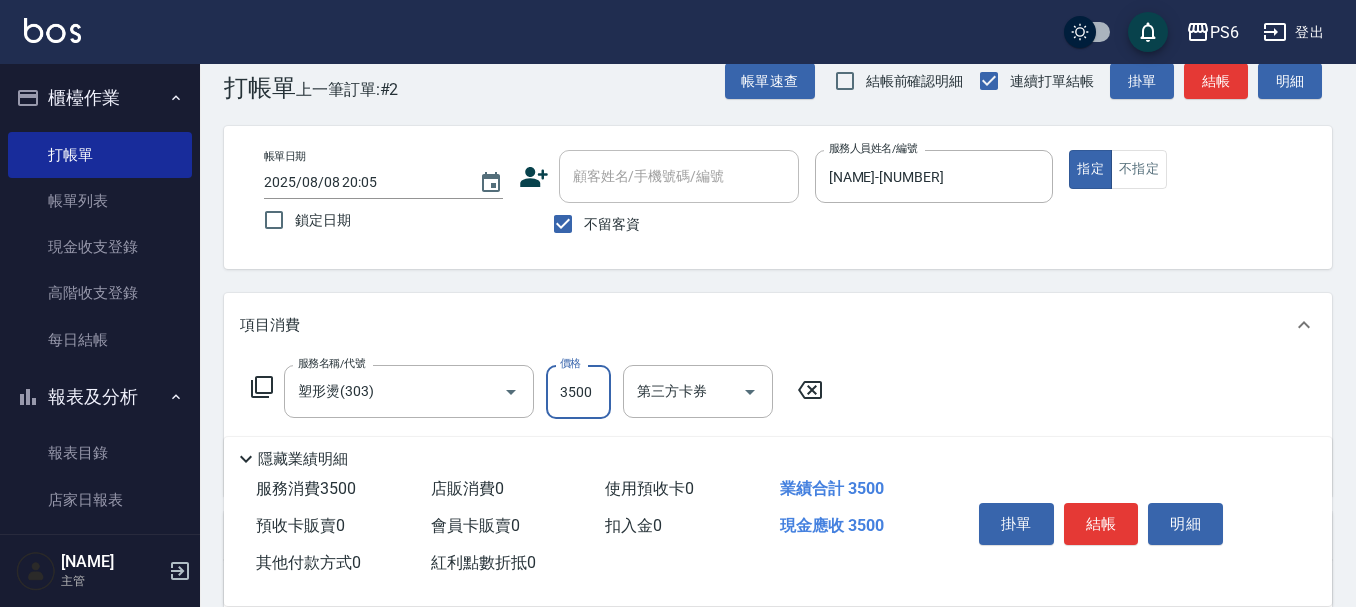 scroll, scrollTop: 0, scrollLeft: 0, axis: both 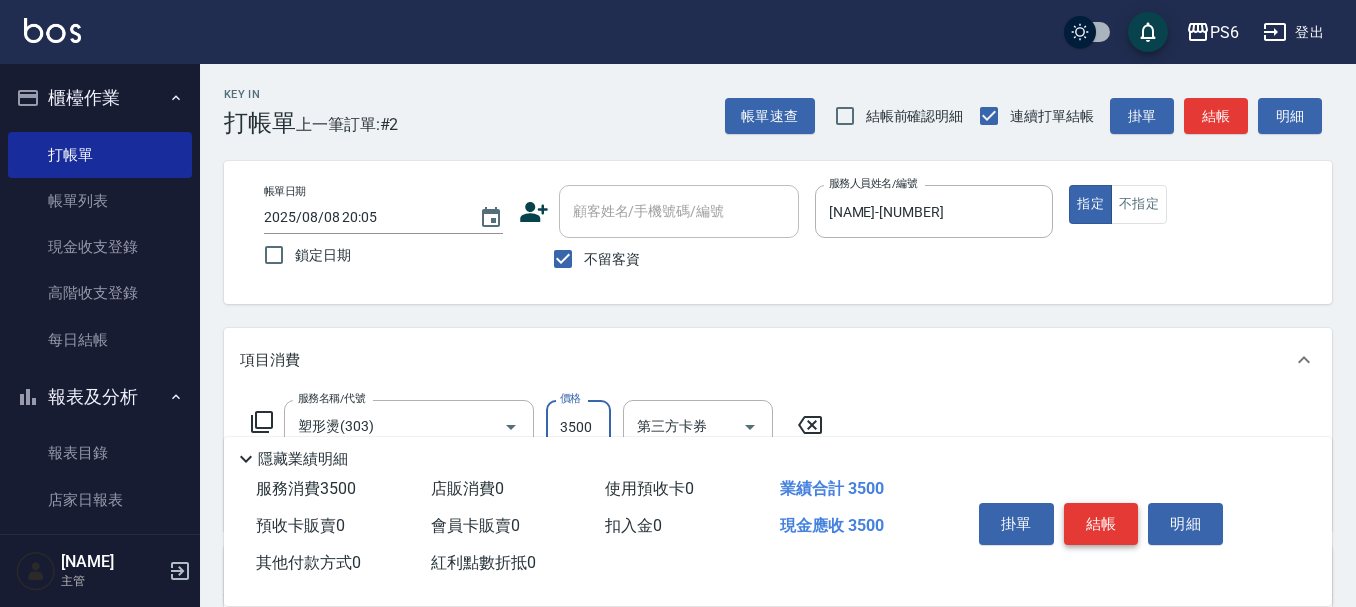 type on "3500" 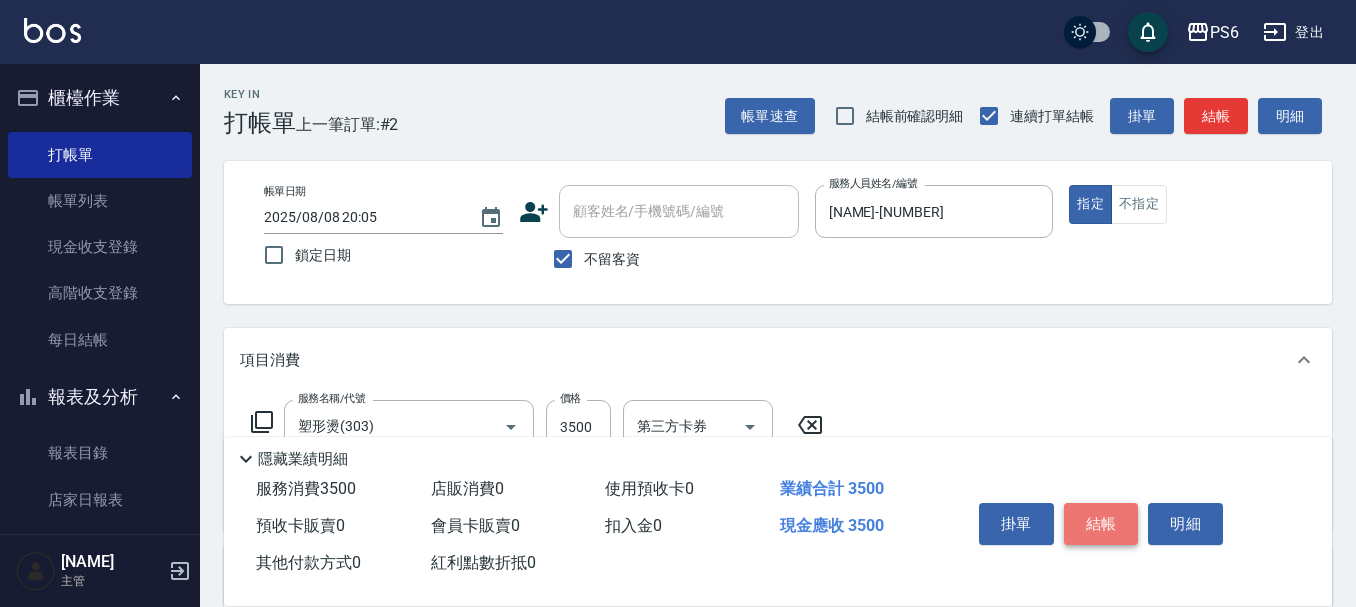 click on "結帳" at bounding box center [1101, 524] 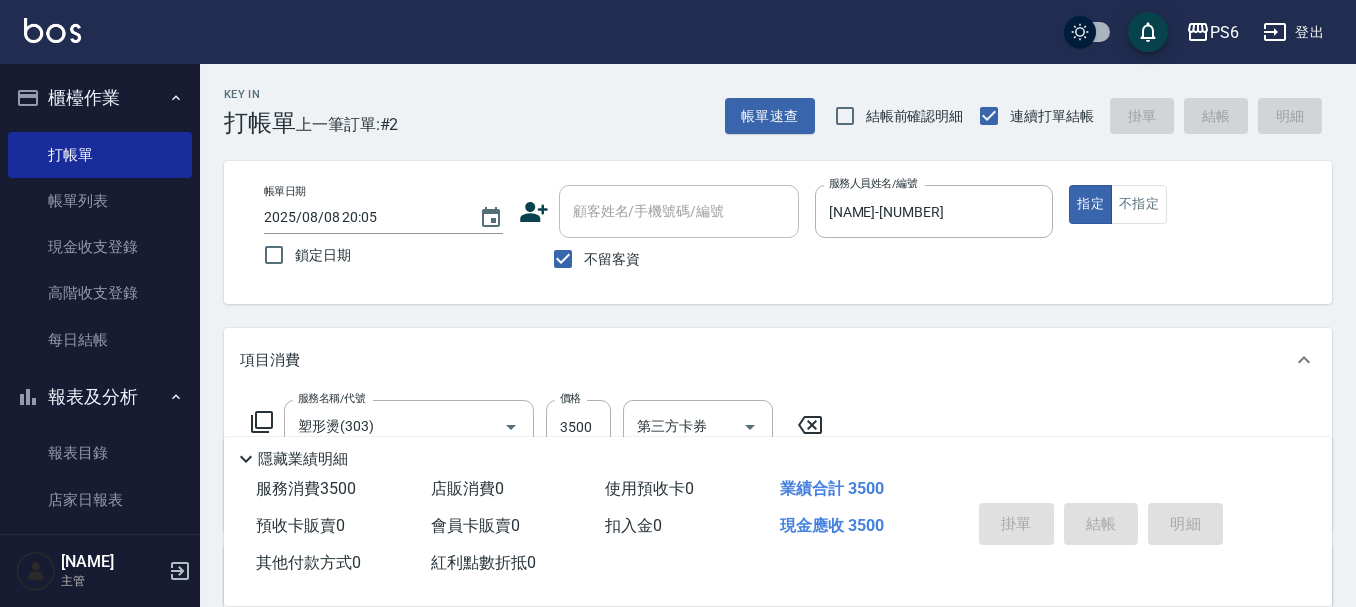 type on "2025/08/08 20:06" 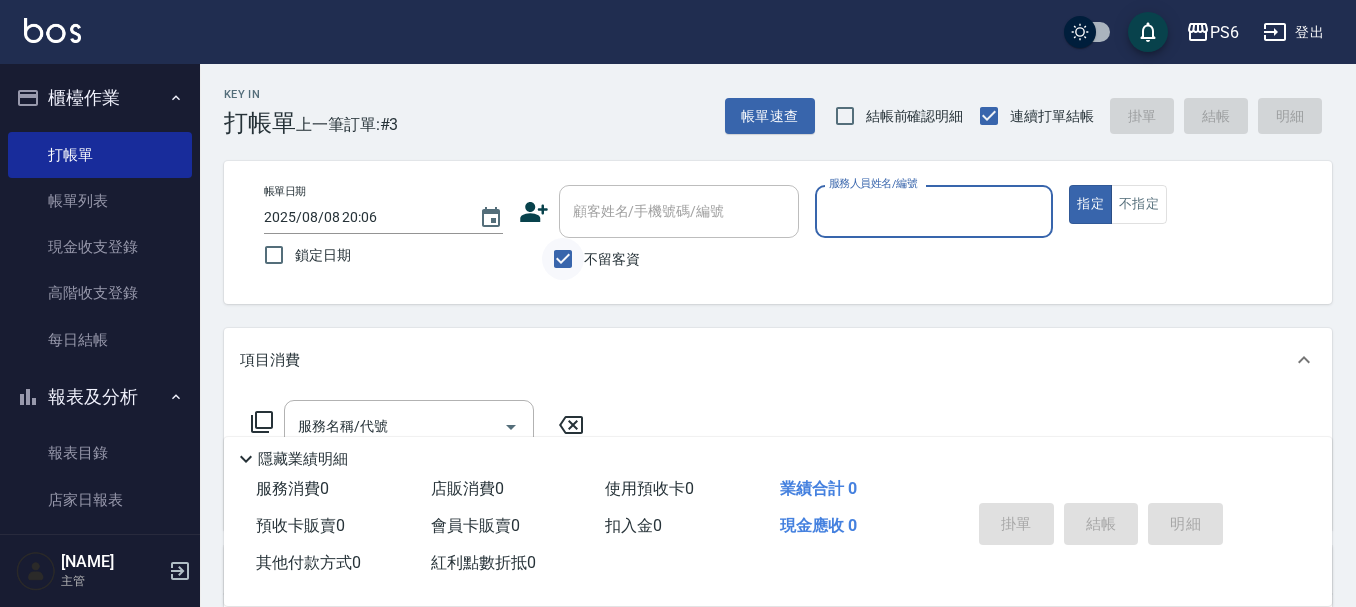 click on "不留客資" at bounding box center (563, 259) 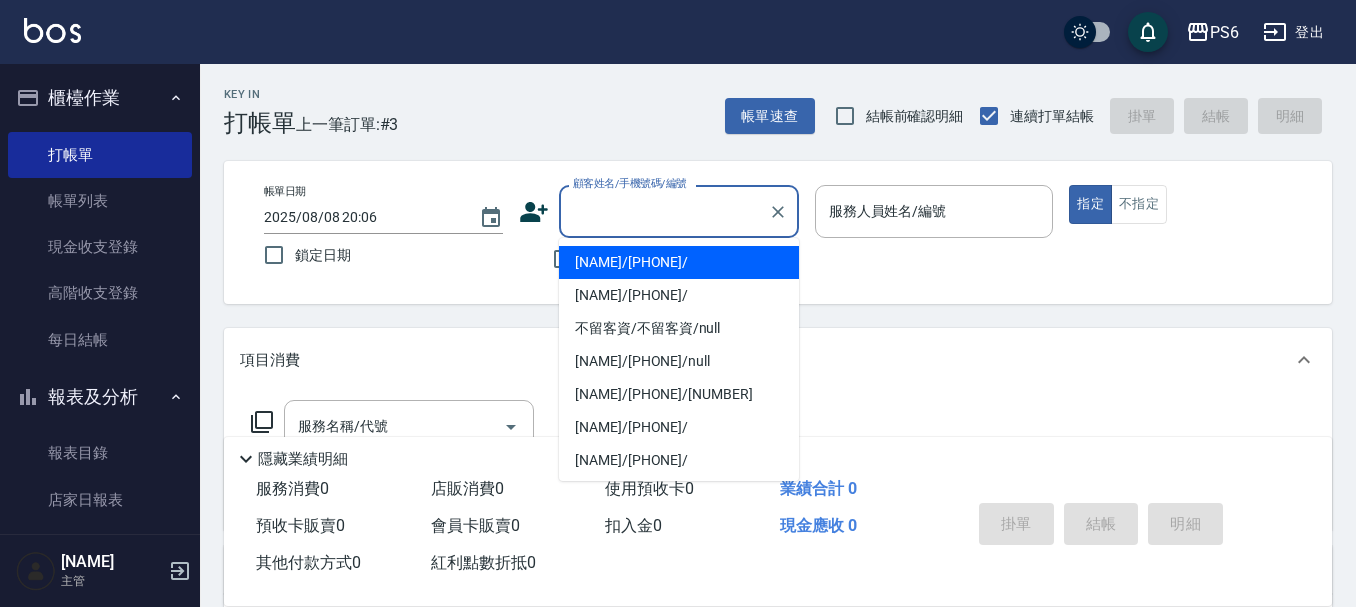 click on "顧客姓名/手機號碼/編號 顧客姓名/手機號碼/編號" at bounding box center [679, 211] 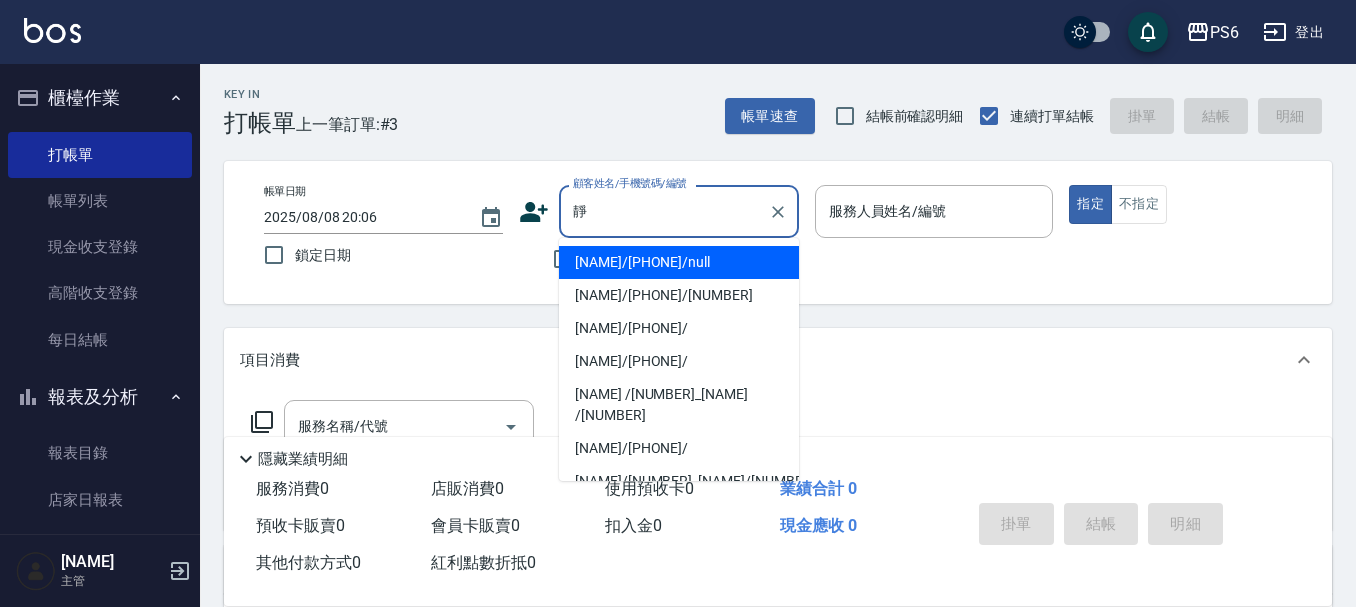 click on "[NAME]/[PHONE]/[NUMBER]" at bounding box center [679, 295] 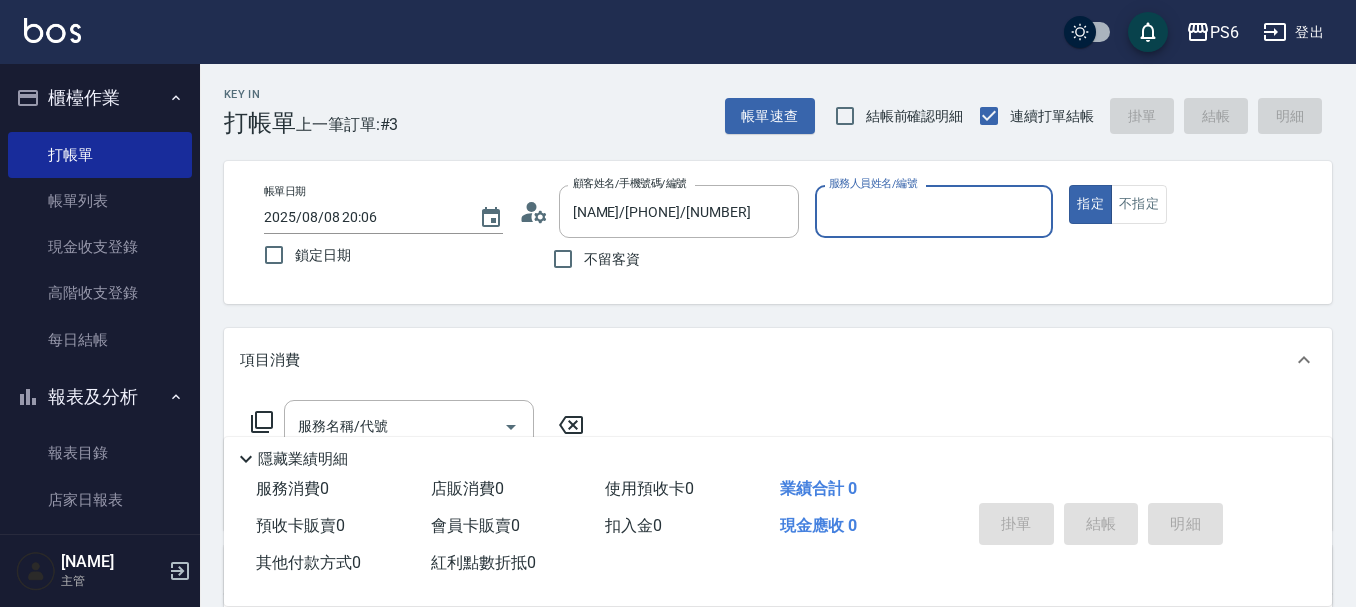 type on "[NAME]-[NUMBER]" 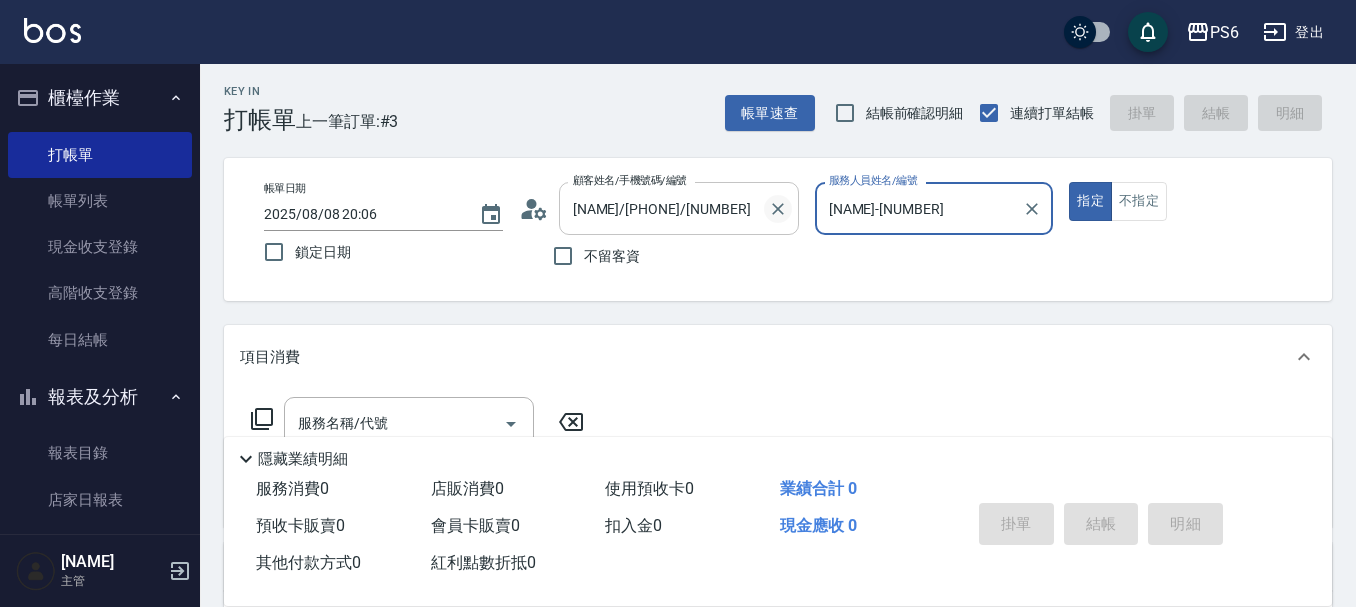 scroll, scrollTop: 0, scrollLeft: 0, axis: both 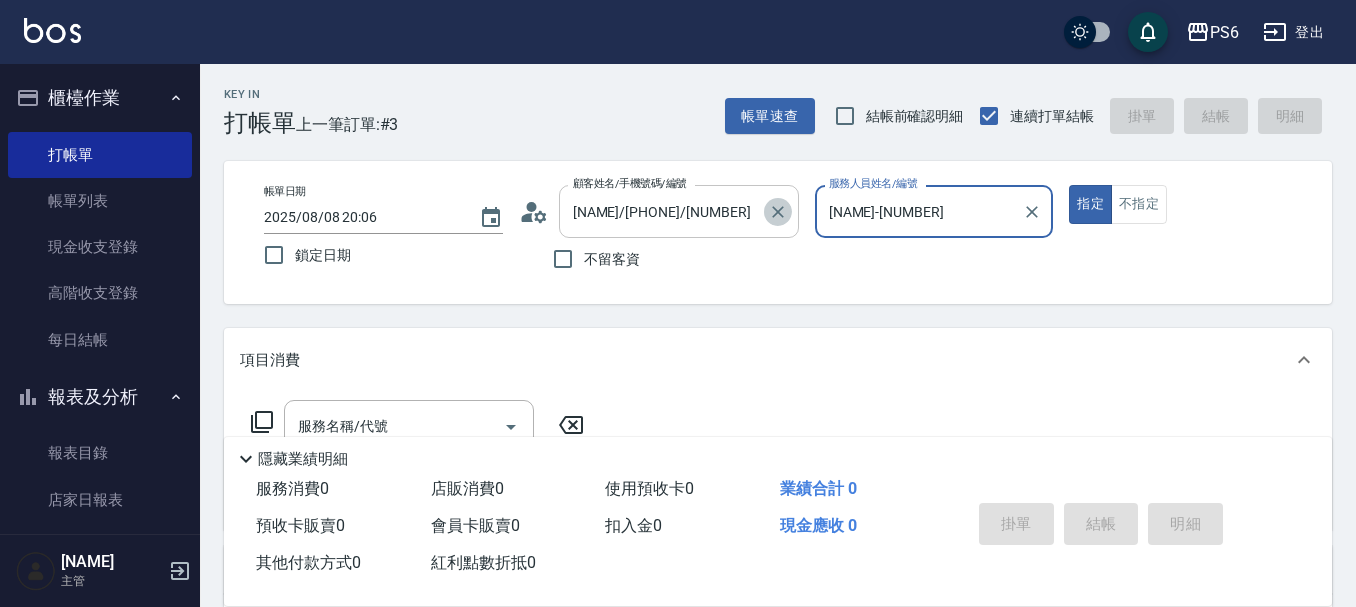 click 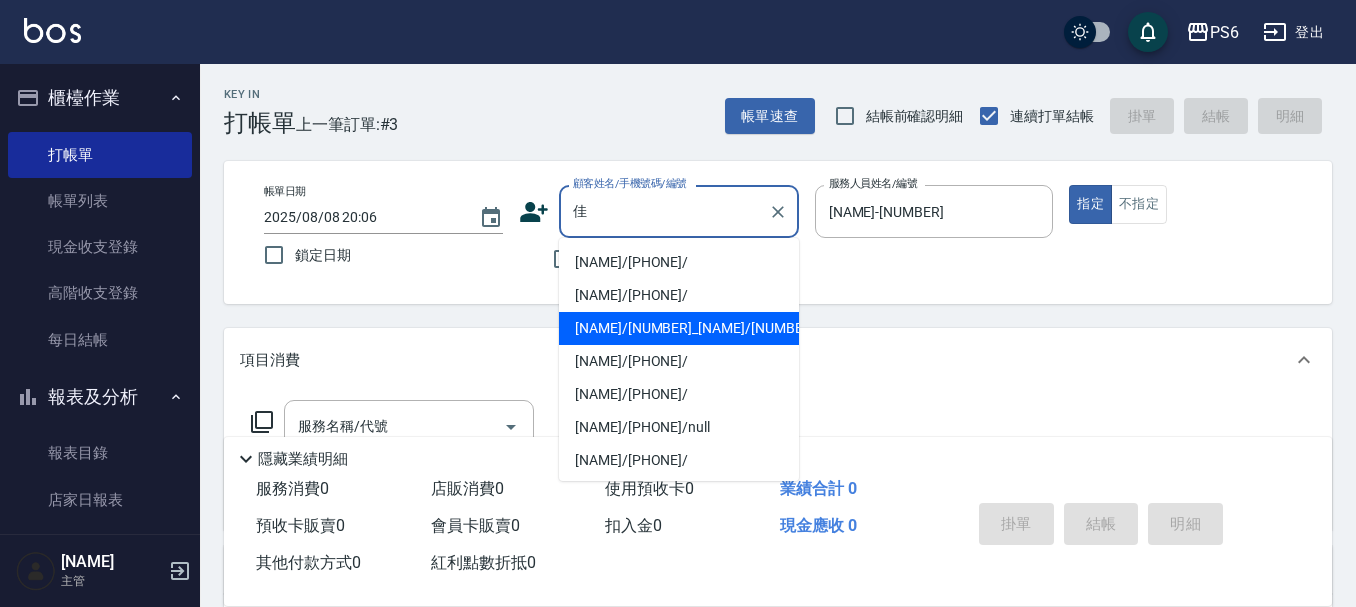 click on "[NAME]/[NUMBER]_[NAME]/[NUMBER]" at bounding box center [679, 328] 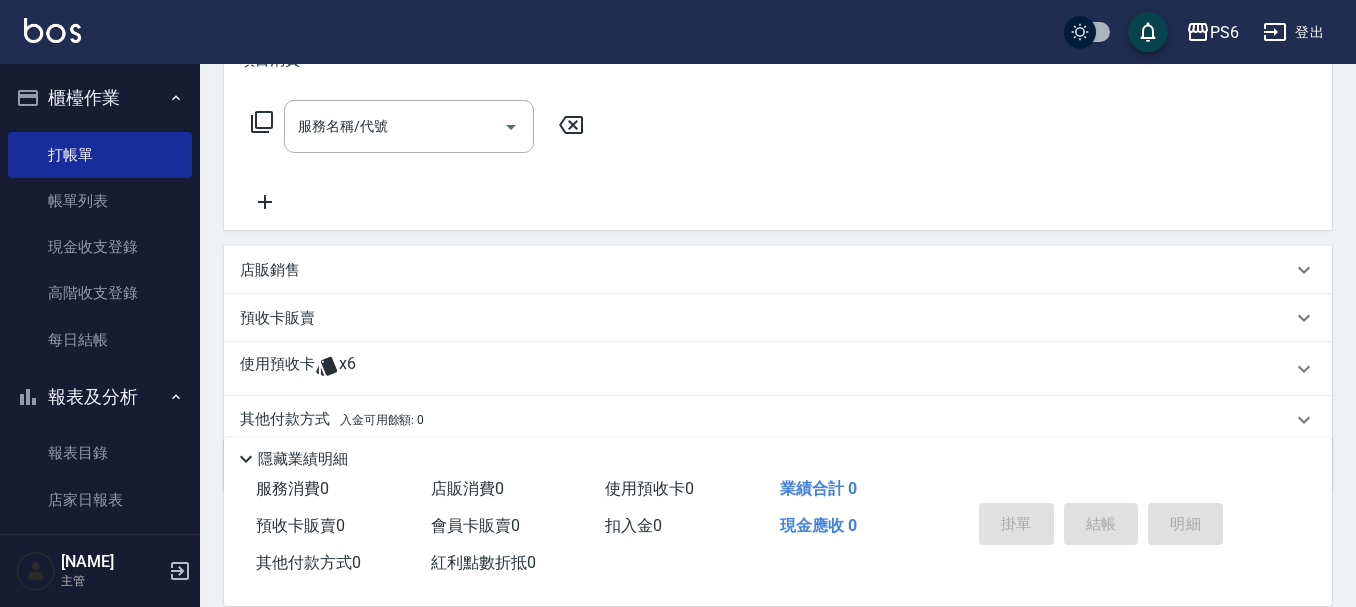 scroll, scrollTop: 377, scrollLeft: 0, axis: vertical 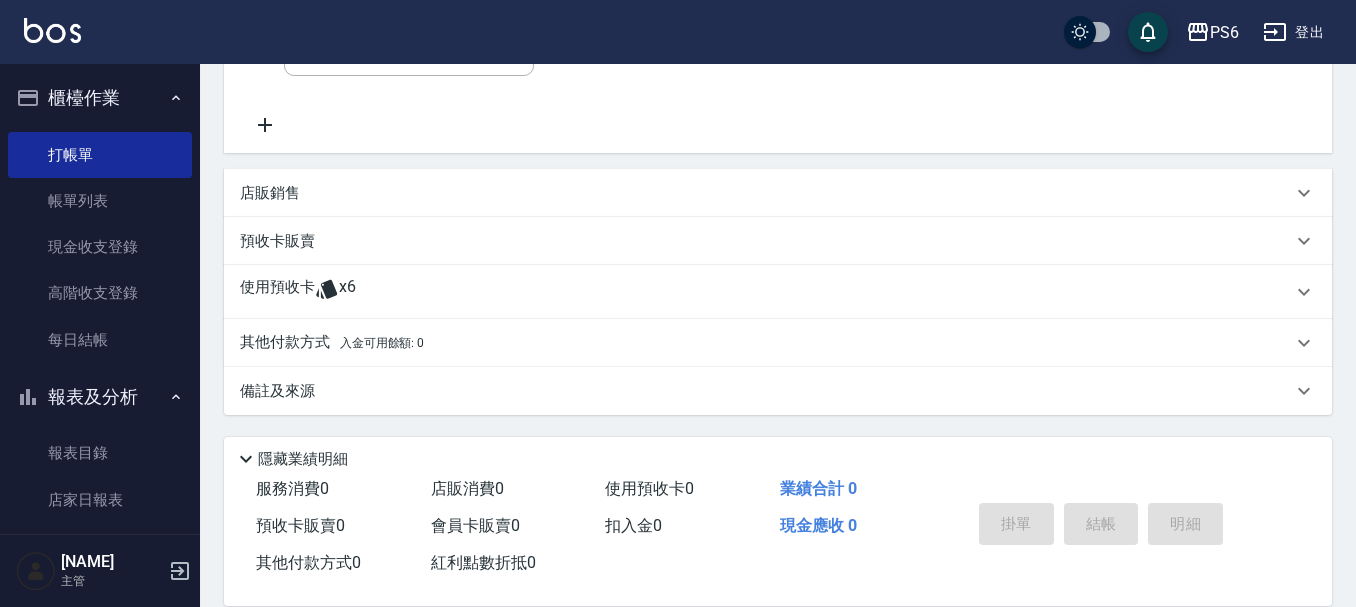 click on "使用預收卡 x6" at bounding box center [766, 292] 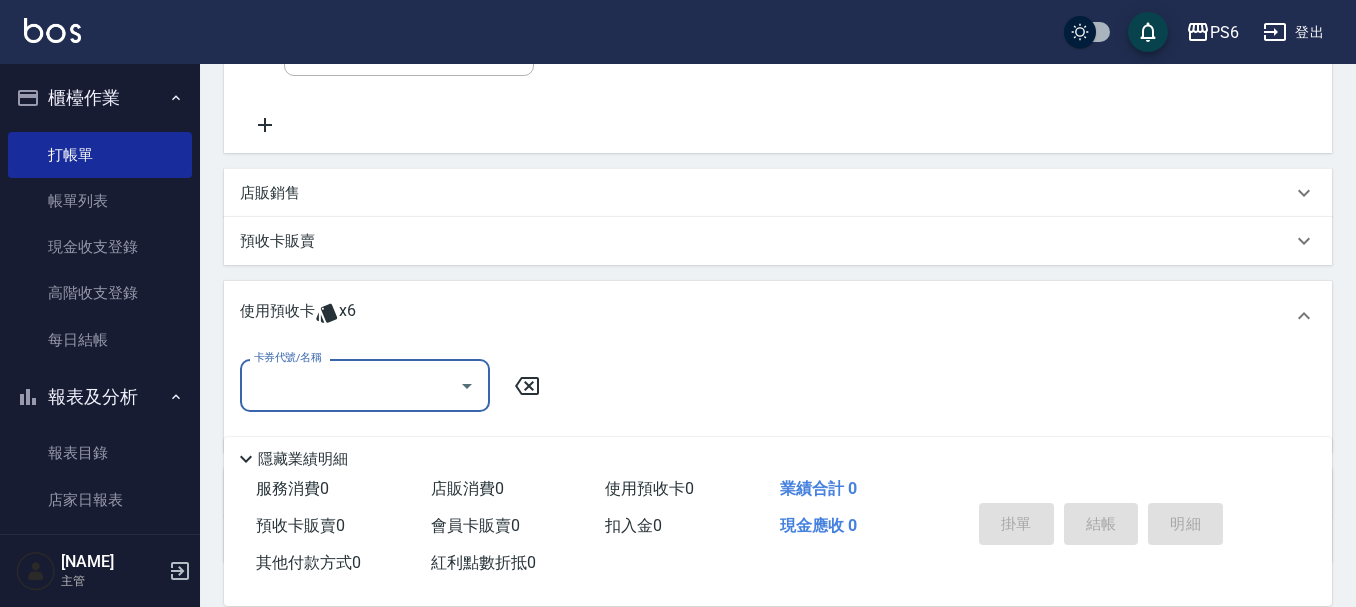 scroll, scrollTop: 0, scrollLeft: 0, axis: both 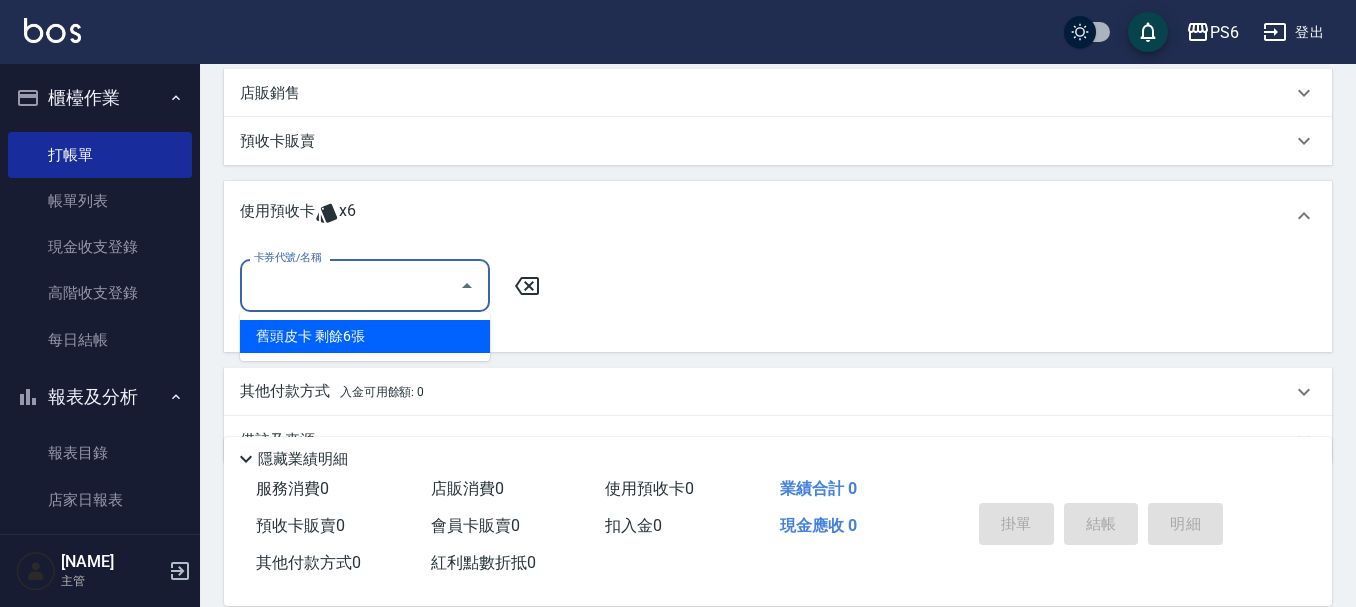 click on "卡券代號/名稱" at bounding box center (350, 285) 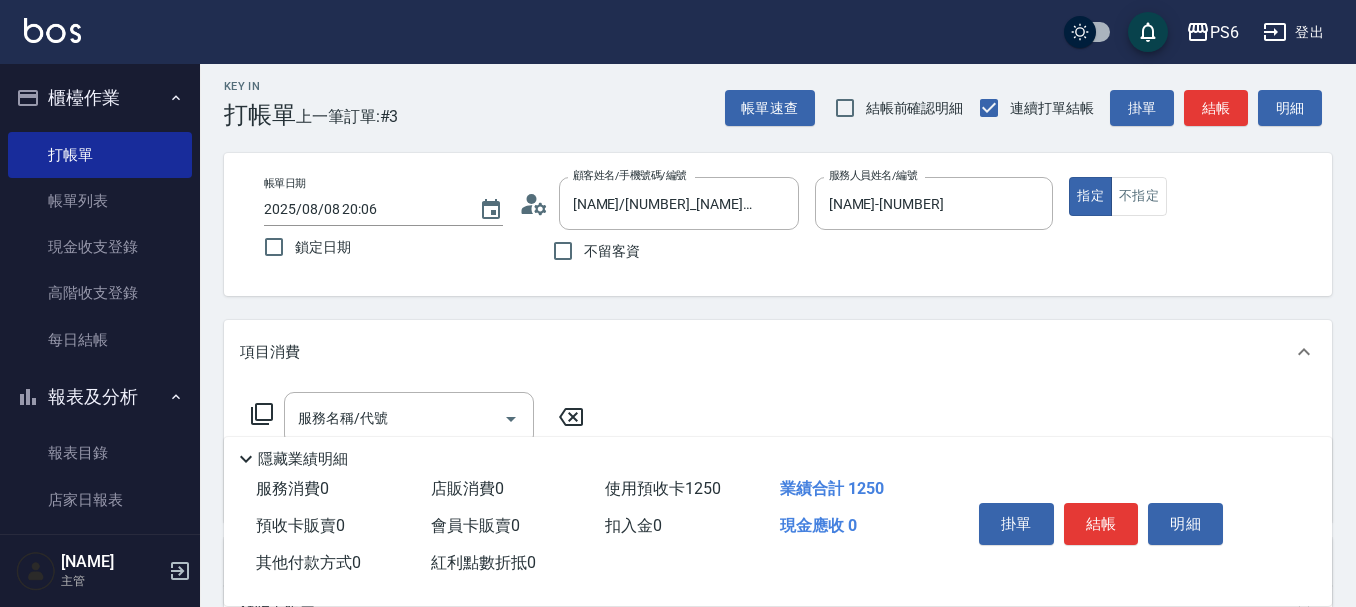 scroll, scrollTop: 0, scrollLeft: 0, axis: both 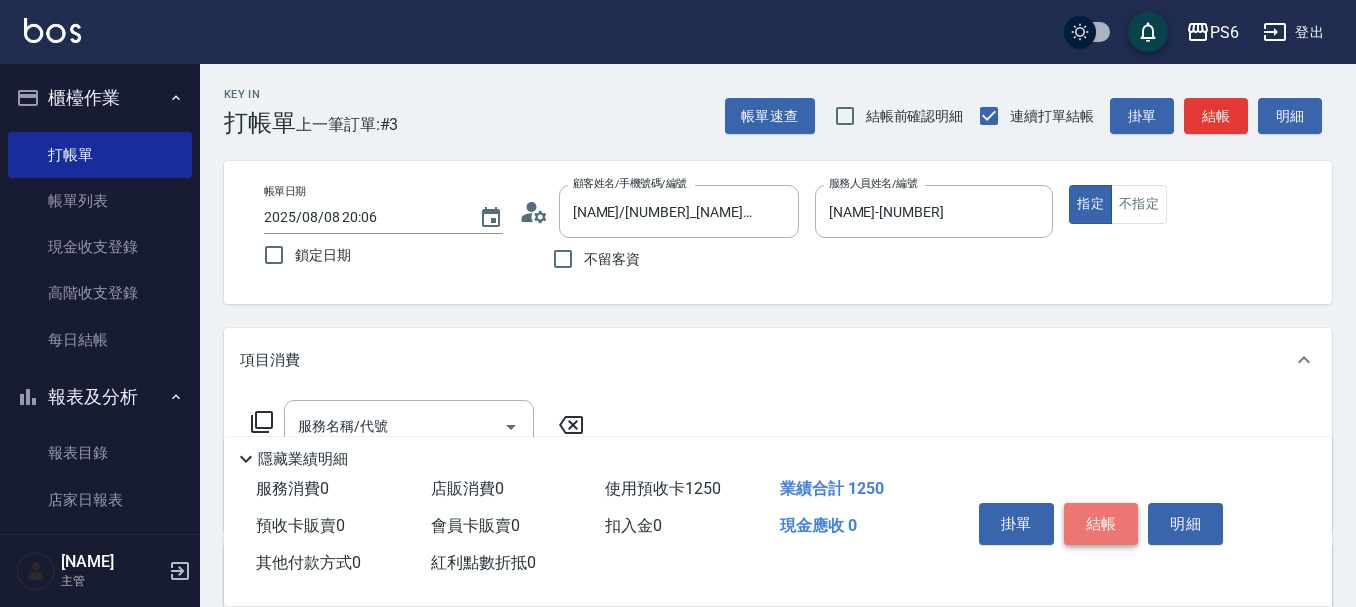click on "結帳" at bounding box center [1101, 524] 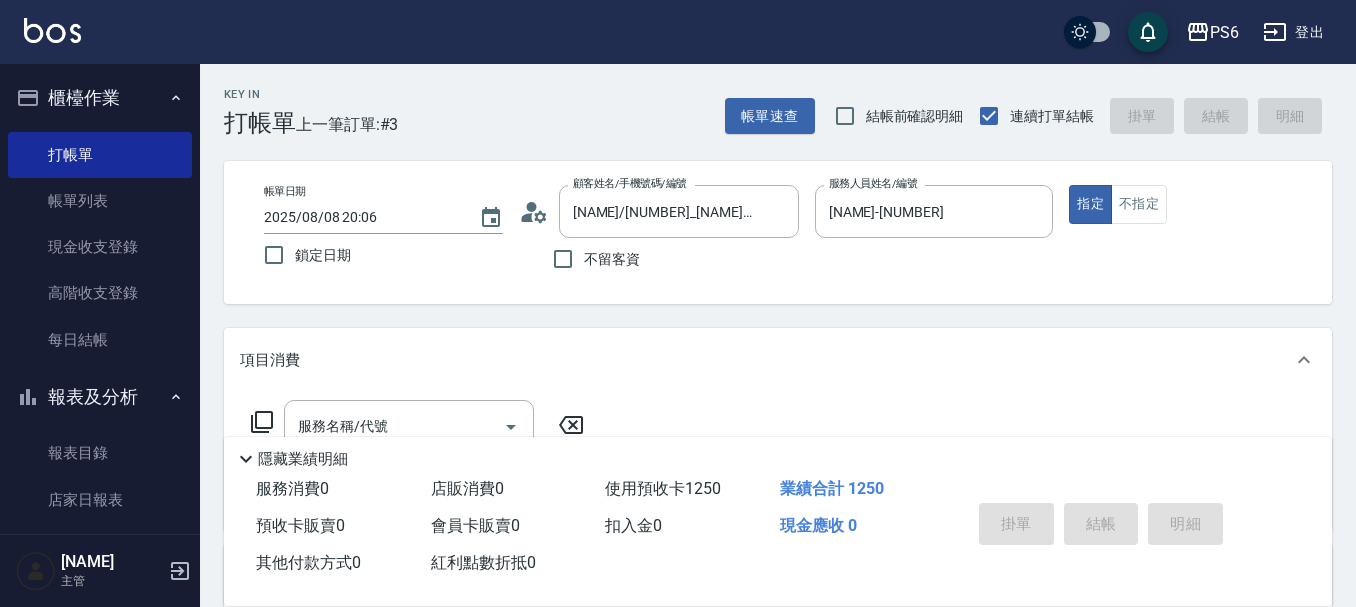 type 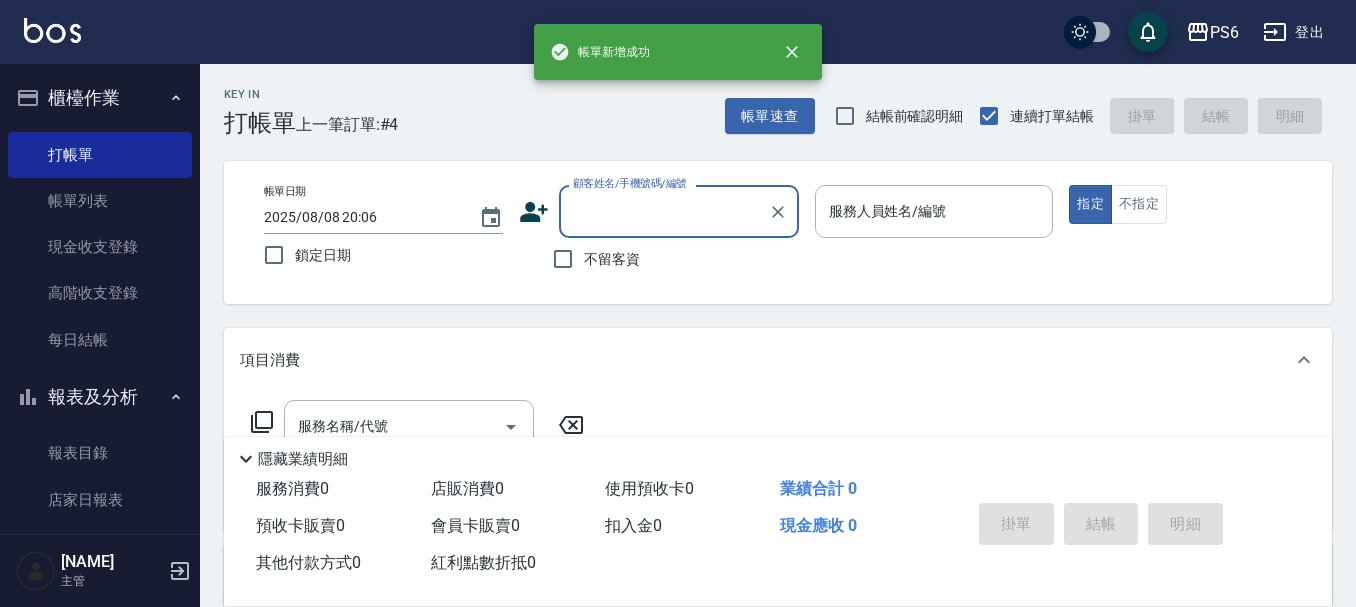 drag, startPoint x: 542, startPoint y: 263, endPoint x: 636, endPoint y: 259, distance: 94.08507 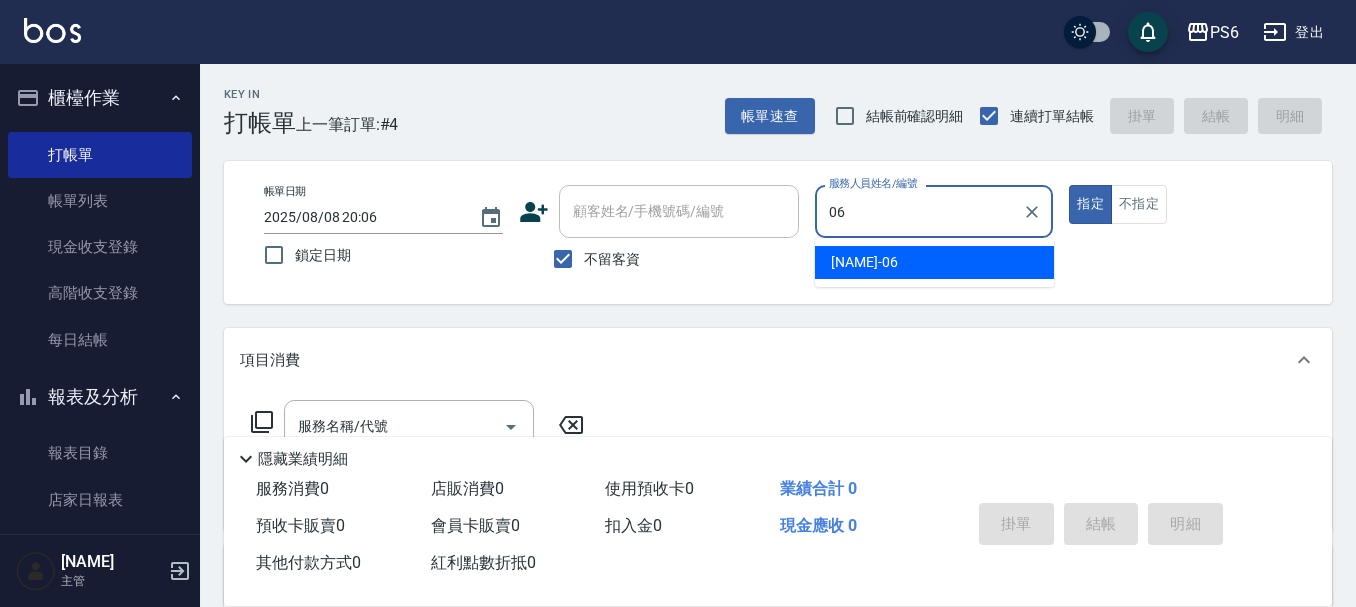 type on "[NAME]-[NUMBER]" 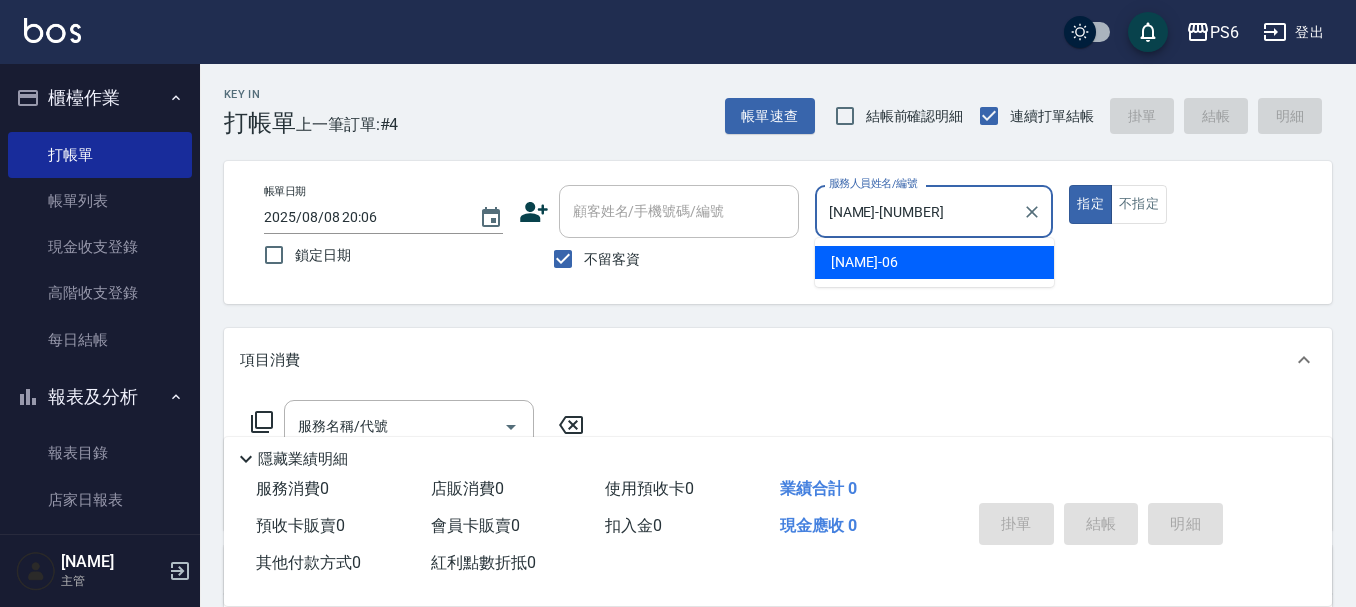 type on "true" 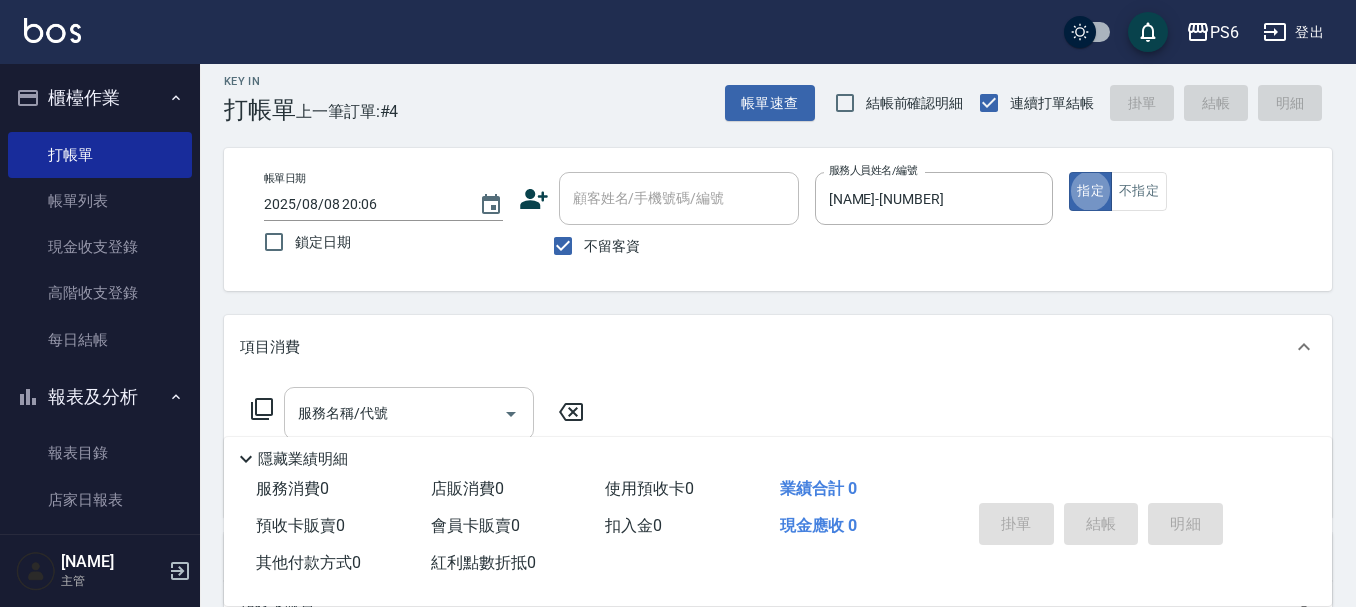 scroll, scrollTop: 100, scrollLeft: 0, axis: vertical 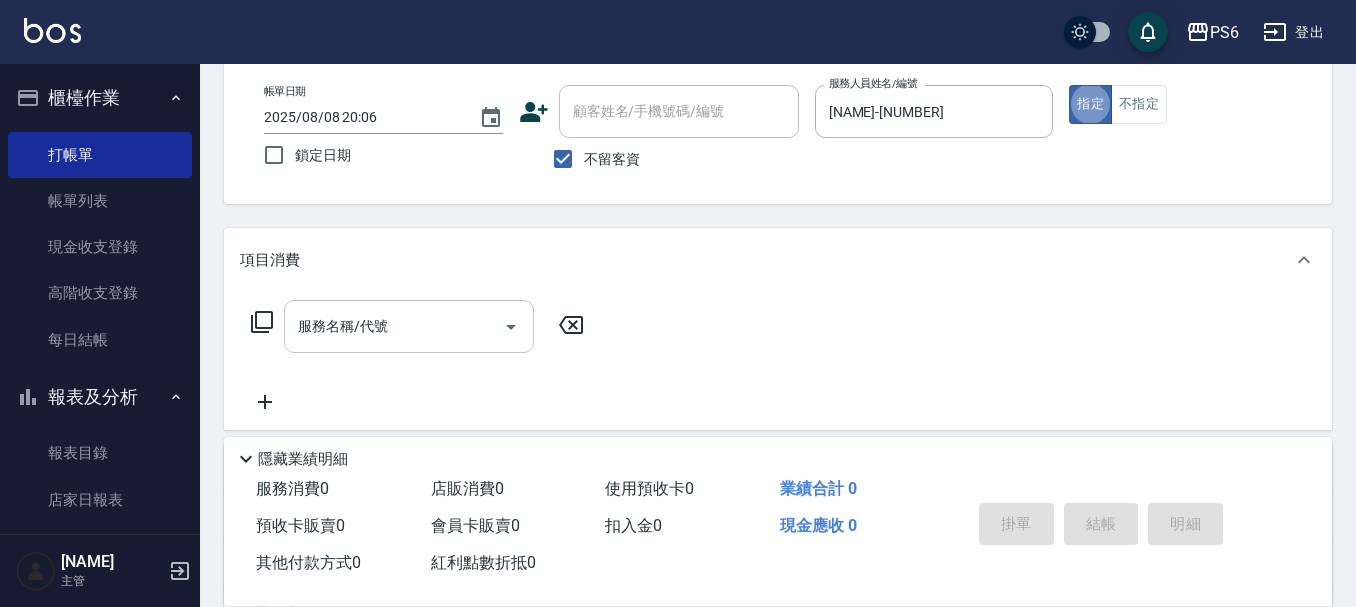 click on "服務名稱/代號" at bounding box center [394, 326] 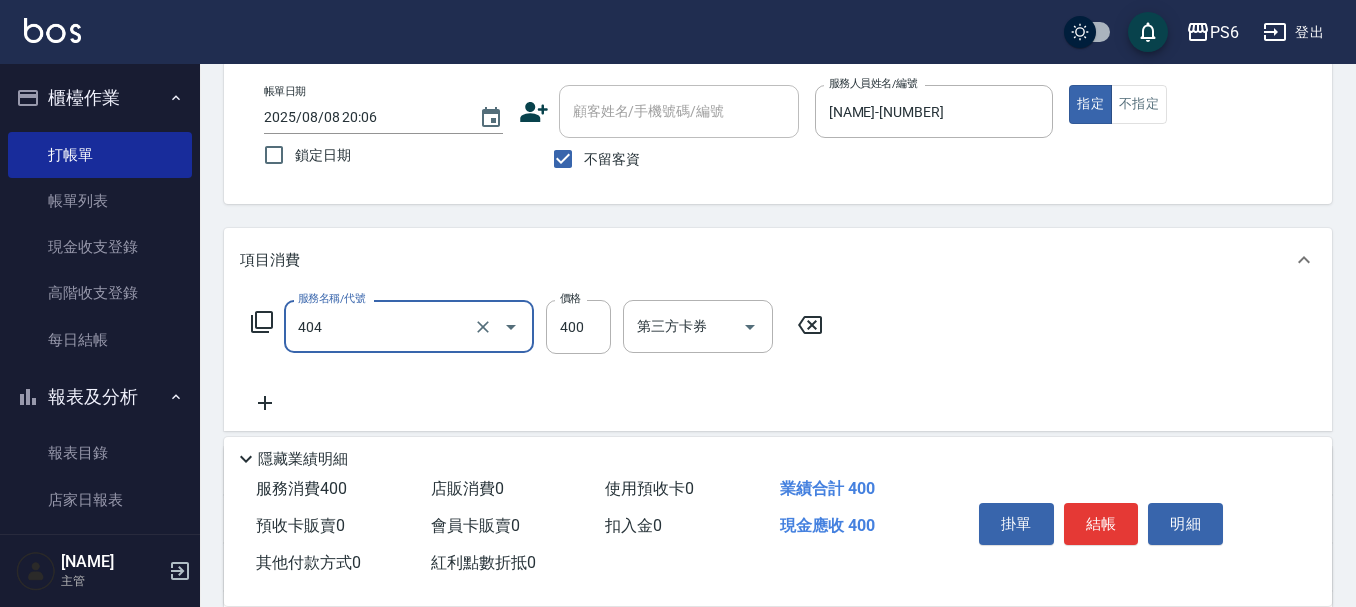 type on "B級剪髮(404)" 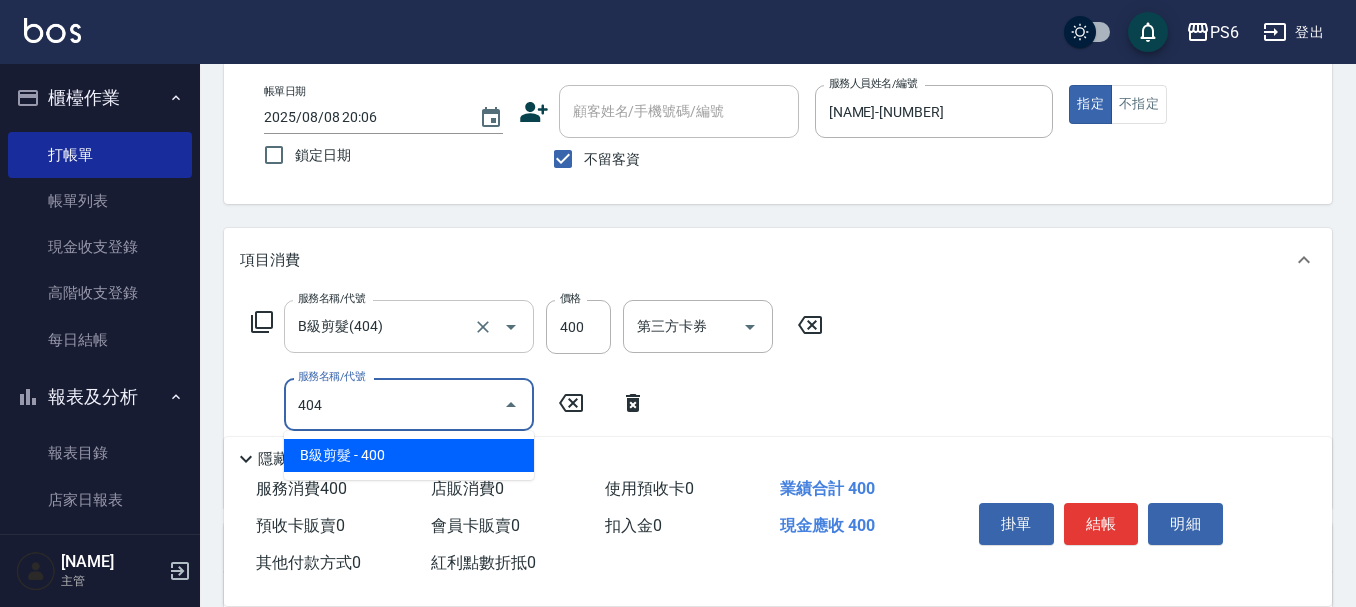 type on "B級剪髮(404)" 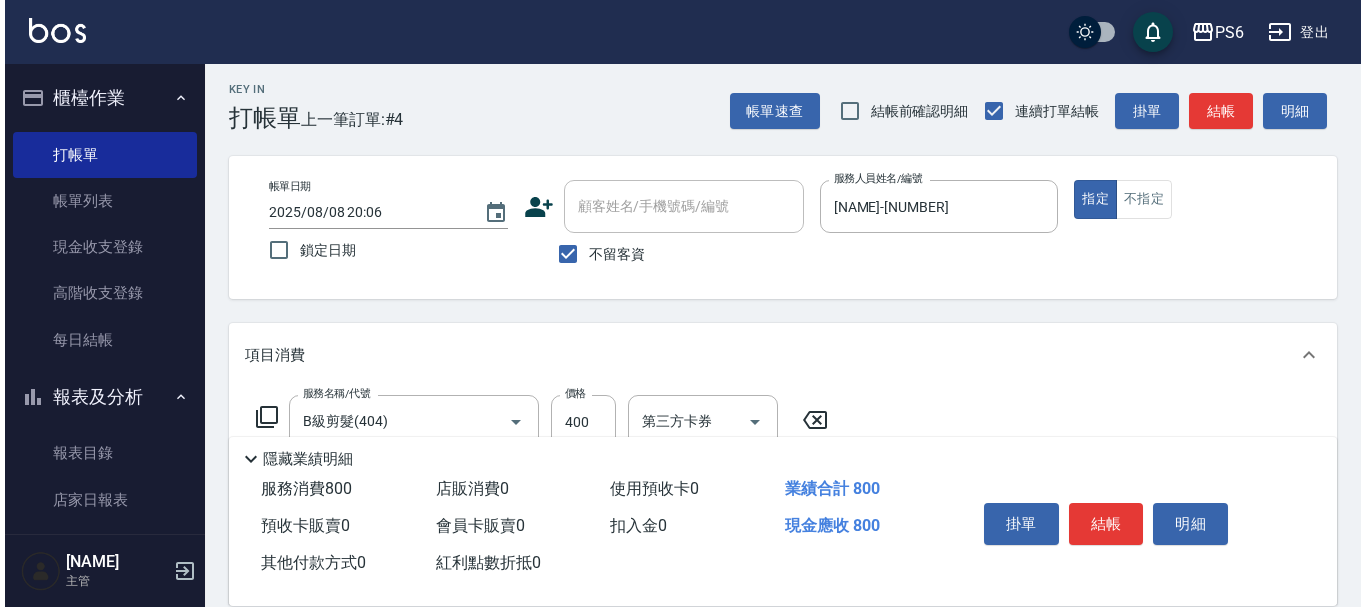 scroll, scrollTop: 0, scrollLeft: 0, axis: both 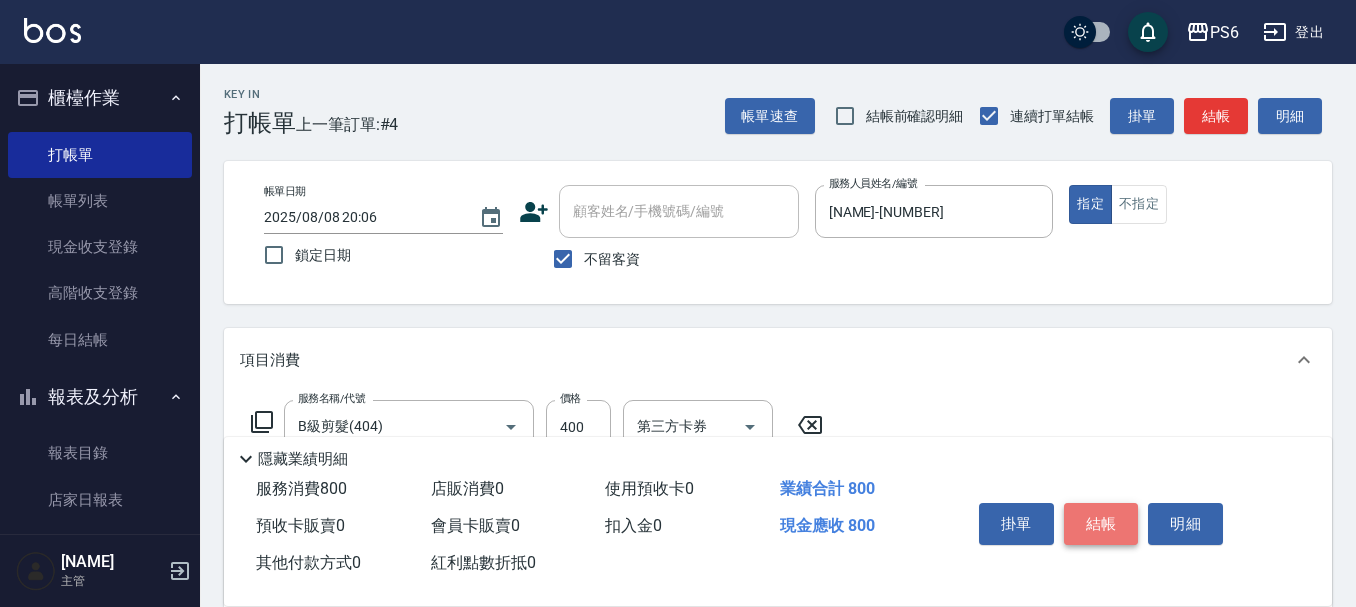 click on "結帳" at bounding box center (1101, 524) 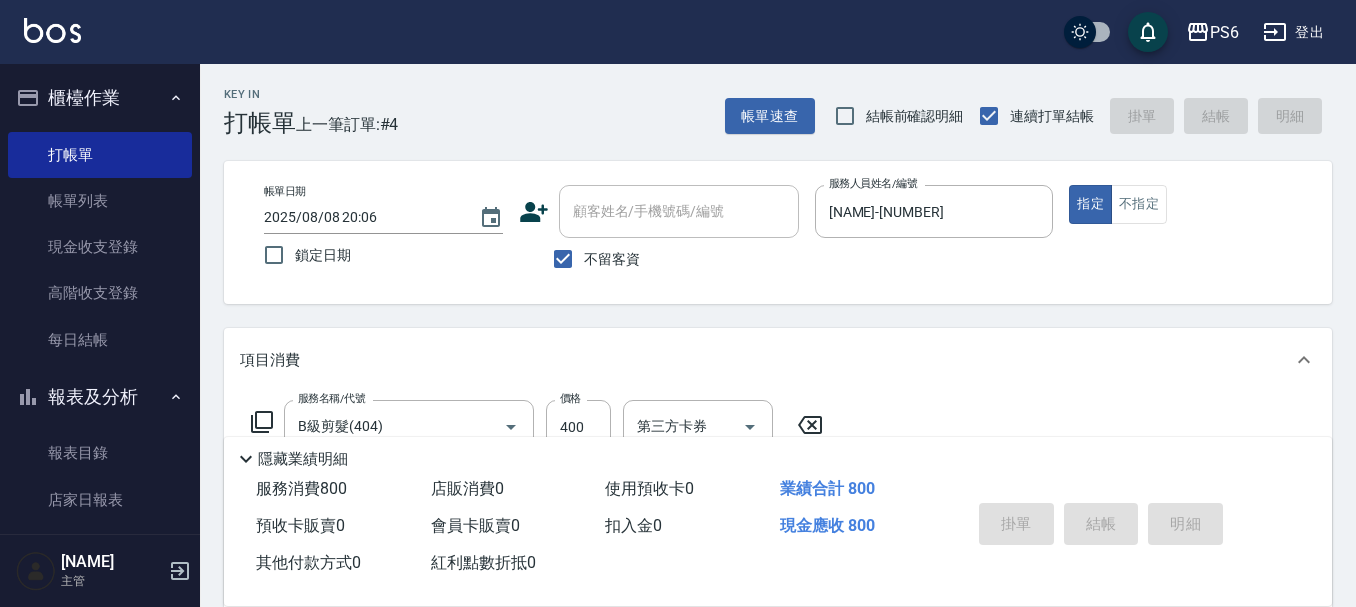type 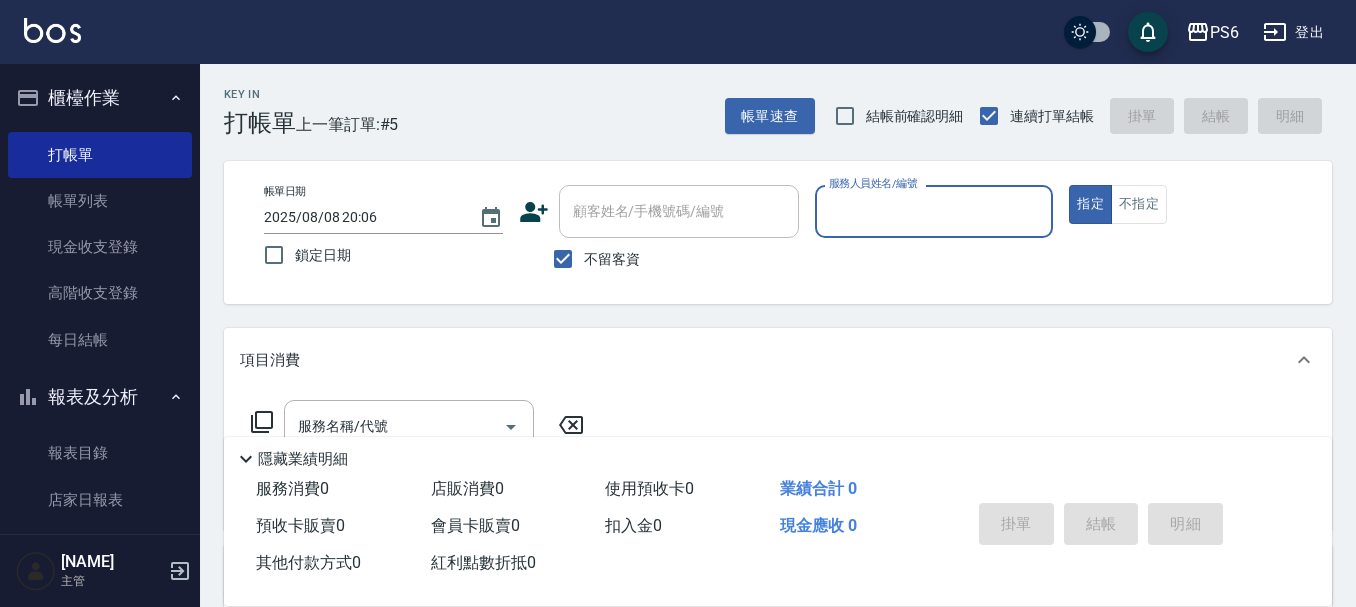 click 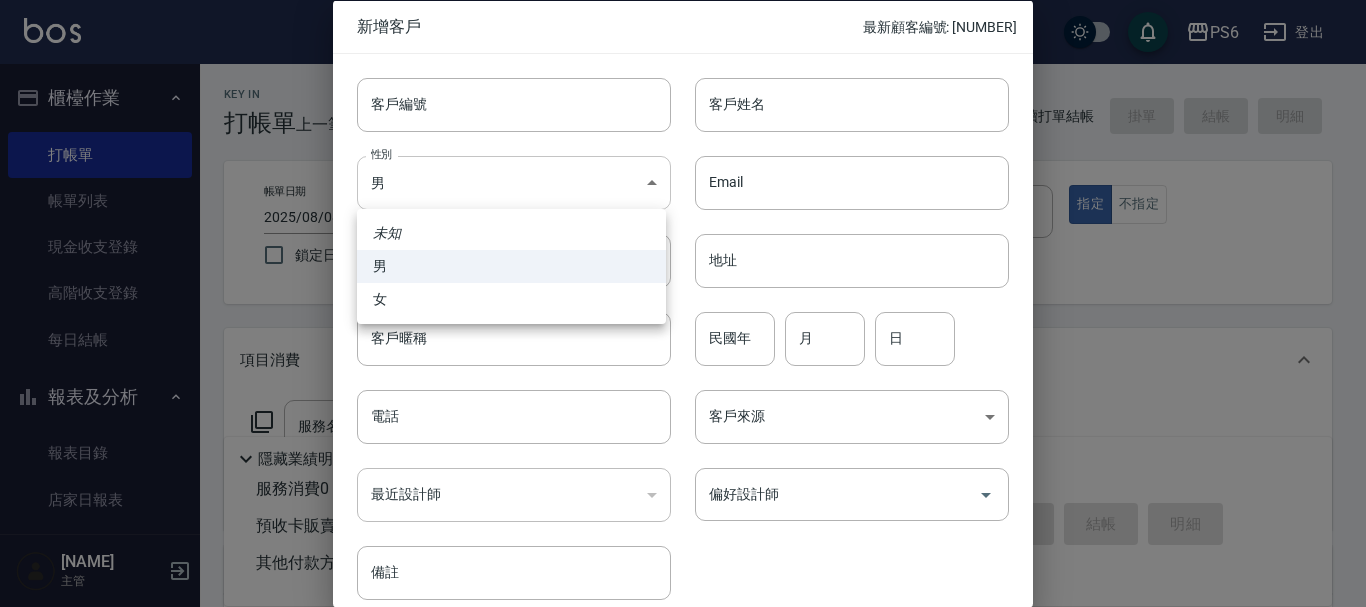 click on "PS6 登出 櫃檯作業 打帳單 帳單列表 現金收支登錄 高階收支登錄 每日結帳 報表及分析 報表目錄 店家日報表 互助日報表 互助排行榜 互助點數明細 設計師業績表 設計師日報表 設計師業績分析表 設計師抽成報表 設計師排行榜 單一服務項目查詢 顧客入金餘額表 顧客卡券餘額表 每日非現金明細 每日收支明細 收支分類明細表 非現金明細對帳單 客戶管理 客戶列表 卡券管理 入金管理 商品管理 商品列表 廠商列表 [NAME] 主管 Key In 打帳單 上一筆訂單:#5 帳單速查 結帳前確認明細 連續打單結帳 掛單 結帳 明細 帳單日期 2025/08/08 20:06 鎖定日期 顧客姓名/手機號碼/編號 顧客姓名/手機號碼/編號 不留客資 服務人員姓名/編號 服務人員姓名/編號 指定 不指定 項目消費 服務名稱/代號 服務名稱/代號 店販銷售 服務人員姓名/編號 服務人員姓名/編號 商品代號/名稱 商品代號/名稱 0" at bounding box center (683, 465) 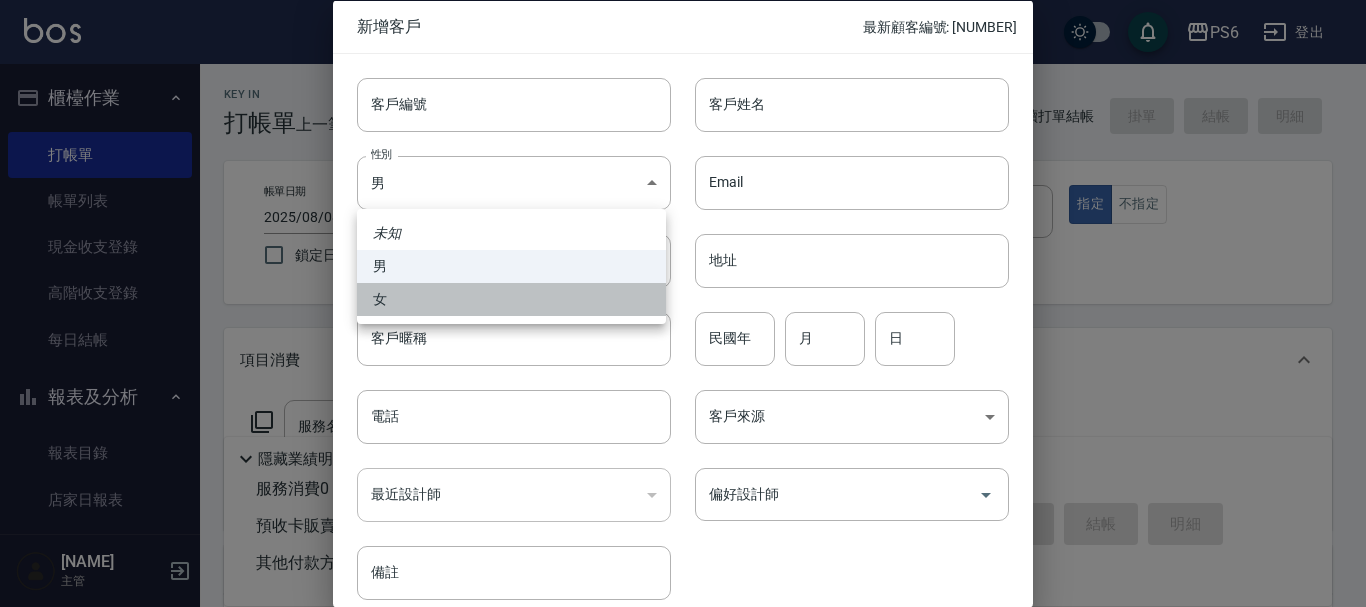 drag, startPoint x: 391, startPoint y: 292, endPoint x: 827, endPoint y: 103, distance: 475.20206 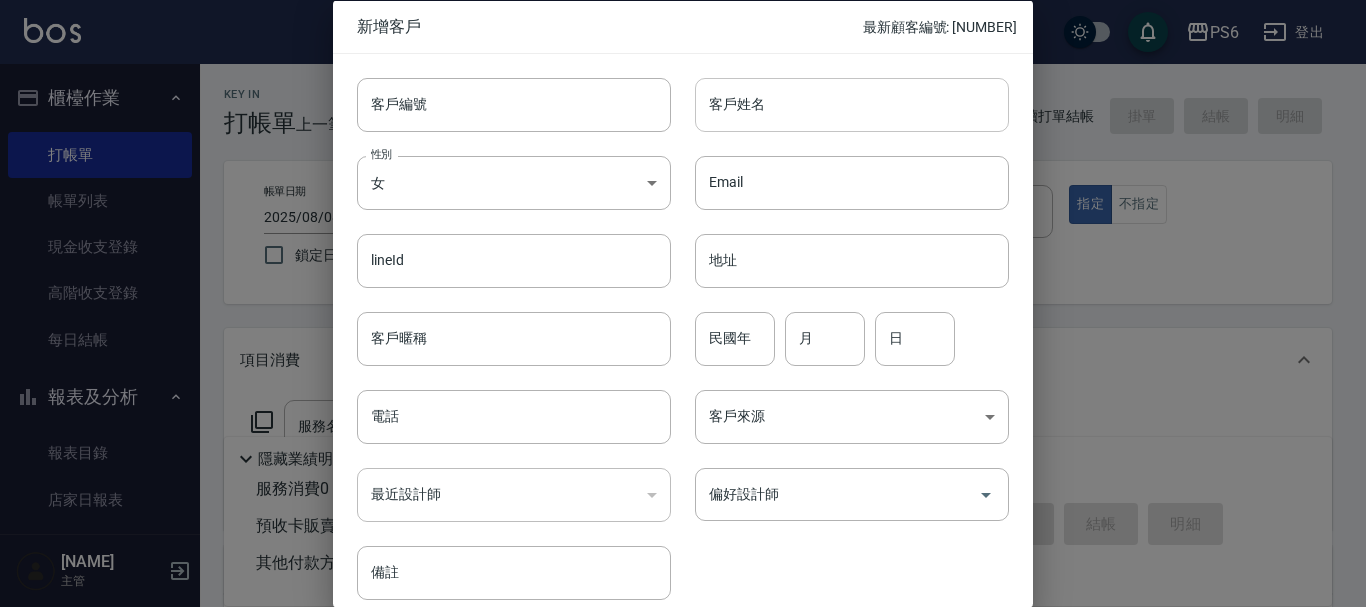 click on "客戶姓名" at bounding box center [852, 104] 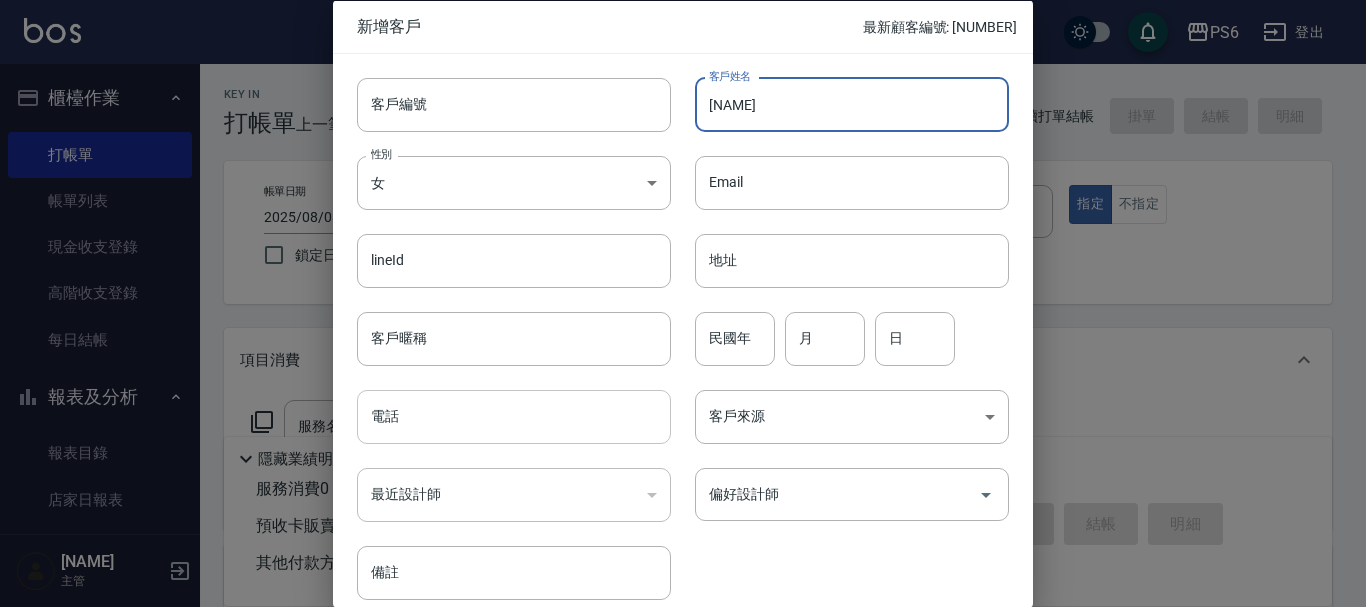 type on "[NAME]" 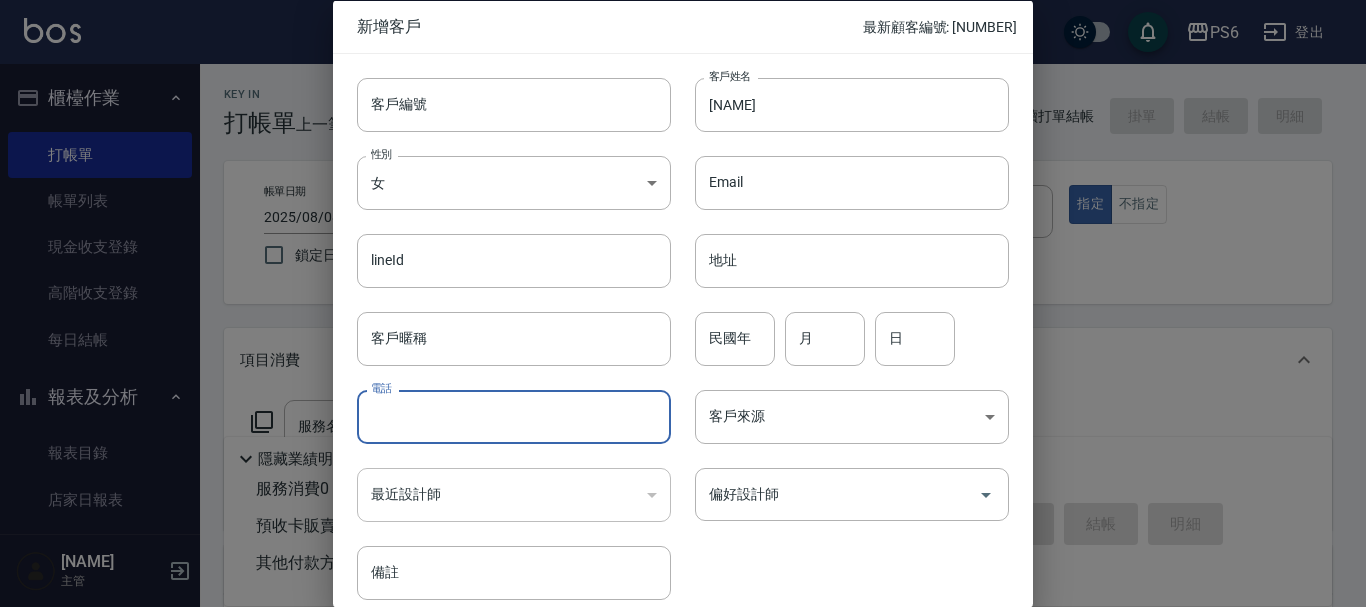 click on "電話" at bounding box center (514, 417) 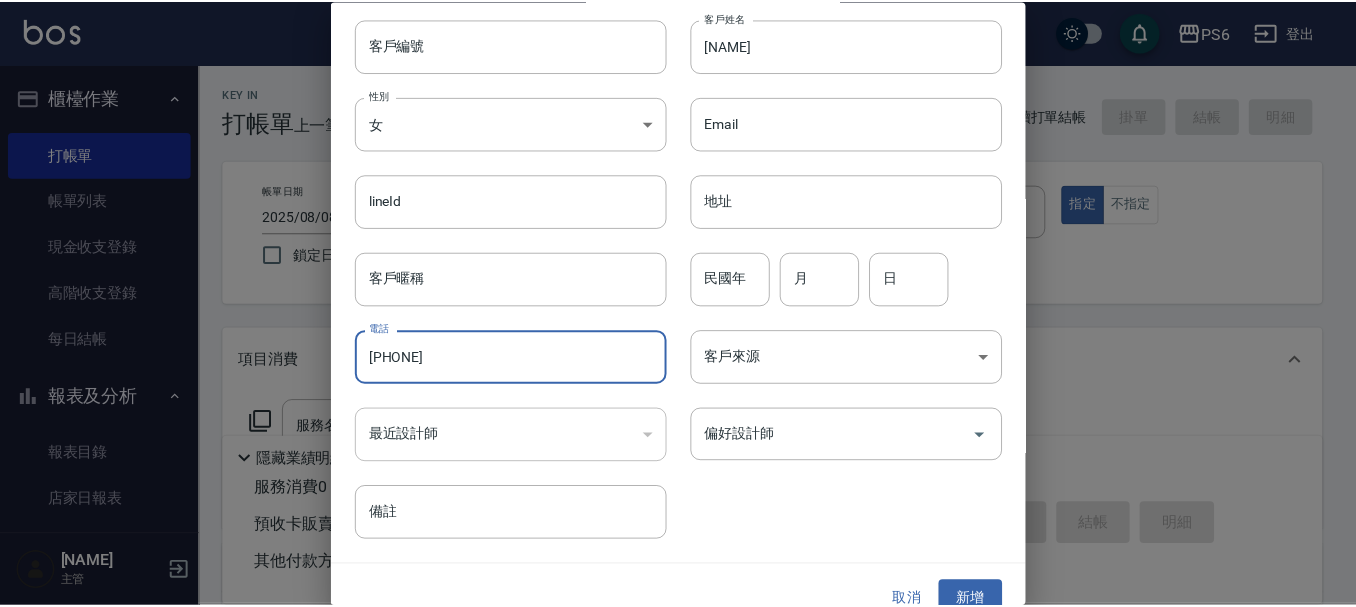 scroll, scrollTop: 86, scrollLeft: 0, axis: vertical 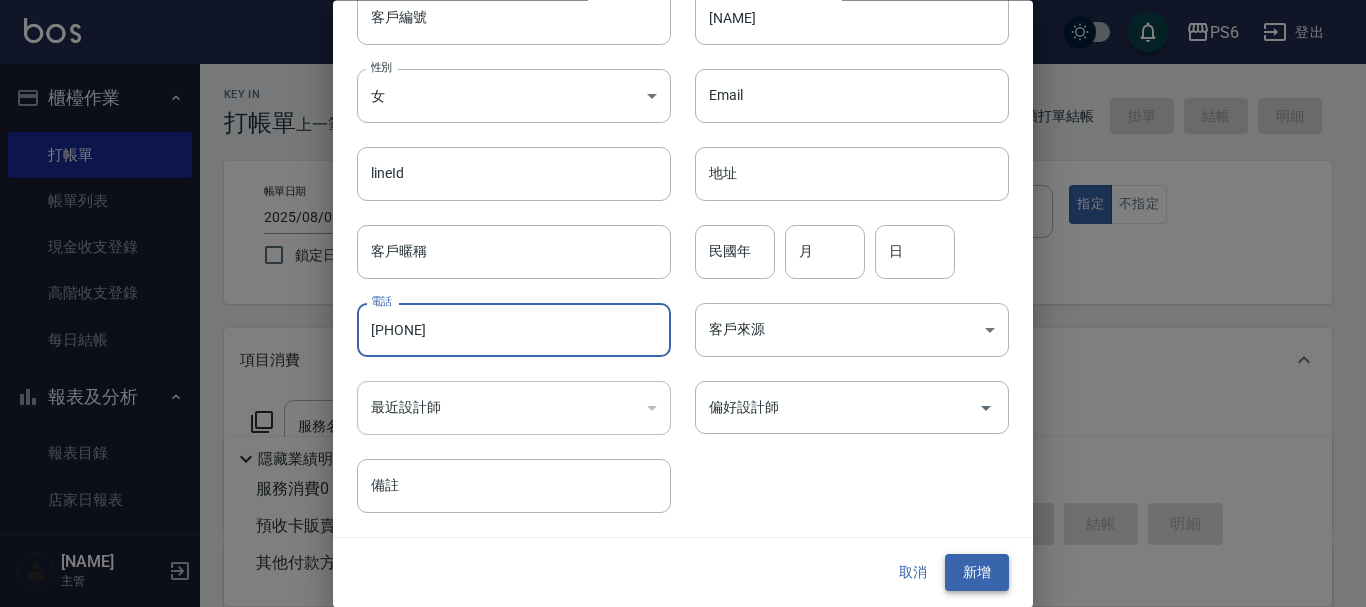 type on "[PHONE]" 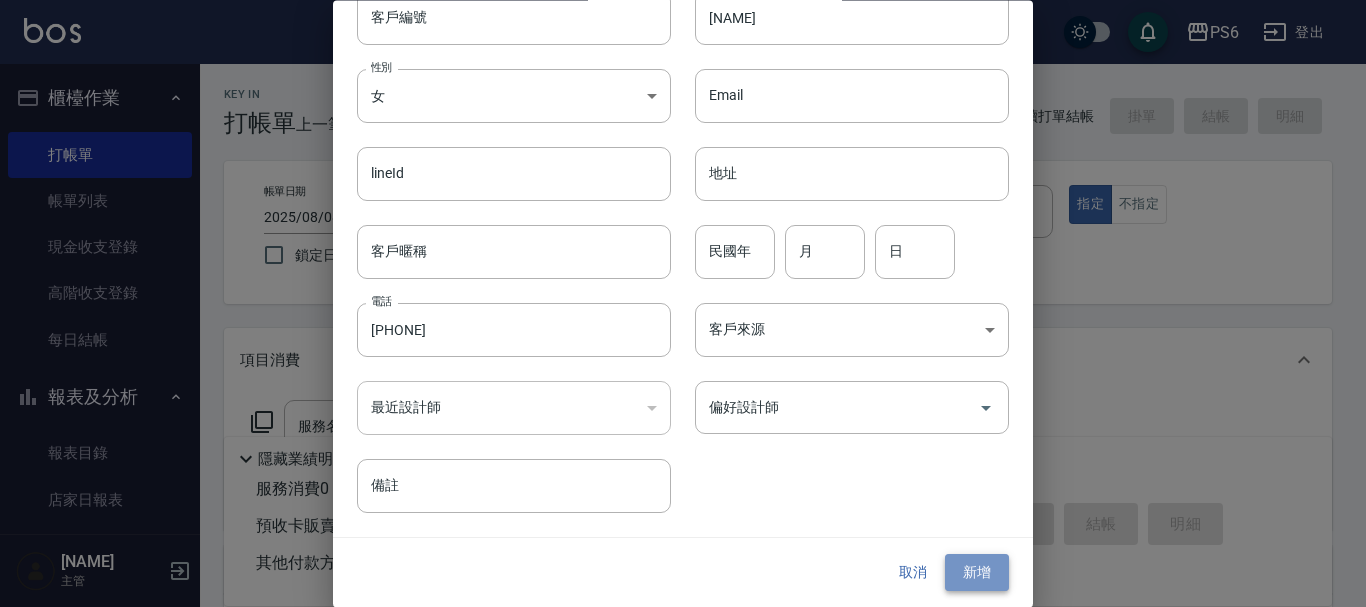 click on "新增" at bounding box center [977, 573] 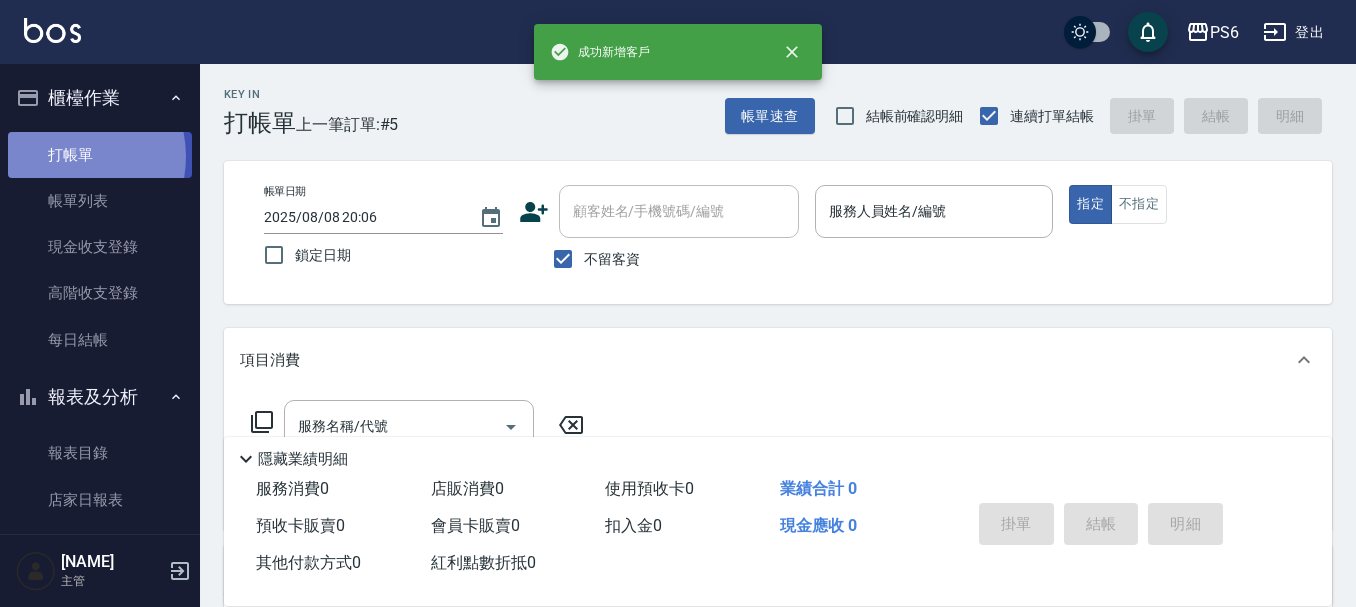 click on "打帳單" at bounding box center (100, 155) 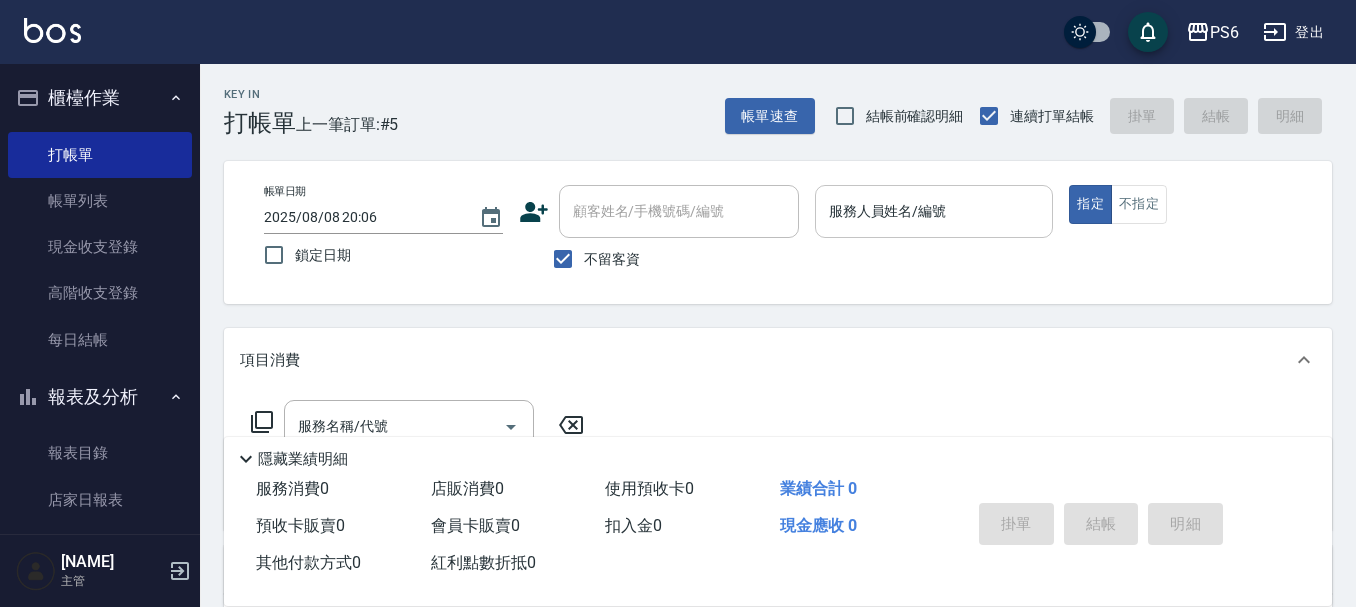 click on "服務人員姓名/編號" at bounding box center [934, 211] 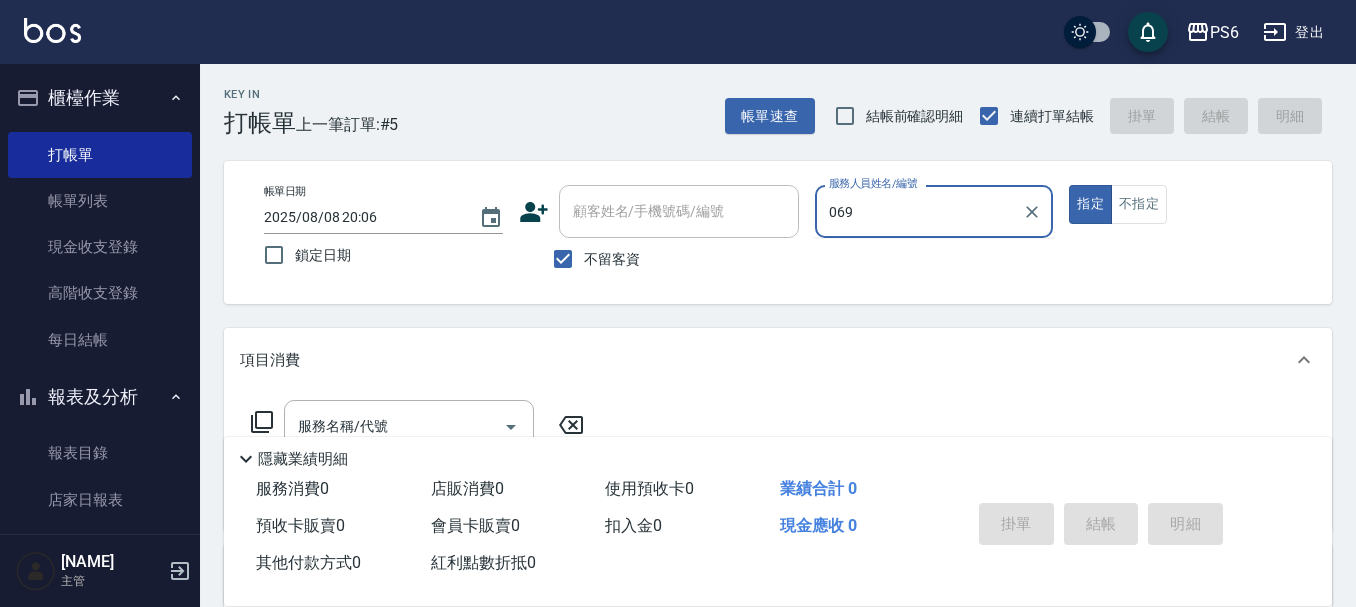 type on "069" 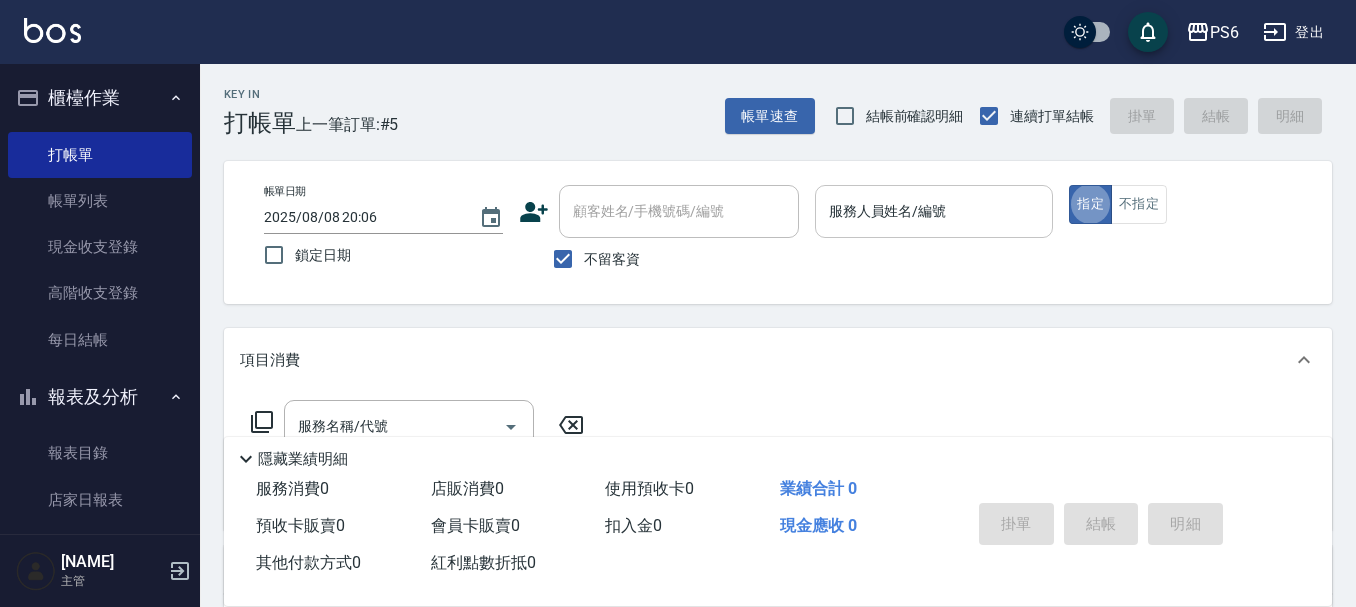 click on "服務人員姓名/編號" at bounding box center (934, 211) 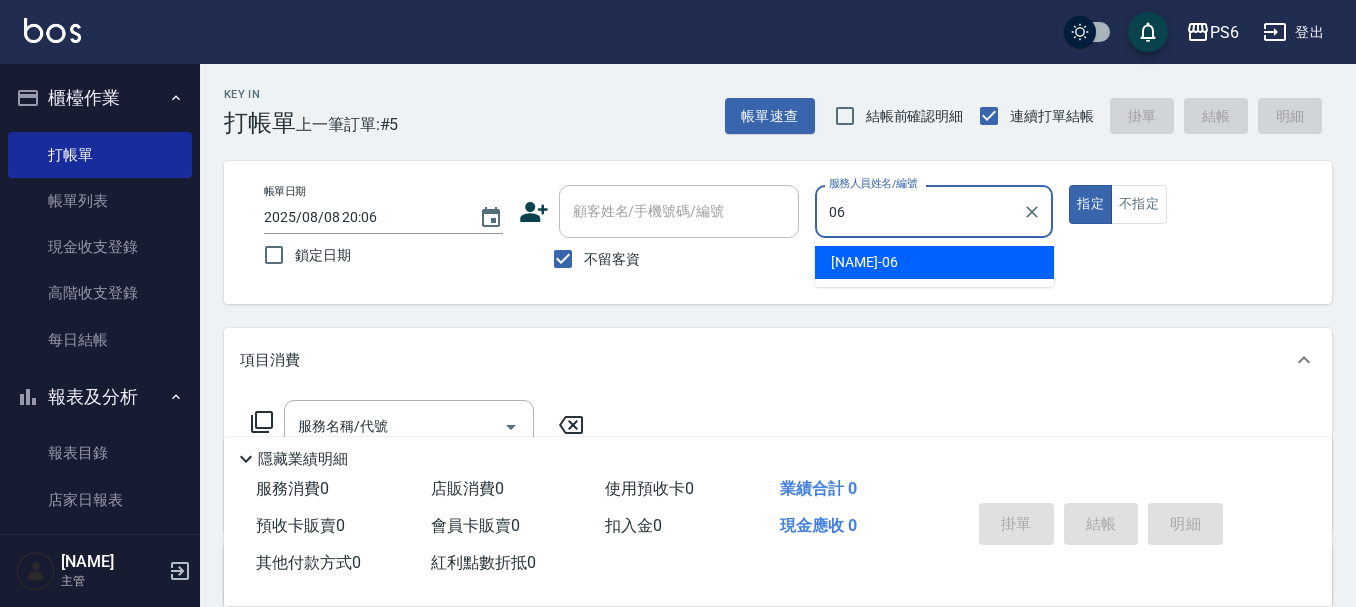 type on "[NAME]-[NUMBER]" 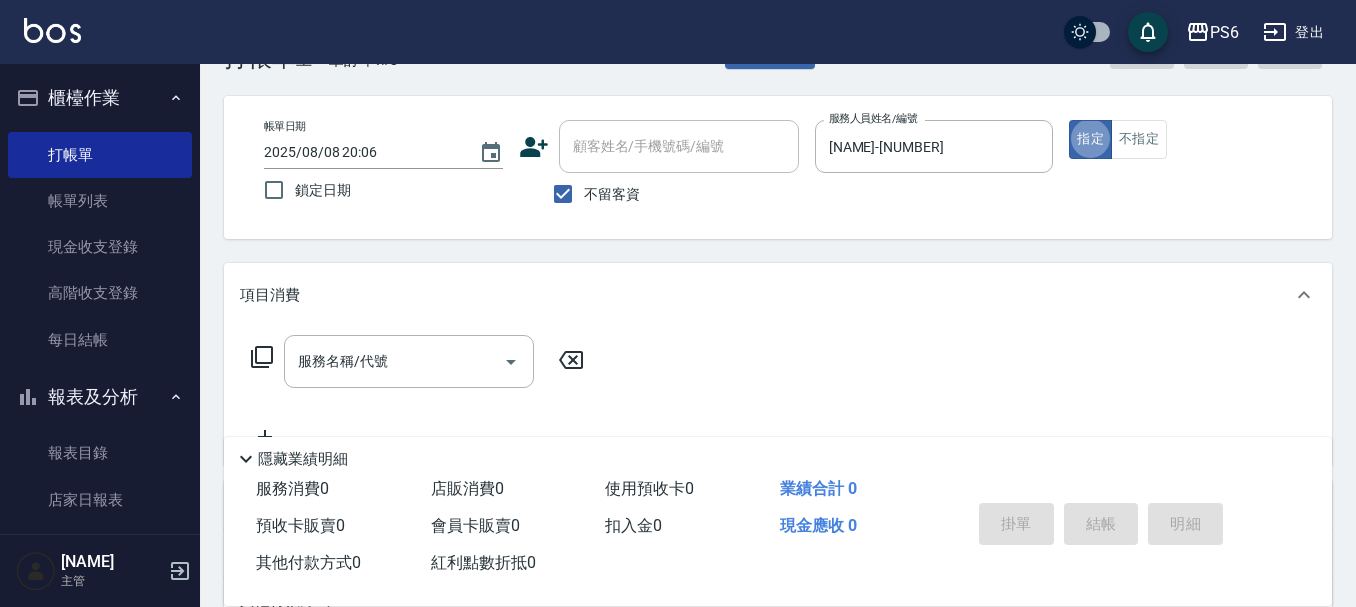 scroll, scrollTop: 100, scrollLeft: 0, axis: vertical 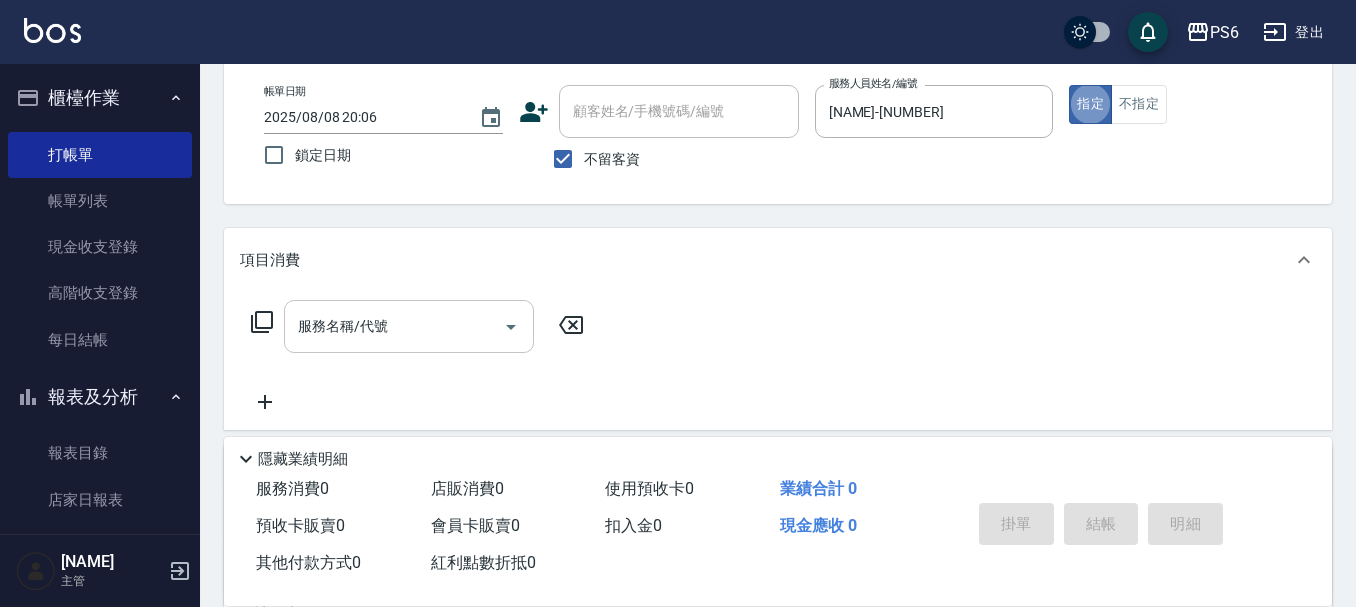 click on "服務名稱/代號" at bounding box center (394, 326) 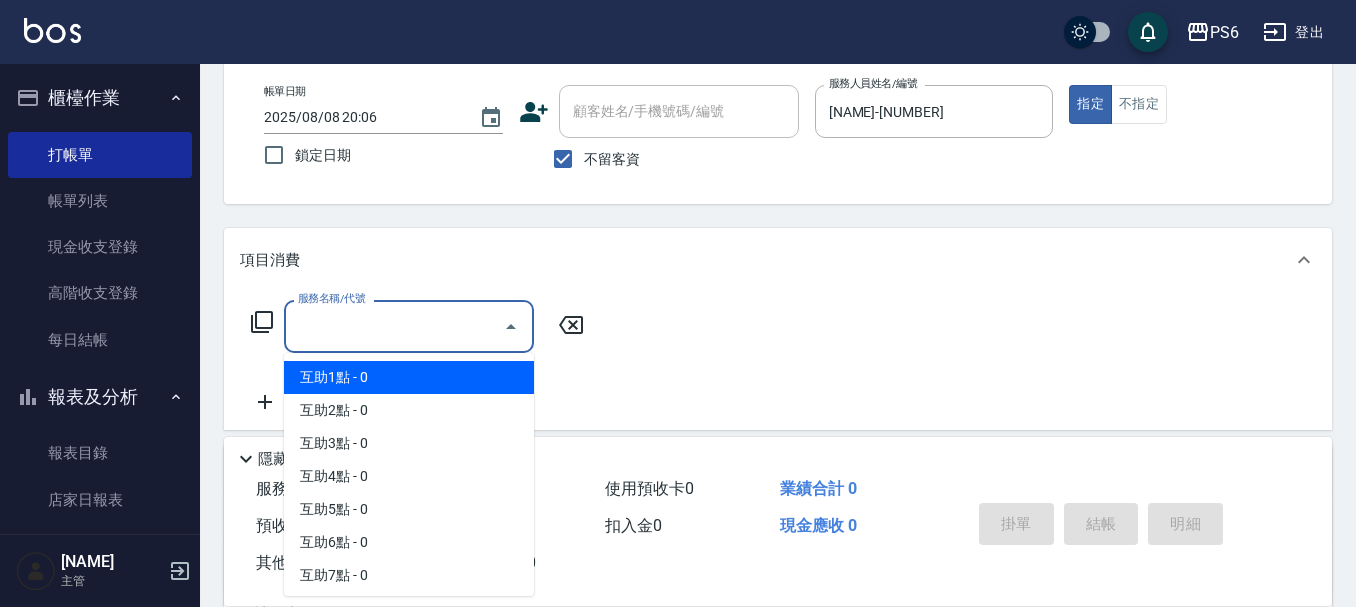 type on "5" 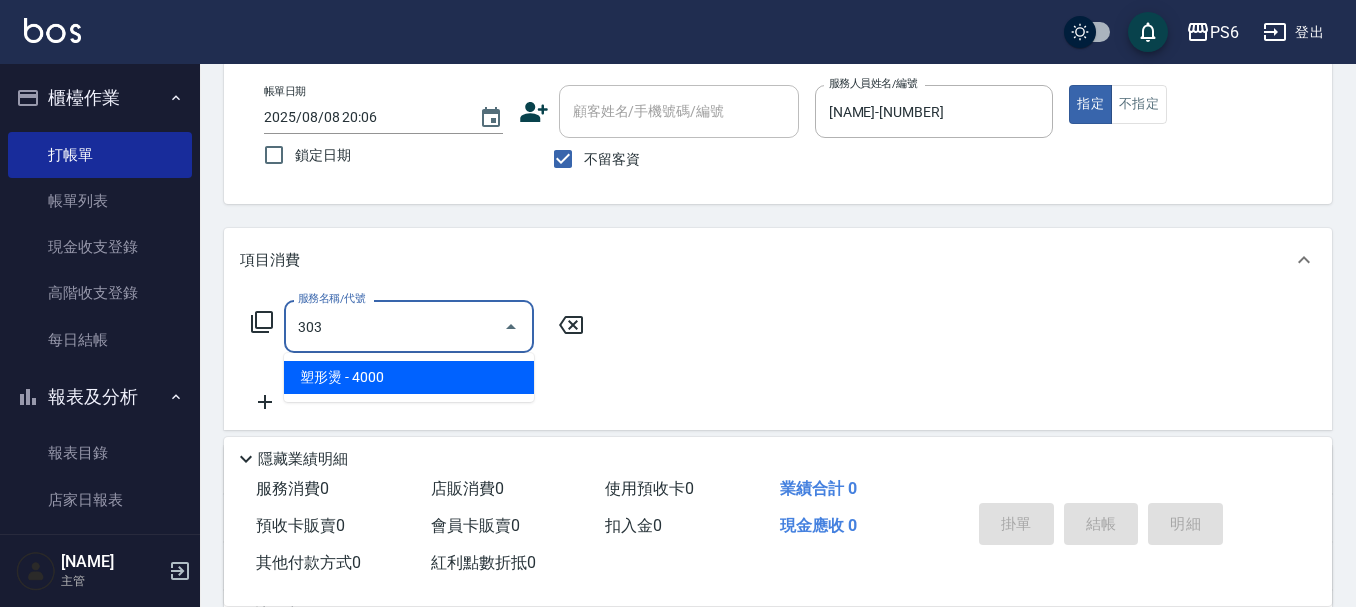 type on "塑形燙(303)" 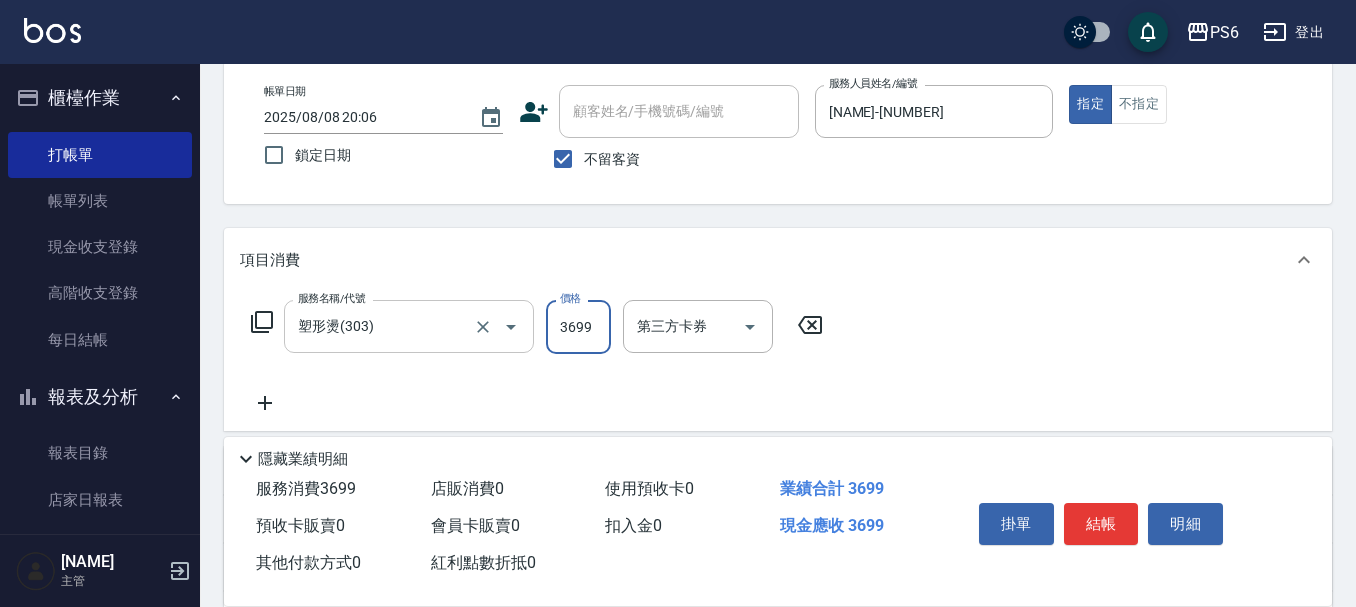 type on "3699" 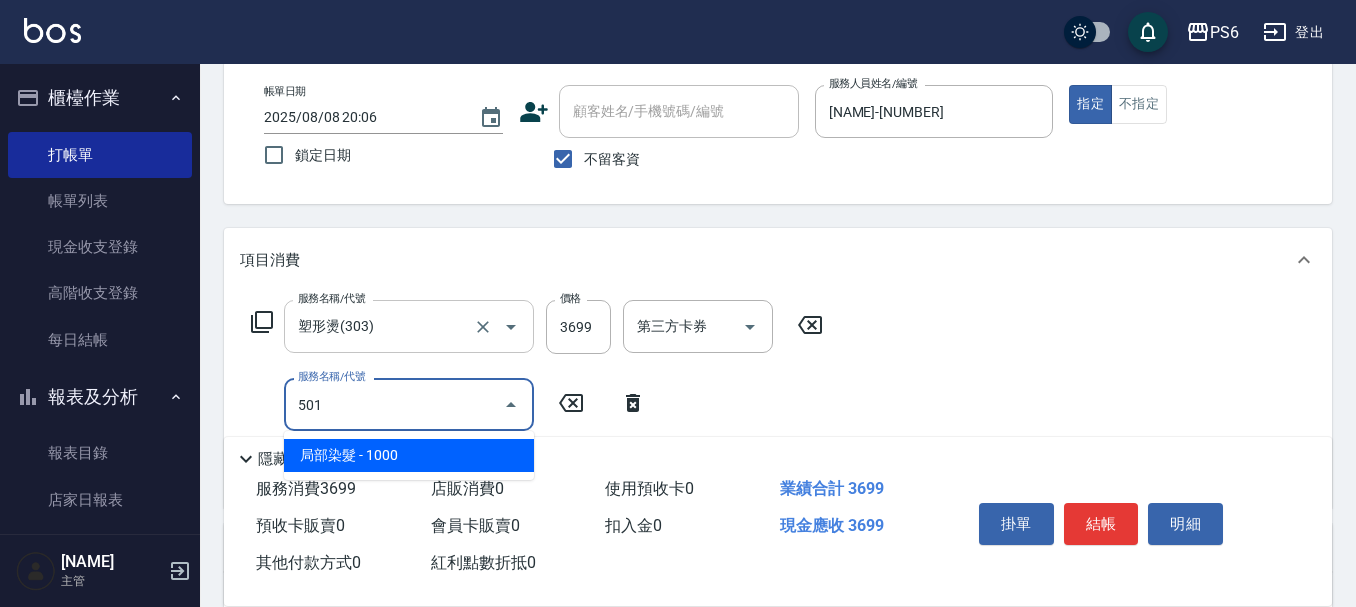type on "局部染髮(501)" 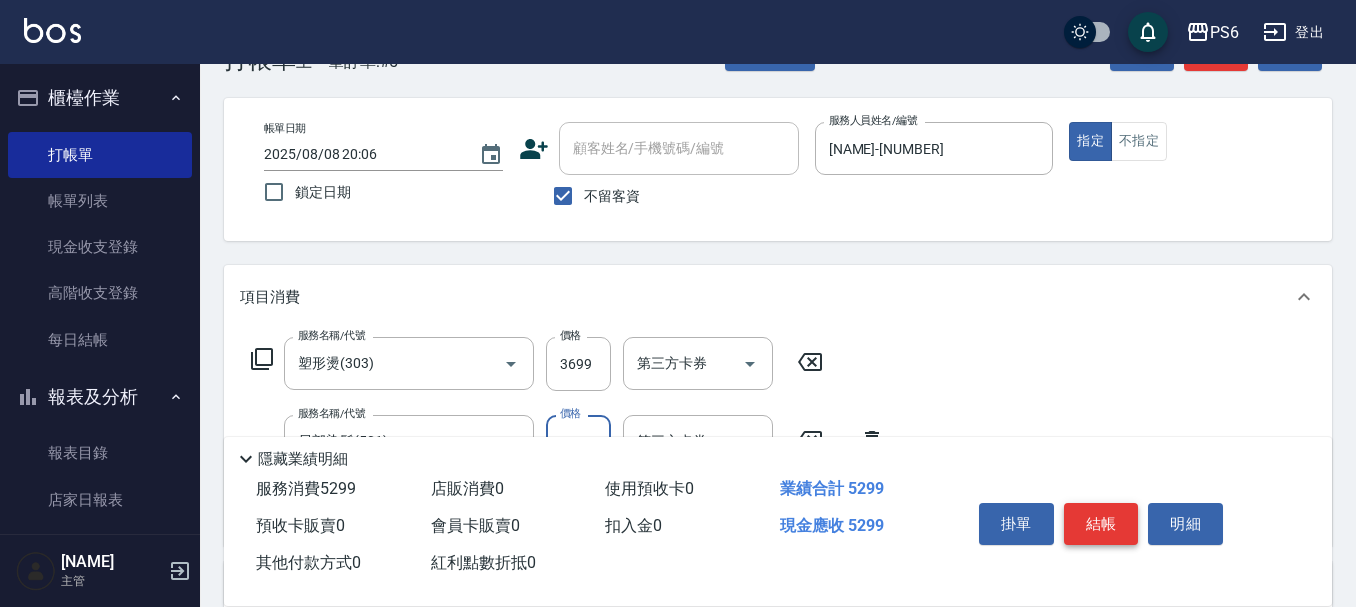 scroll, scrollTop: 0, scrollLeft: 0, axis: both 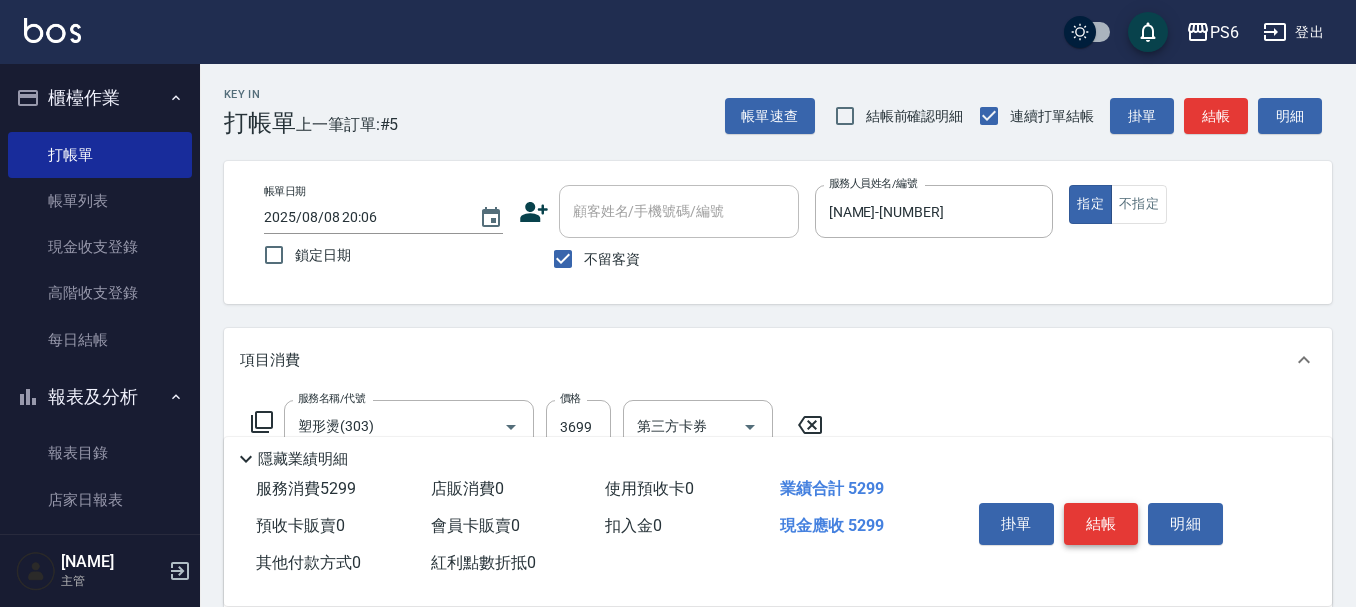 type on "1600" 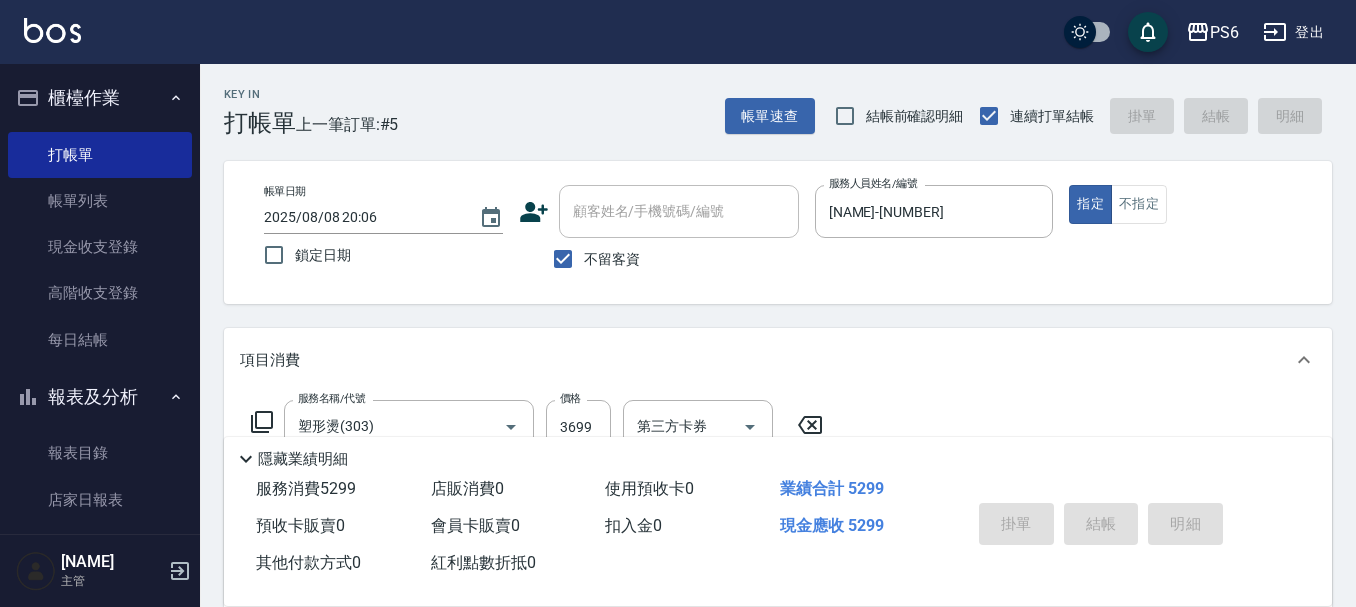 type on "2025/08/08 20:08" 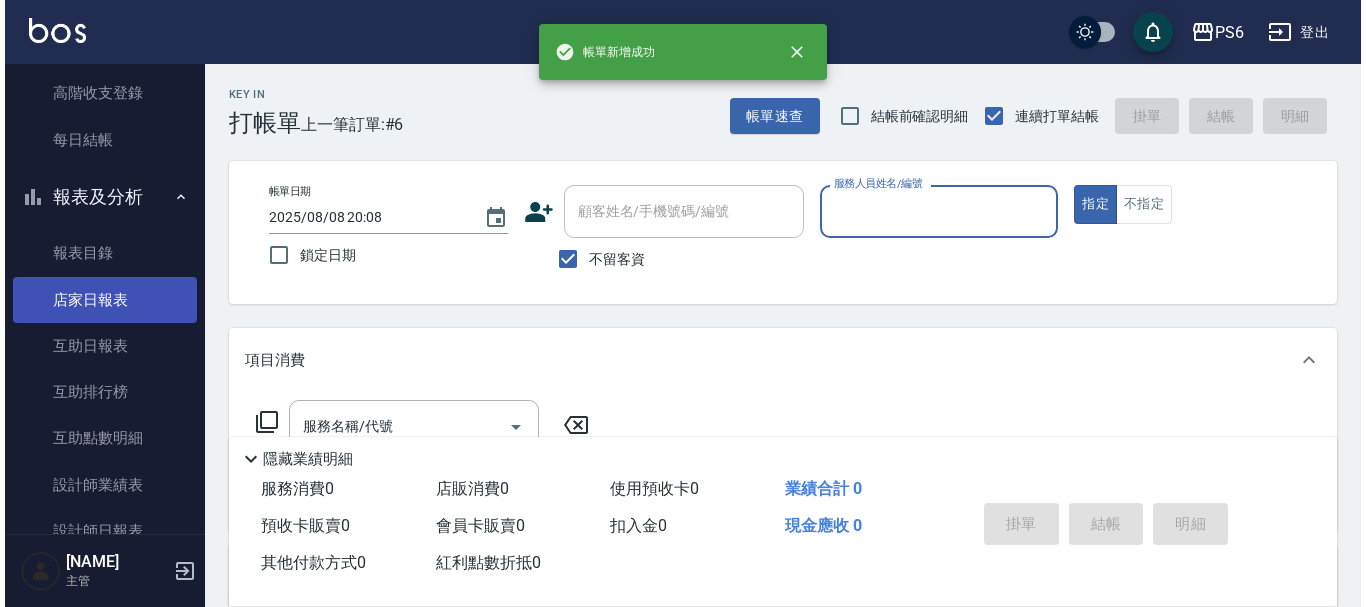 scroll, scrollTop: 400, scrollLeft: 0, axis: vertical 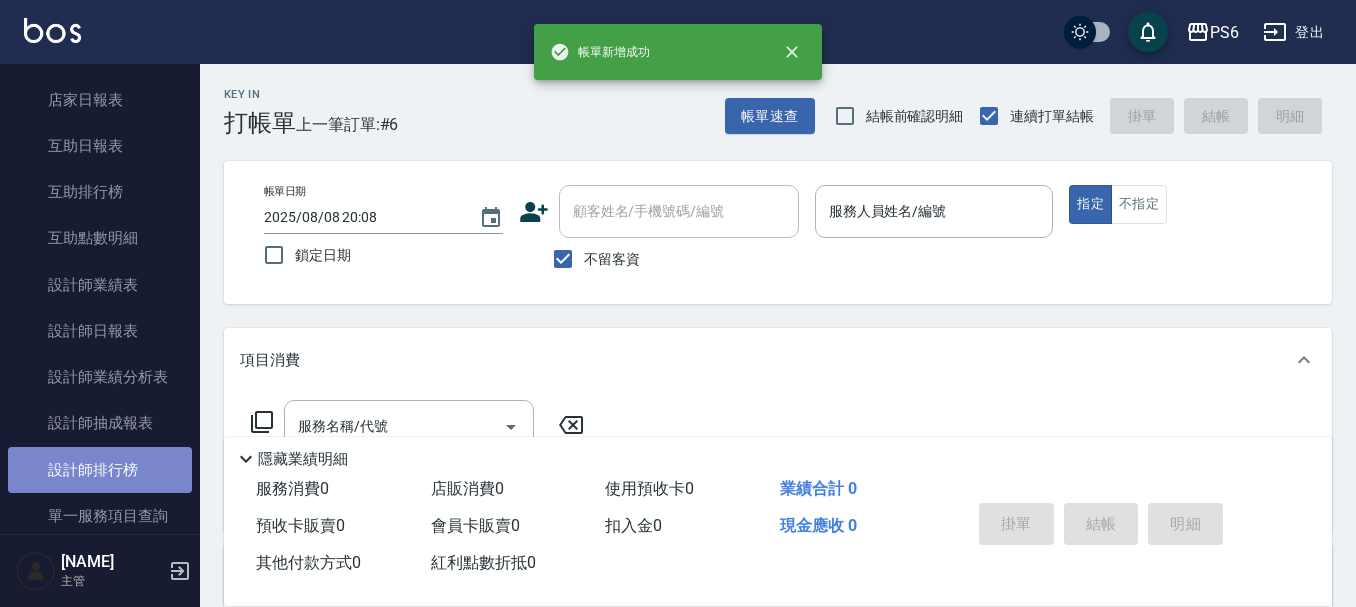 click on "設計師排行榜" at bounding box center [100, 470] 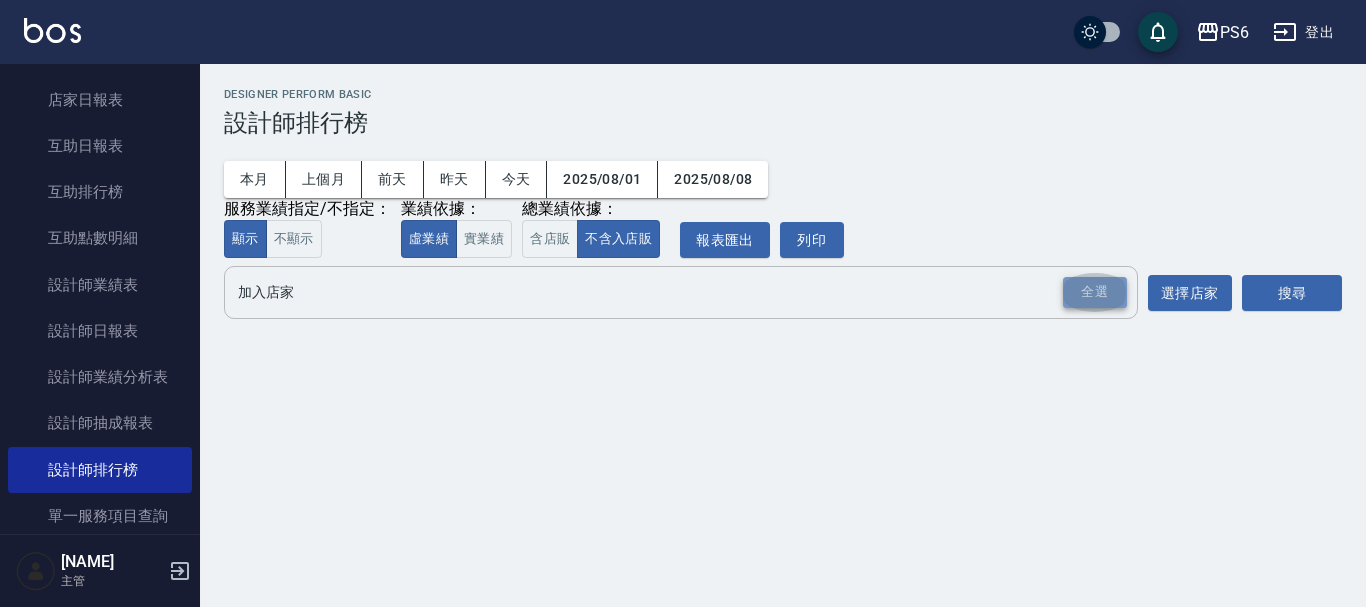 click on "全選" at bounding box center (1095, 292) 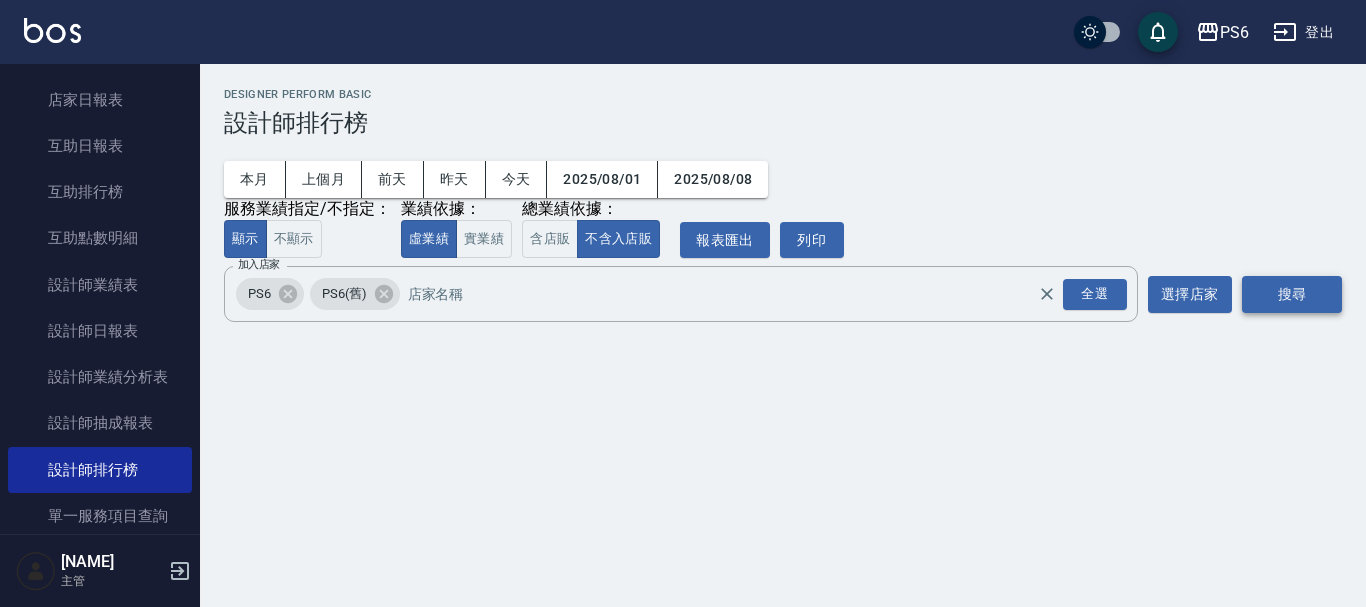 click on "搜尋" at bounding box center [1292, 294] 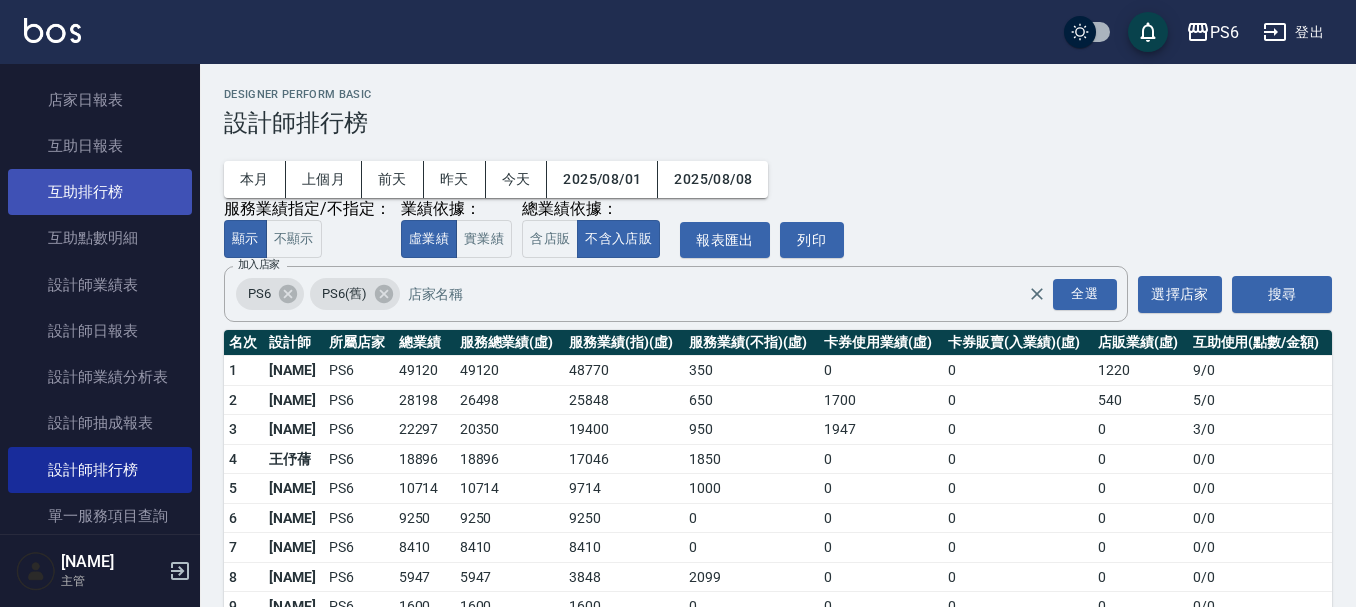 drag, startPoint x: 522, startPoint y: 180, endPoint x: 99, endPoint y: 189, distance: 423.09573 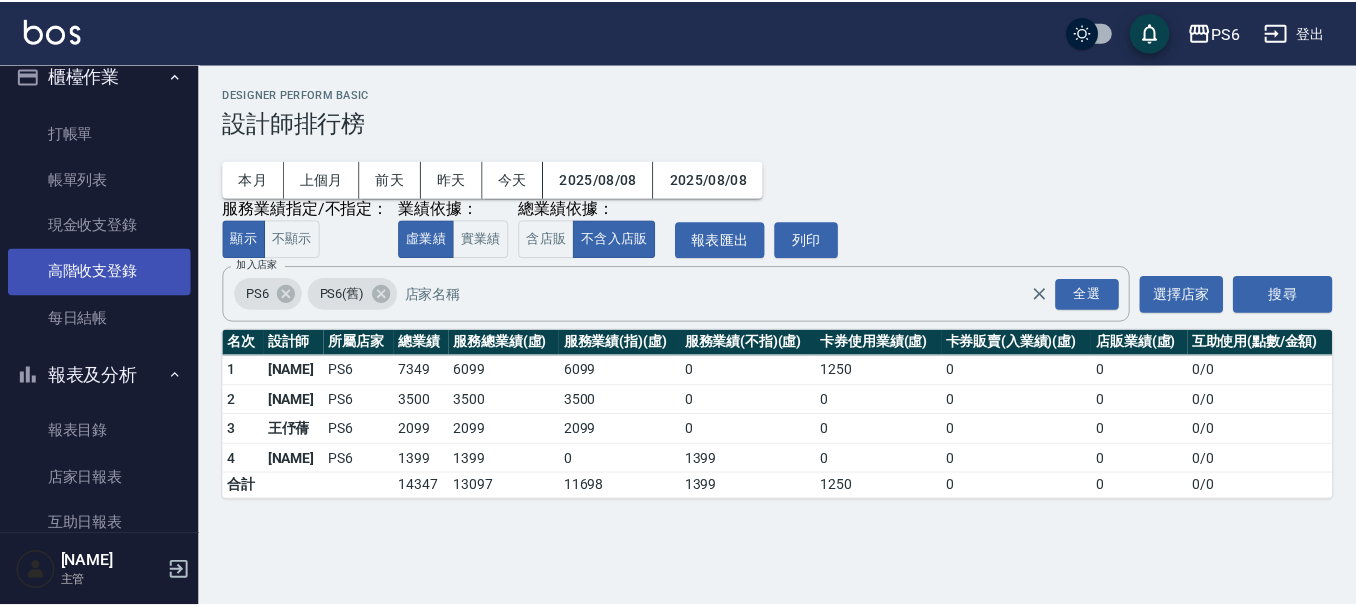 scroll, scrollTop: 0, scrollLeft: 0, axis: both 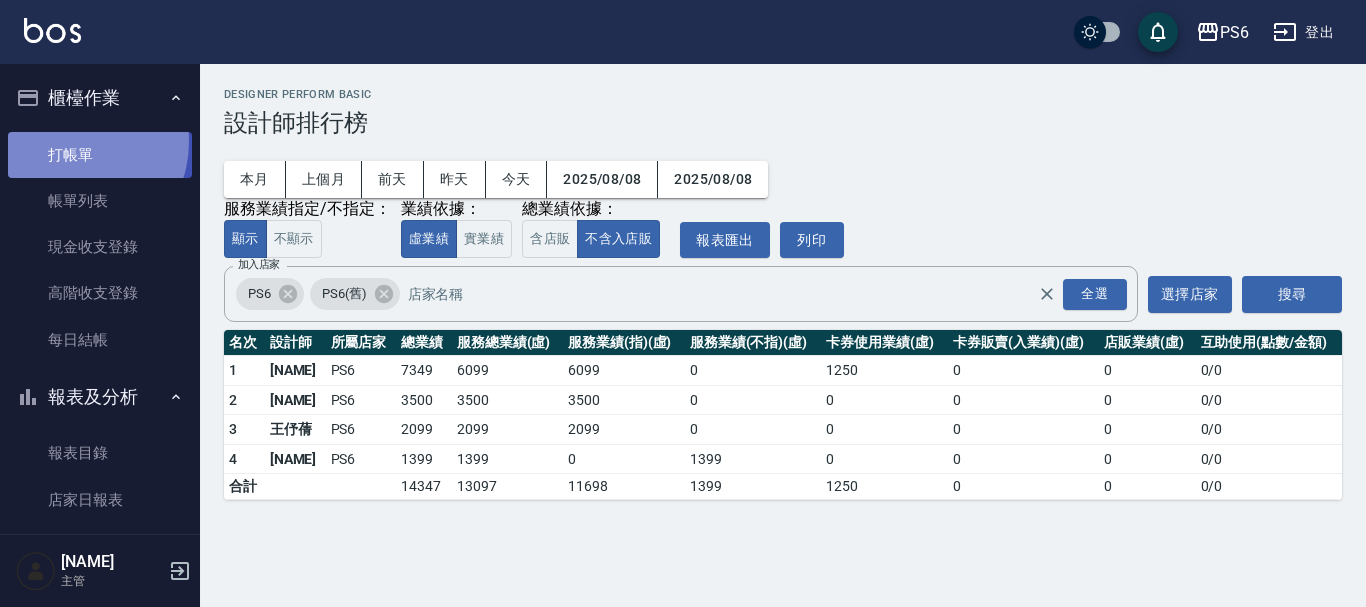 click on "打帳單" at bounding box center [100, 155] 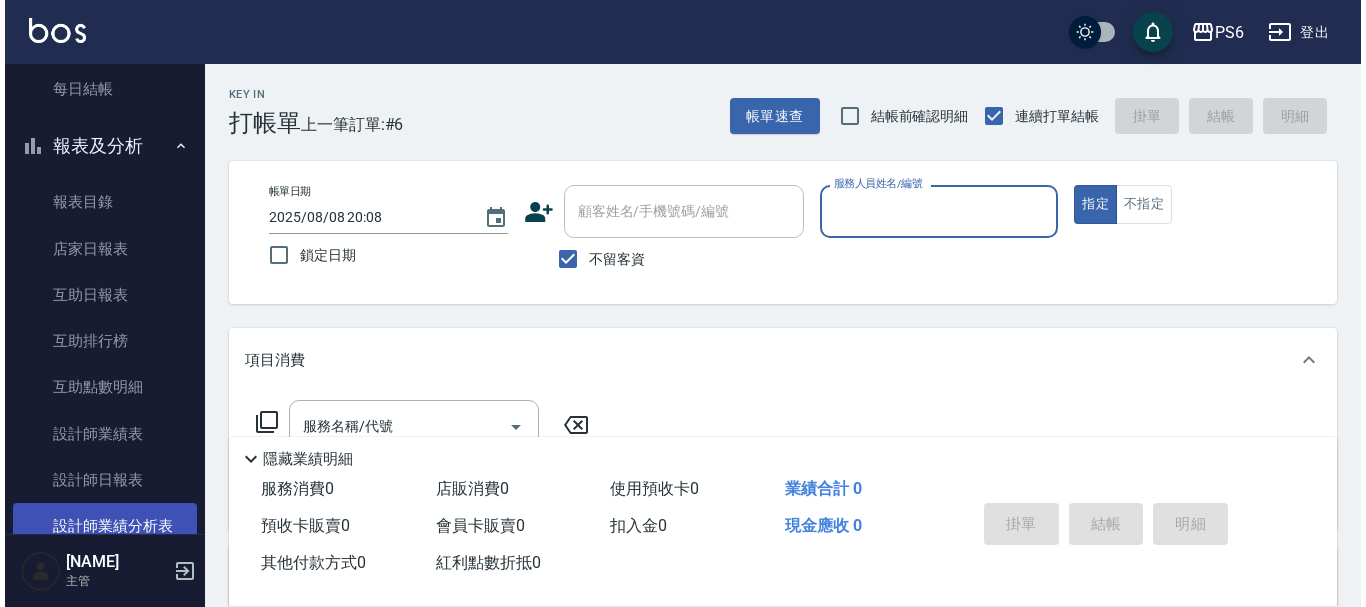 scroll, scrollTop: 300, scrollLeft: 0, axis: vertical 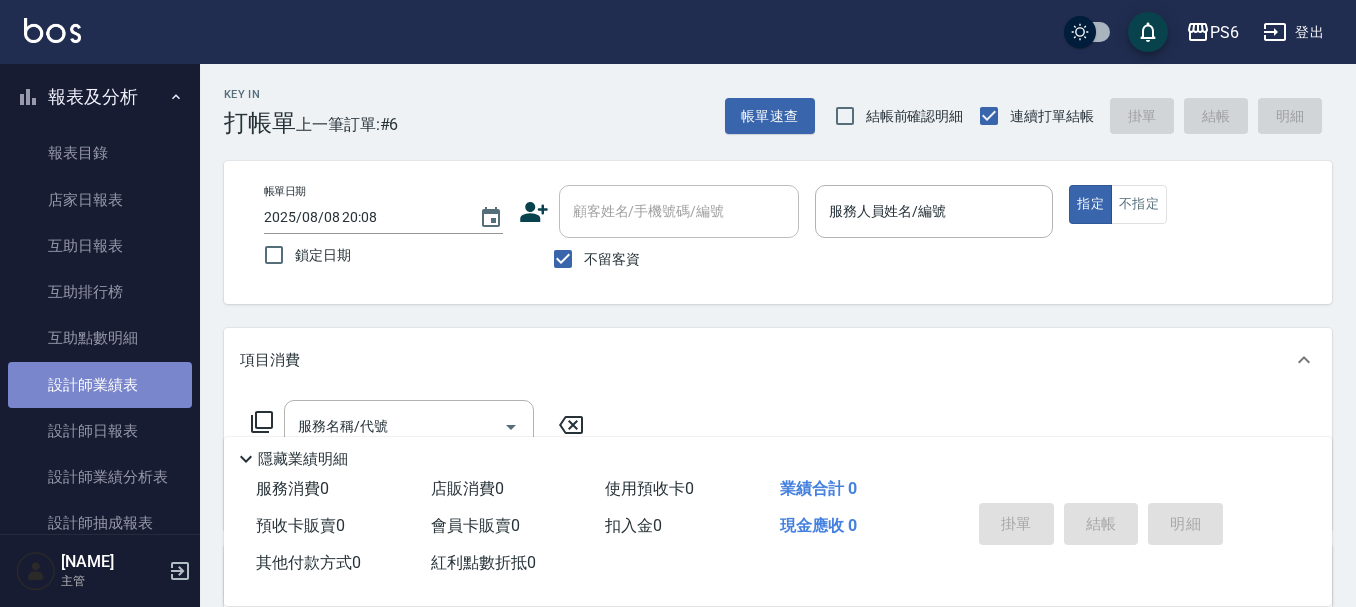 click on "設計師業績表" at bounding box center (100, 385) 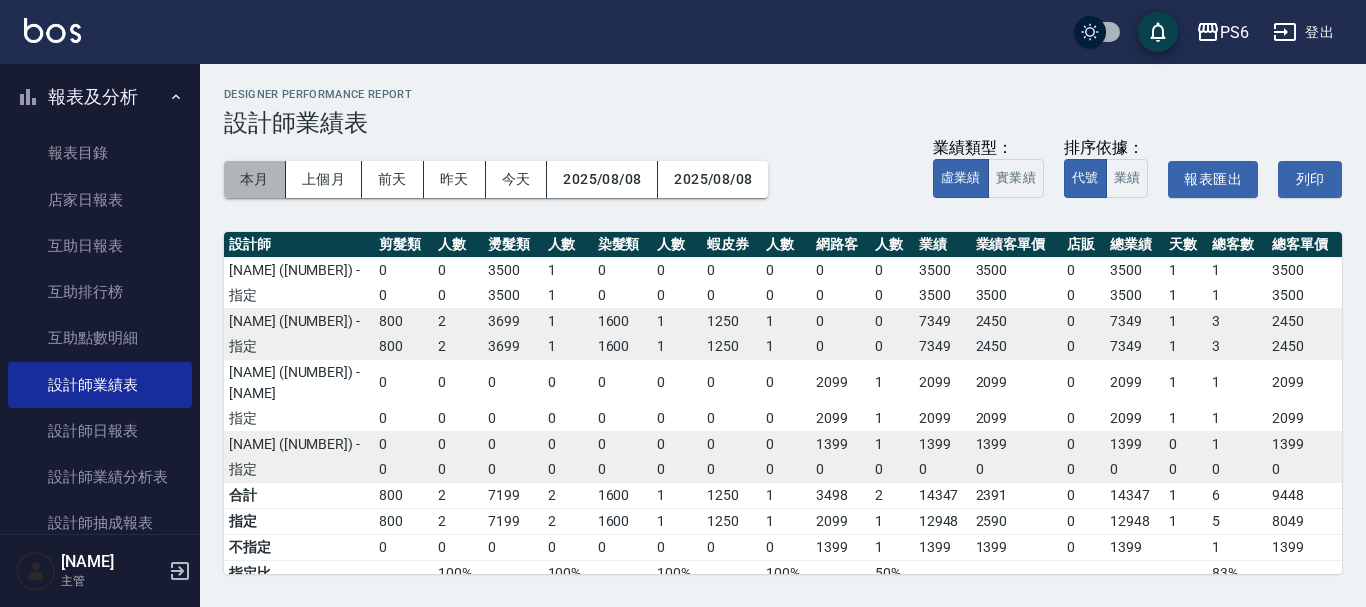click on "本月" at bounding box center [255, 179] 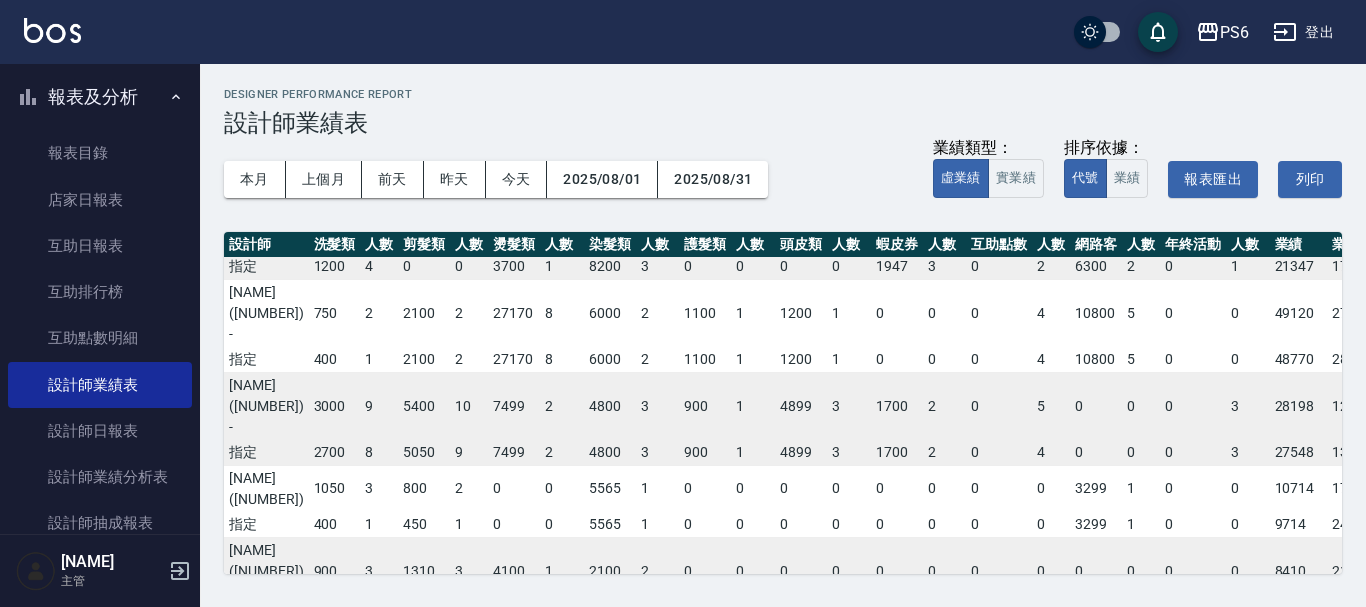 scroll, scrollTop: 50, scrollLeft: 0, axis: vertical 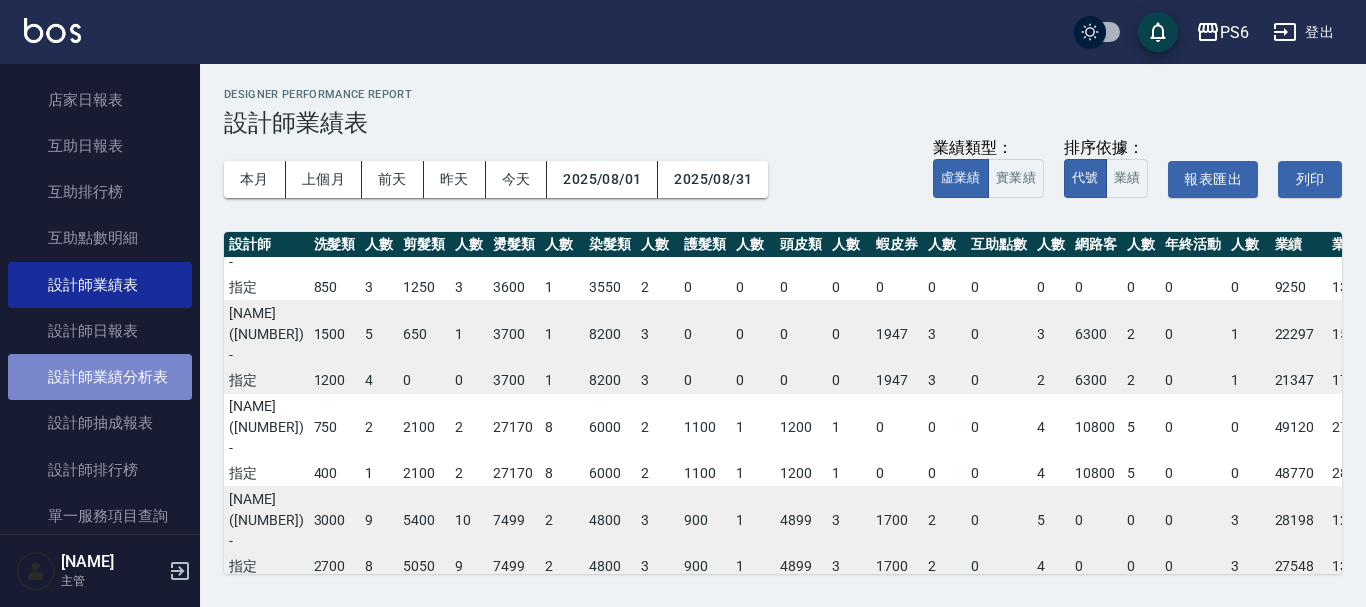 click on "設計師業績分析表" at bounding box center [100, 377] 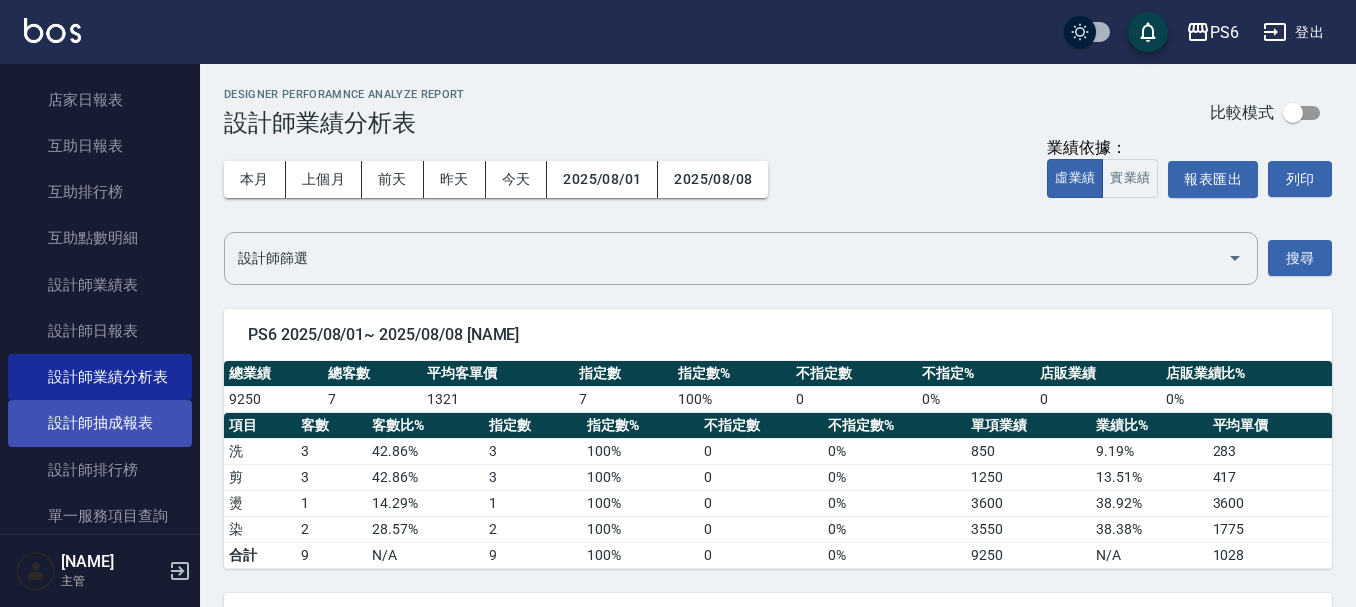 click on "設計師抽成報表" at bounding box center [100, 423] 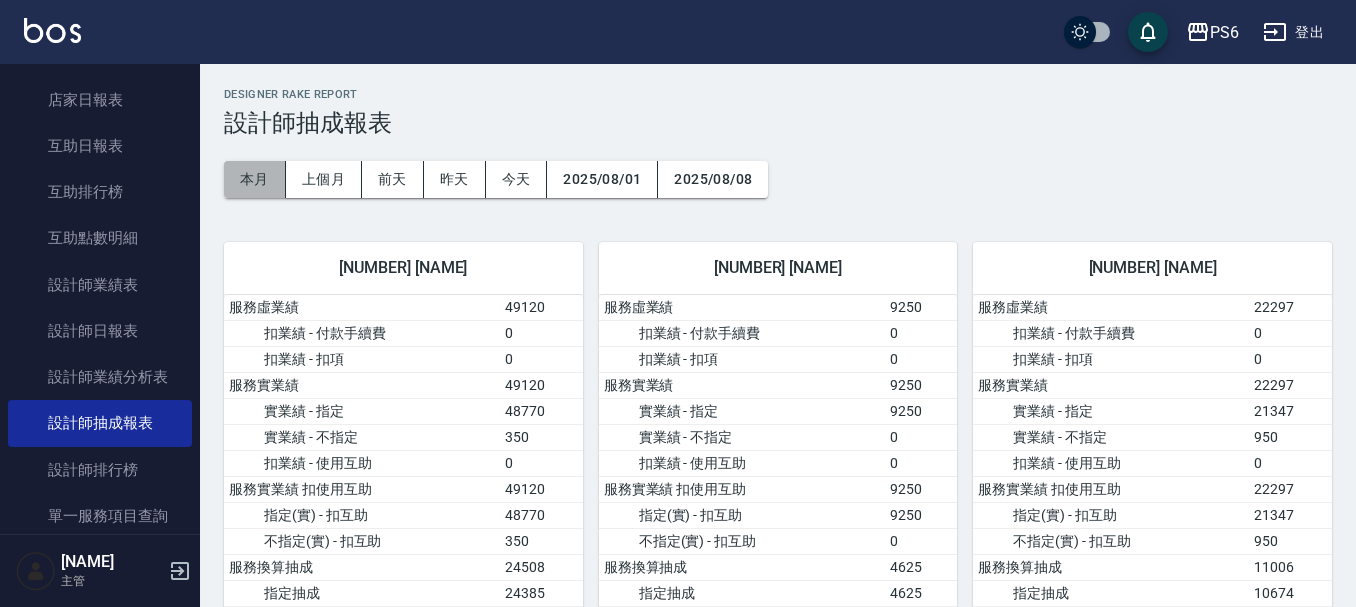click on "本月" at bounding box center (255, 179) 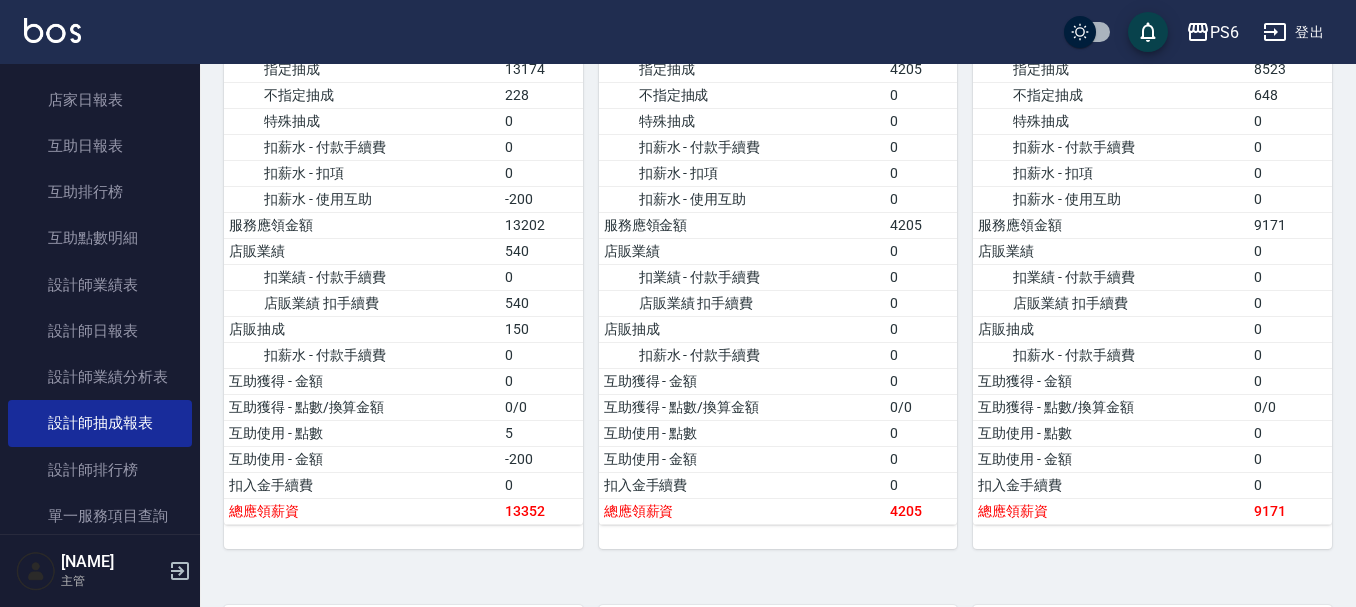 scroll, scrollTop: 1600, scrollLeft: 0, axis: vertical 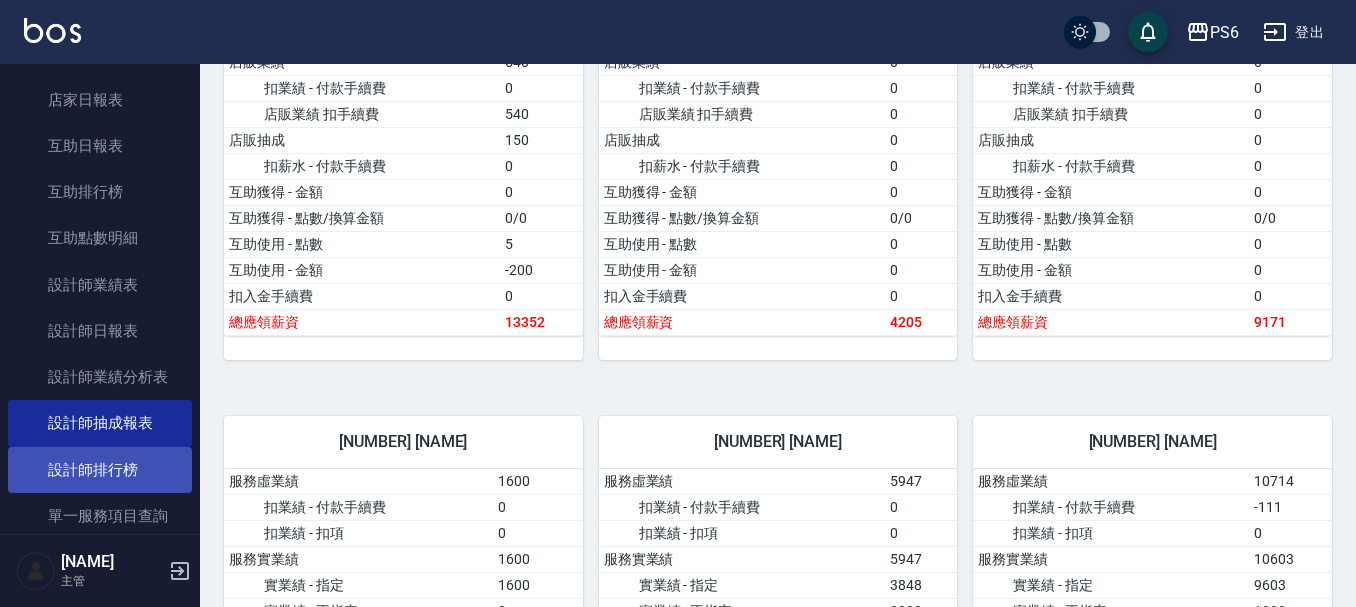 click on "設計師排行榜" at bounding box center (100, 470) 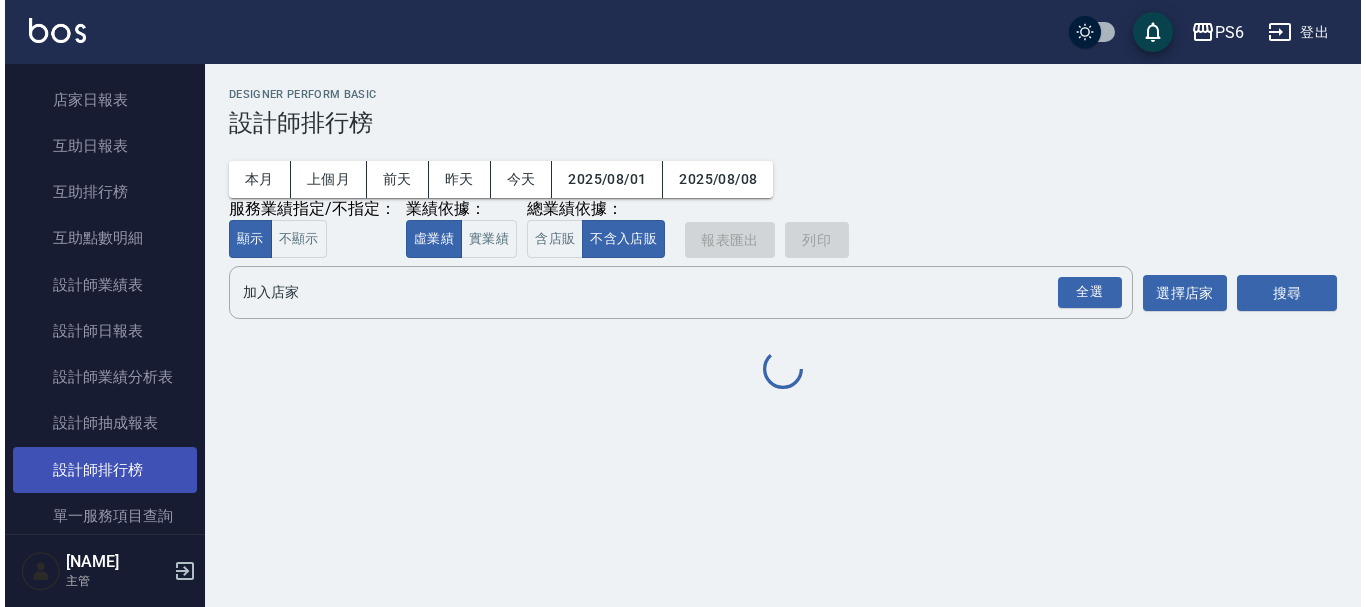 scroll, scrollTop: 0, scrollLeft: 0, axis: both 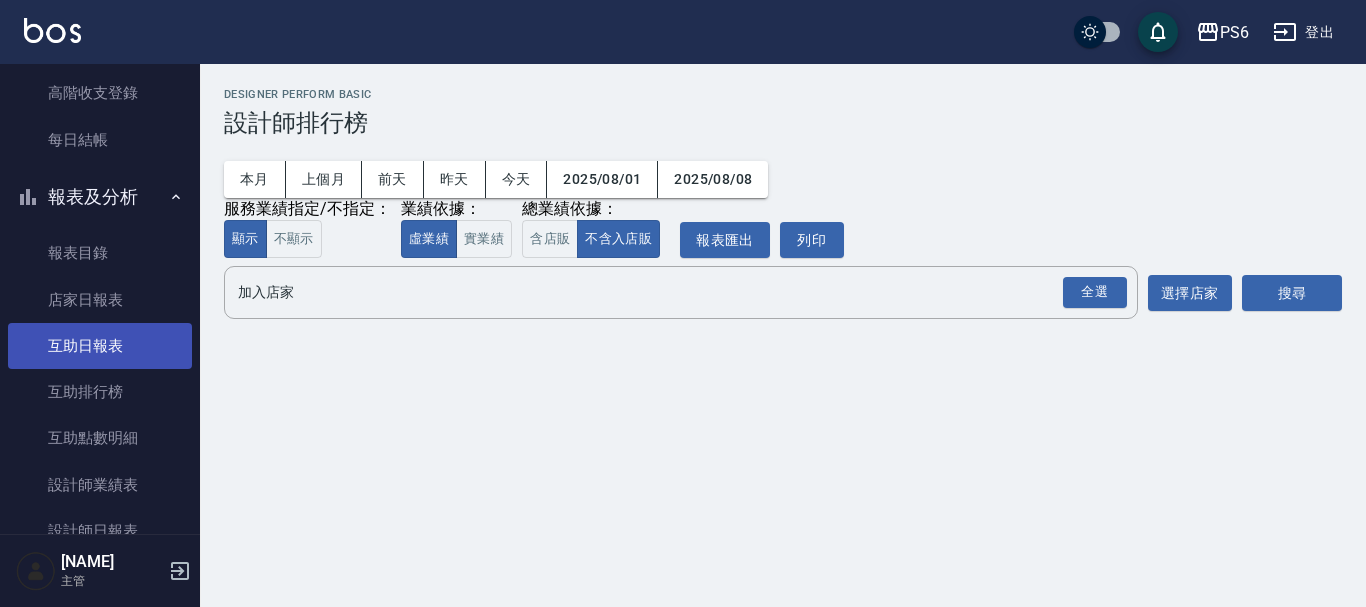 click on "互助日報表" at bounding box center (100, 346) 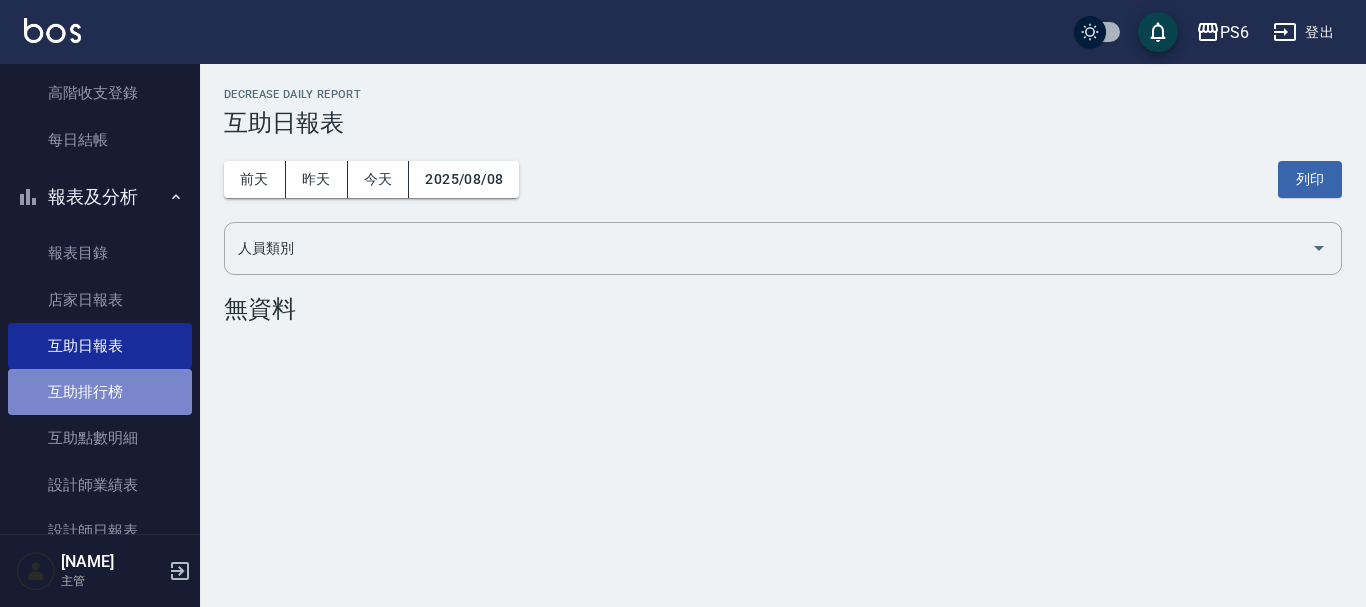 click on "互助排行榜" at bounding box center [100, 392] 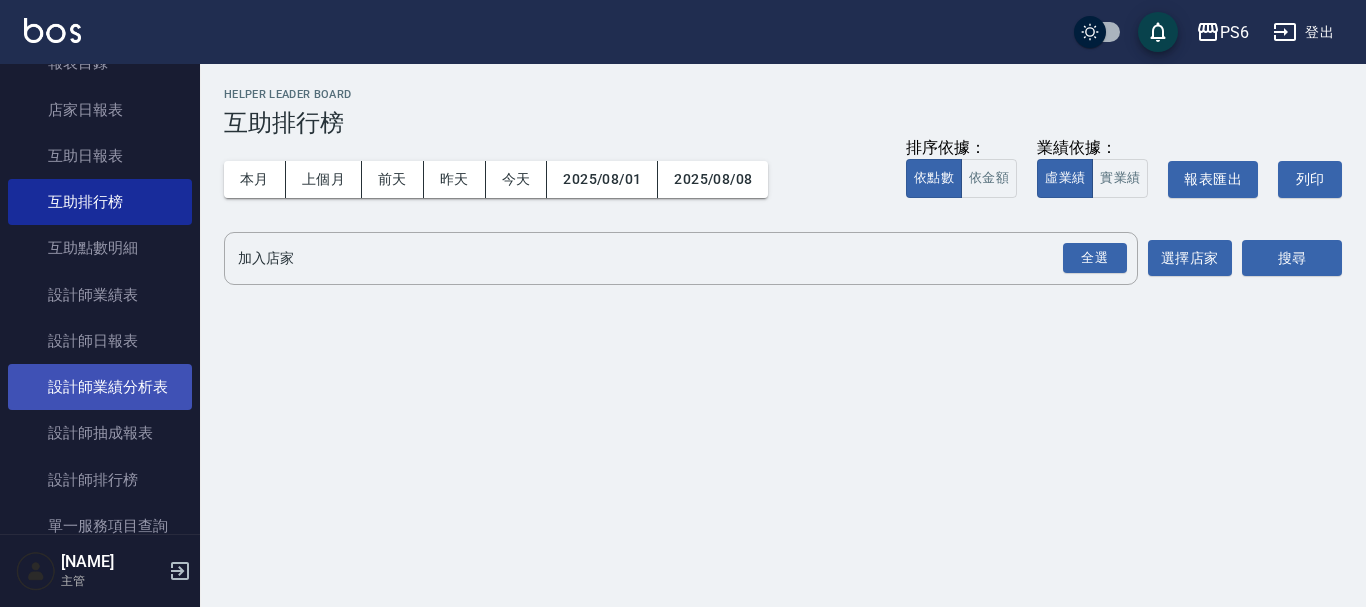 scroll, scrollTop: 400, scrollLeft: 0, axis: vertical 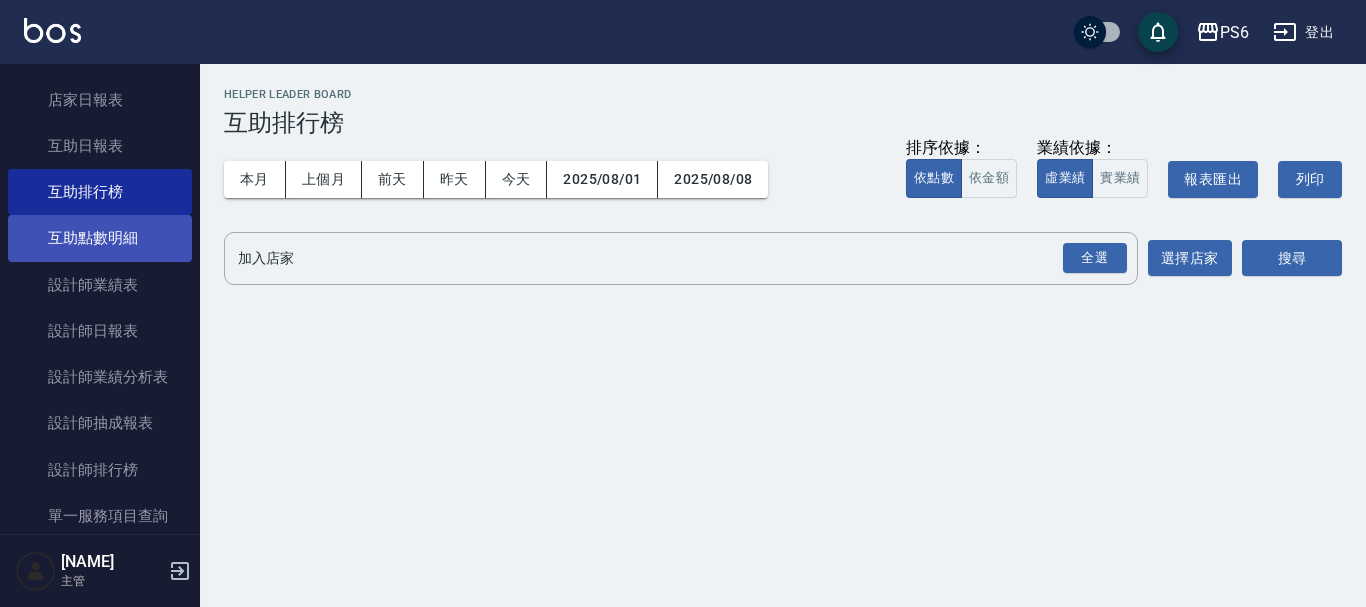 click on "互助點數明細" at bounding box center (100, 238) 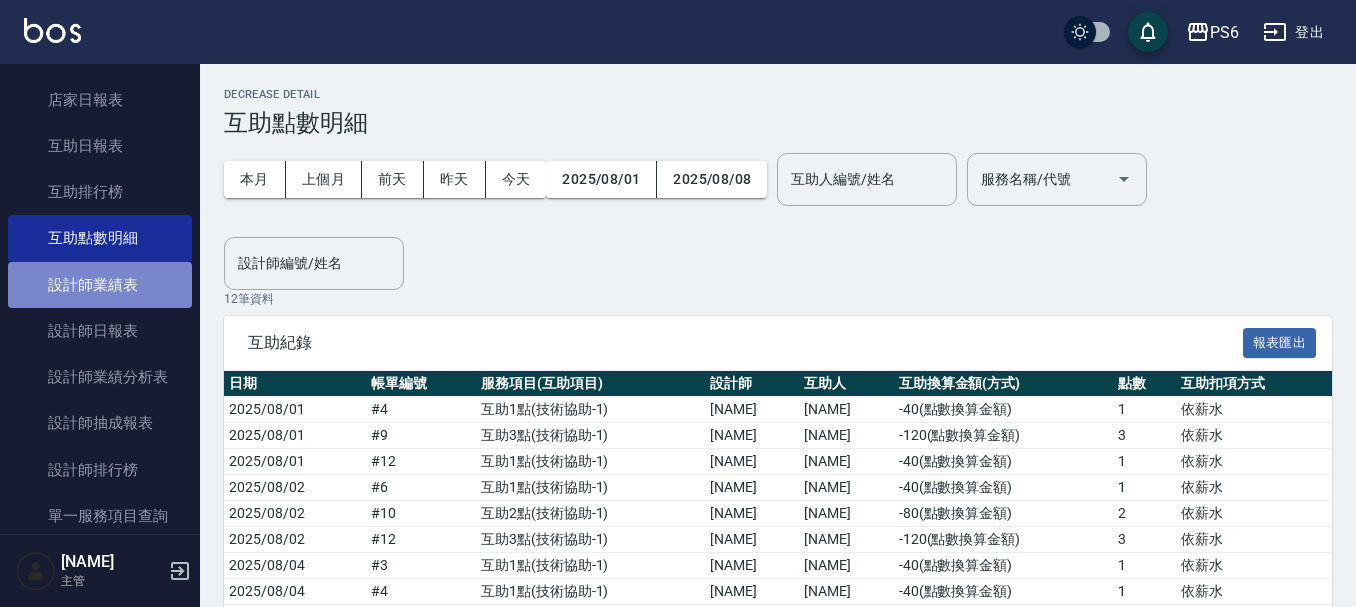 click on "設計師業績表" at bounding box center [100, 285] 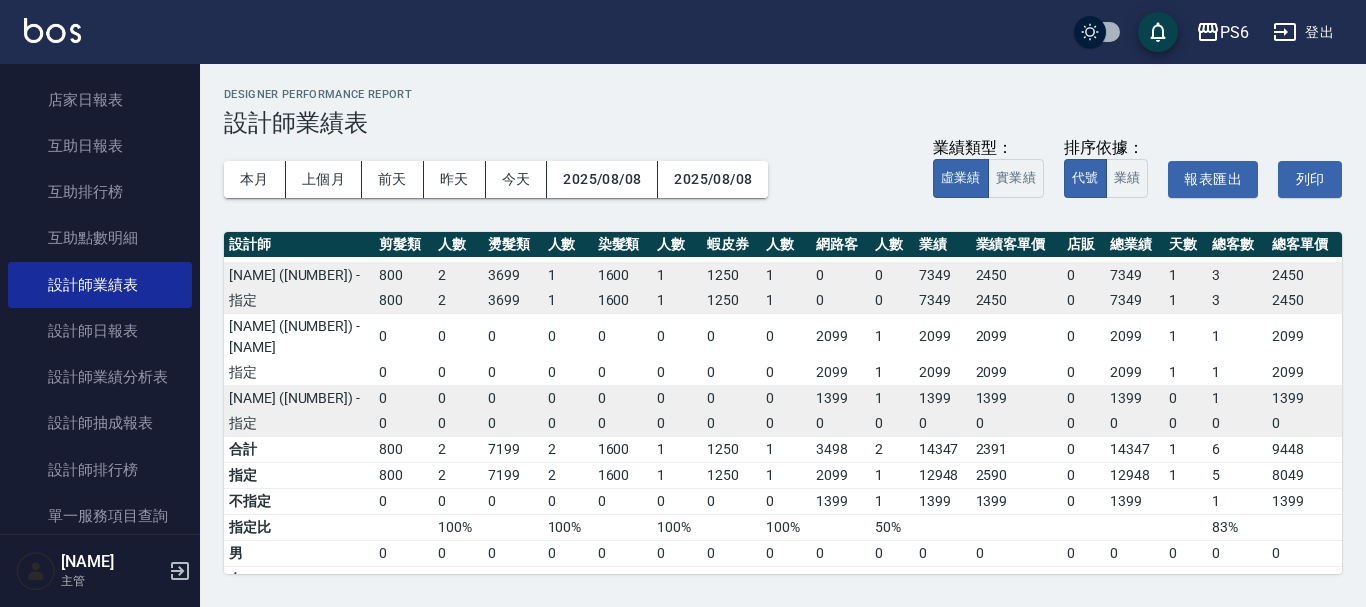 scroll, scrollTop: 70, scrollLeft: 0, axis: vertical 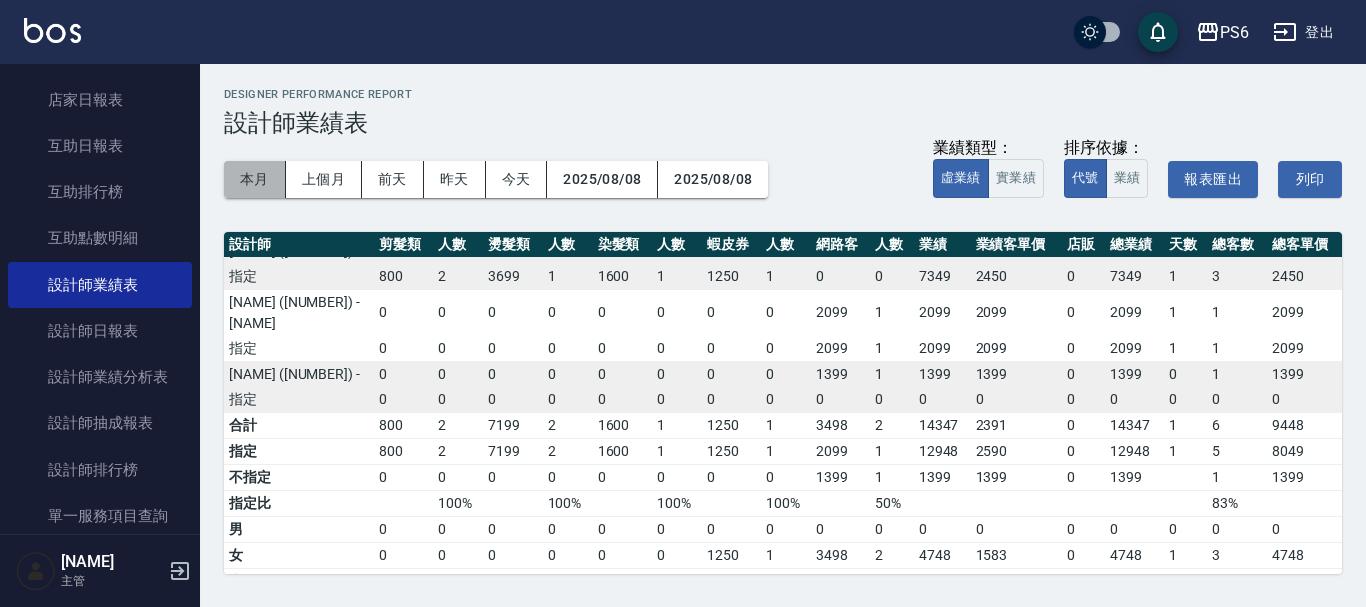 click on "本月" at bounding box center [255, 179] 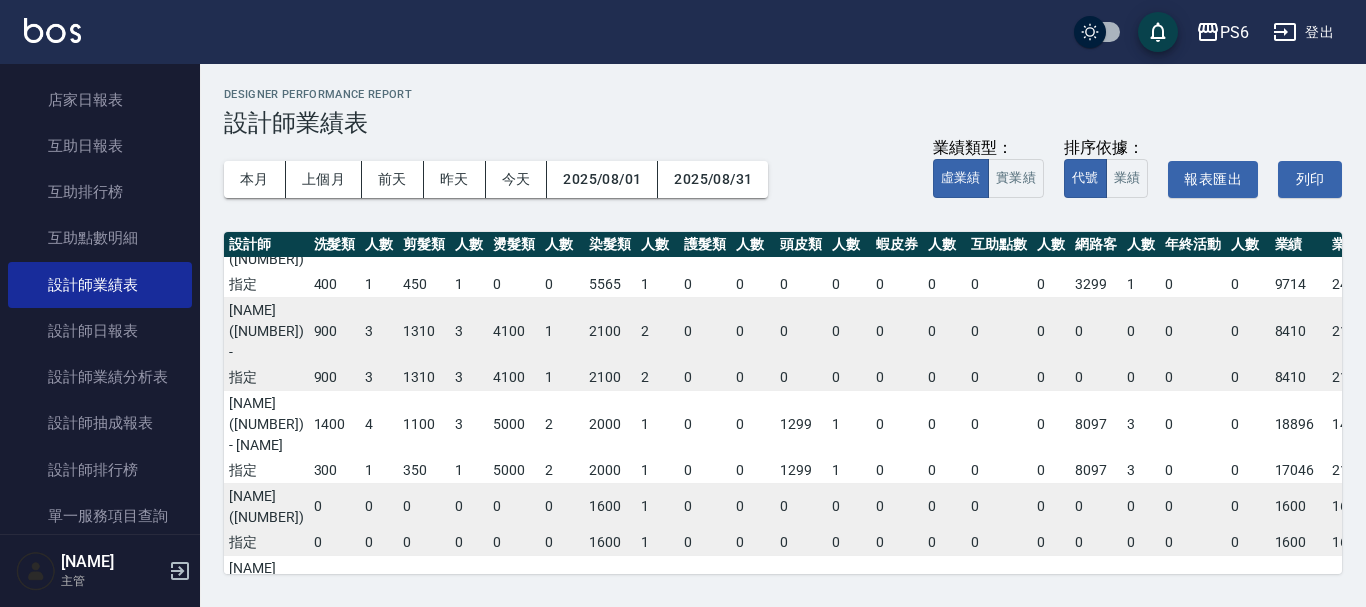 scroll, scrollTop: 550, scrollLeft: 0, axis: vertical 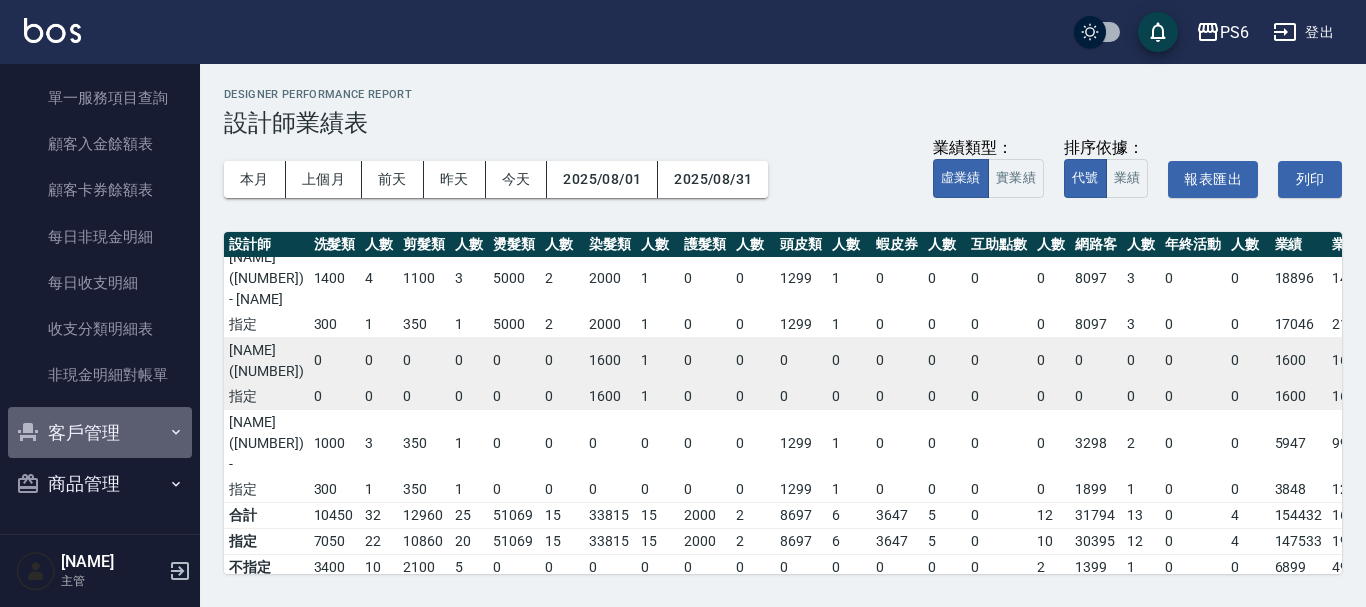 click on "客戶管理" at bounding box center (100, 433) 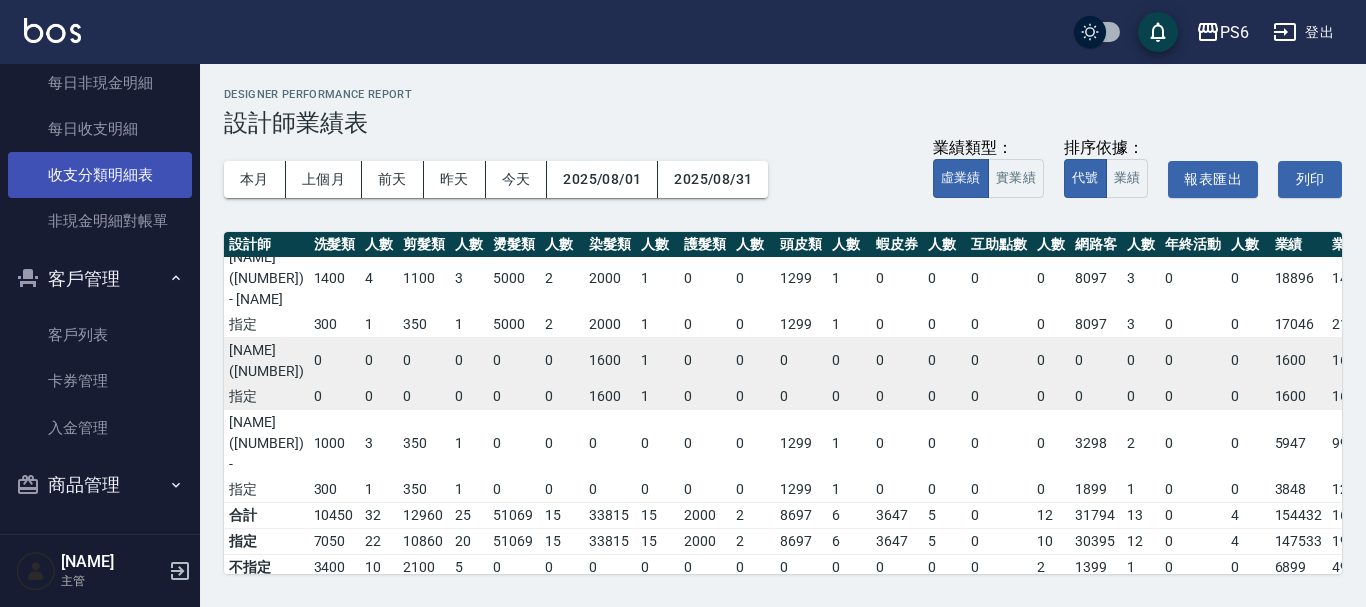scroll, scrollTop: 872, scrollLeft: 0, axis: vertical 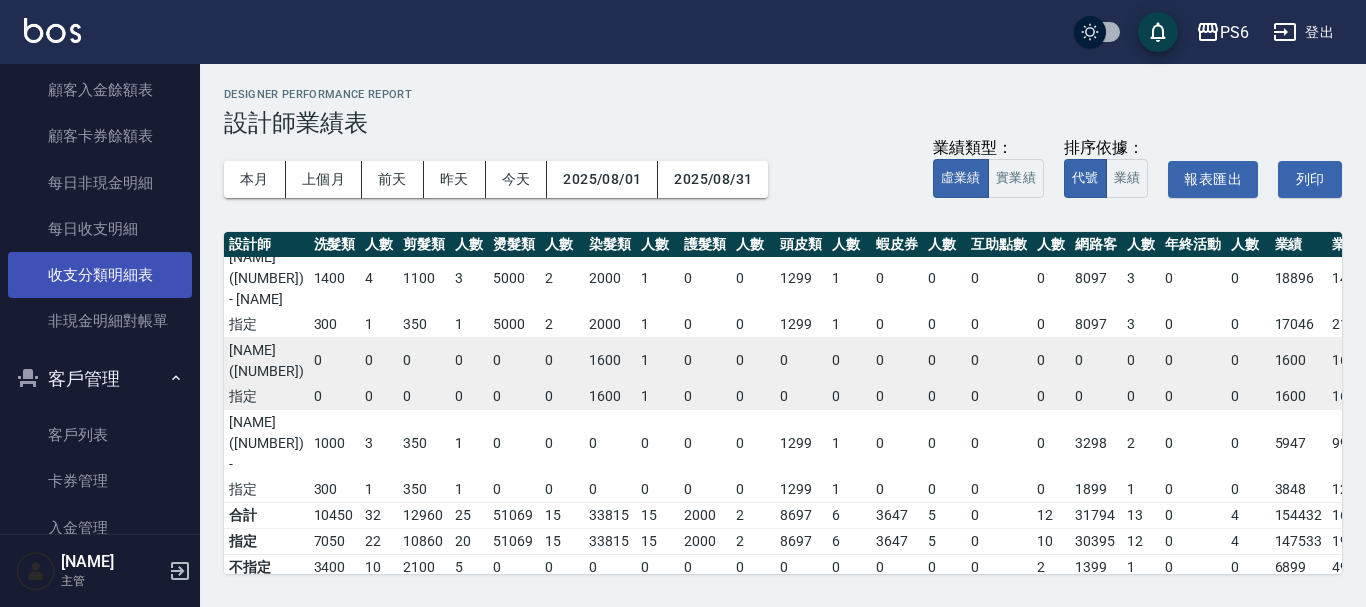 click on "收支分類明細表" at bounding box center [100, 275] 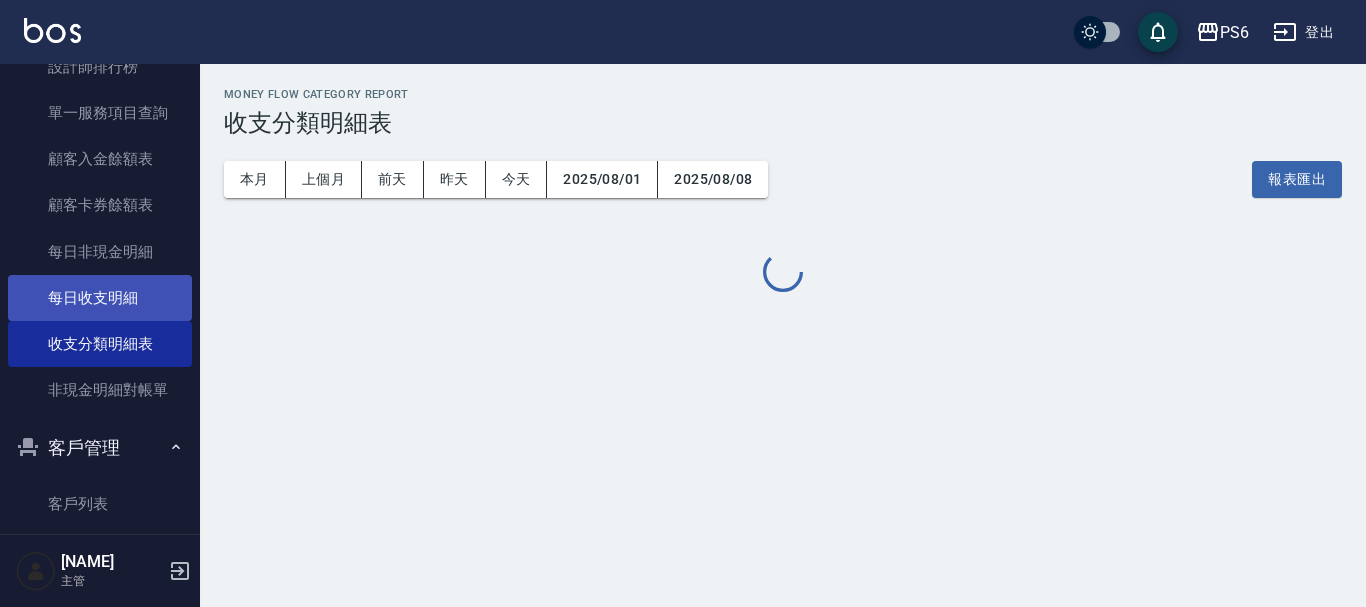 scroll, scrollTop: 772, scrollLeft: 0, axis: vertical 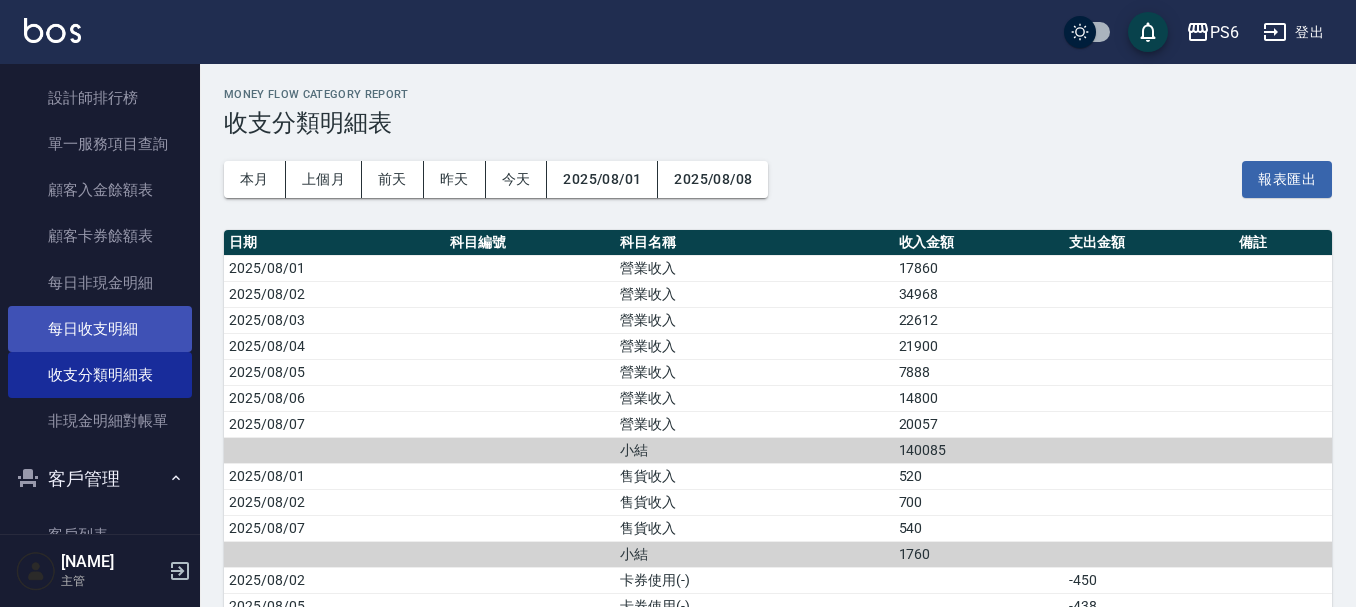 click on "每日收支明細" at bounding box center [100, 329] 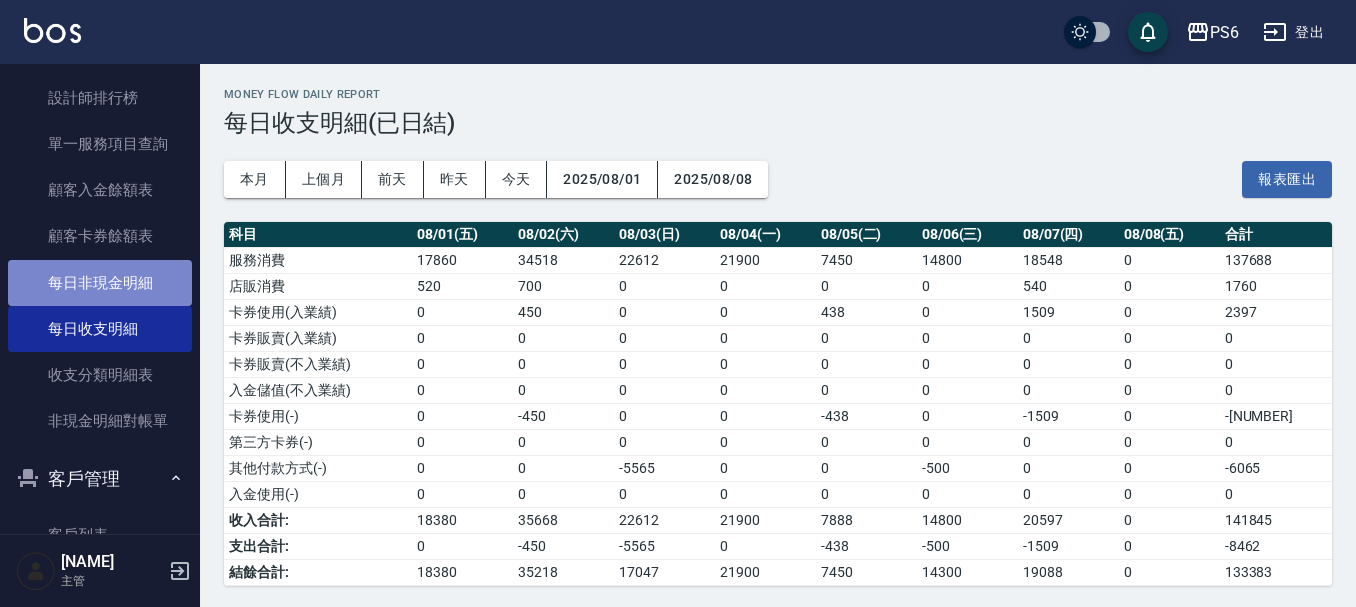 click on "每日非現金明細" at bounding box center (100, 283) 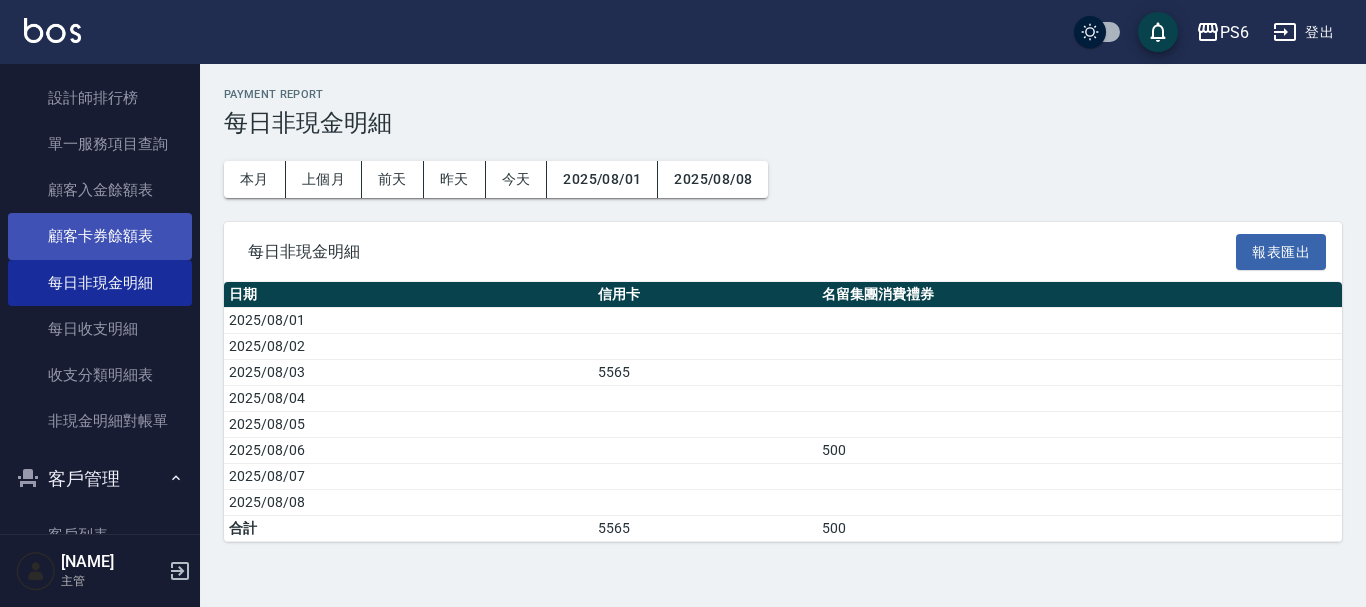 click on "顧客卡券餘額表" at bounding box center (100, 236) 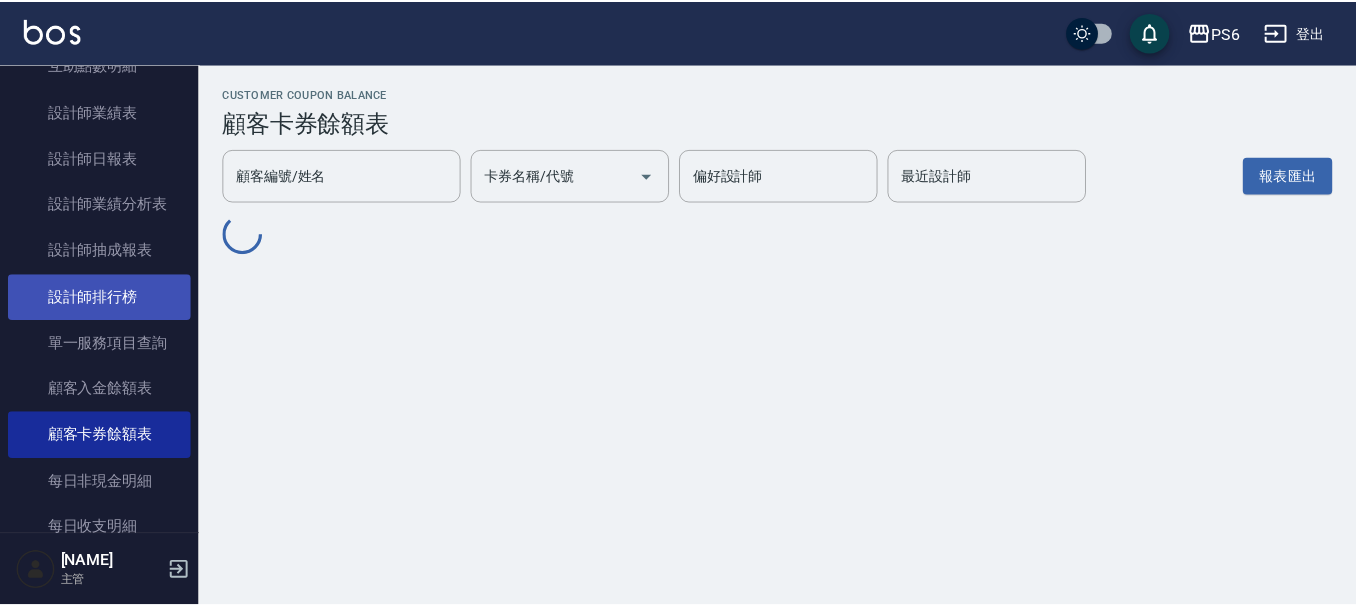 scroll, scrollTop: 572, scrollLeft: 0, axis: vertical 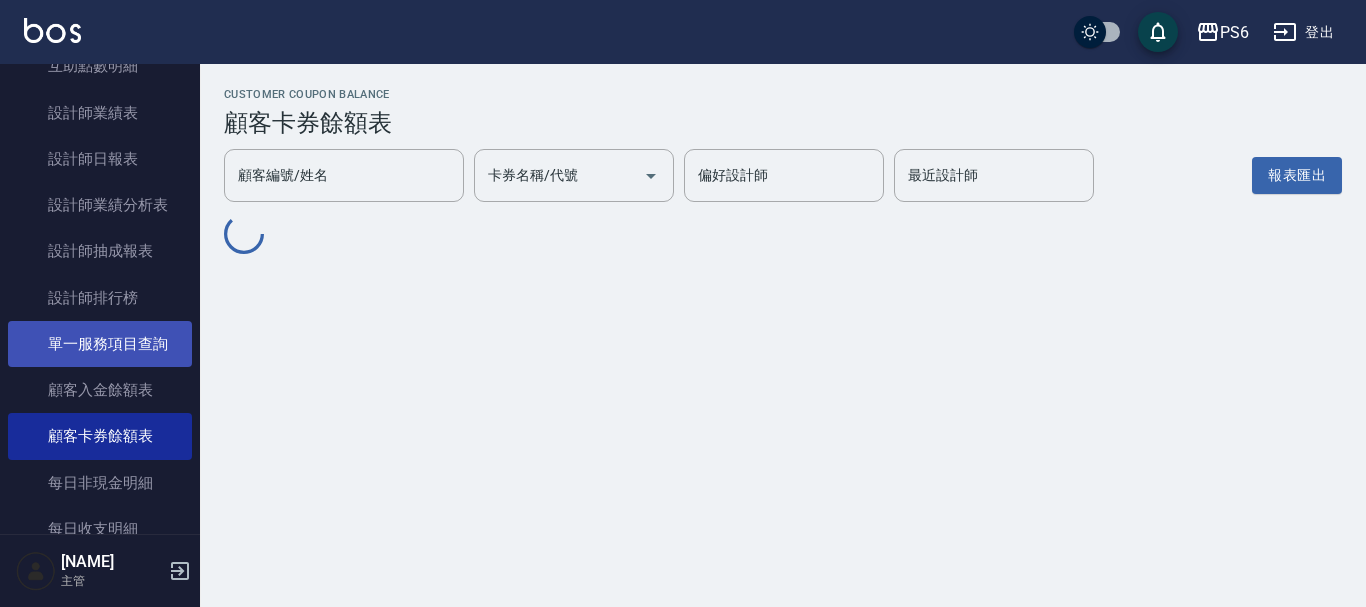 click on "單一服務項目查詢" at bounding box center (100, 344) 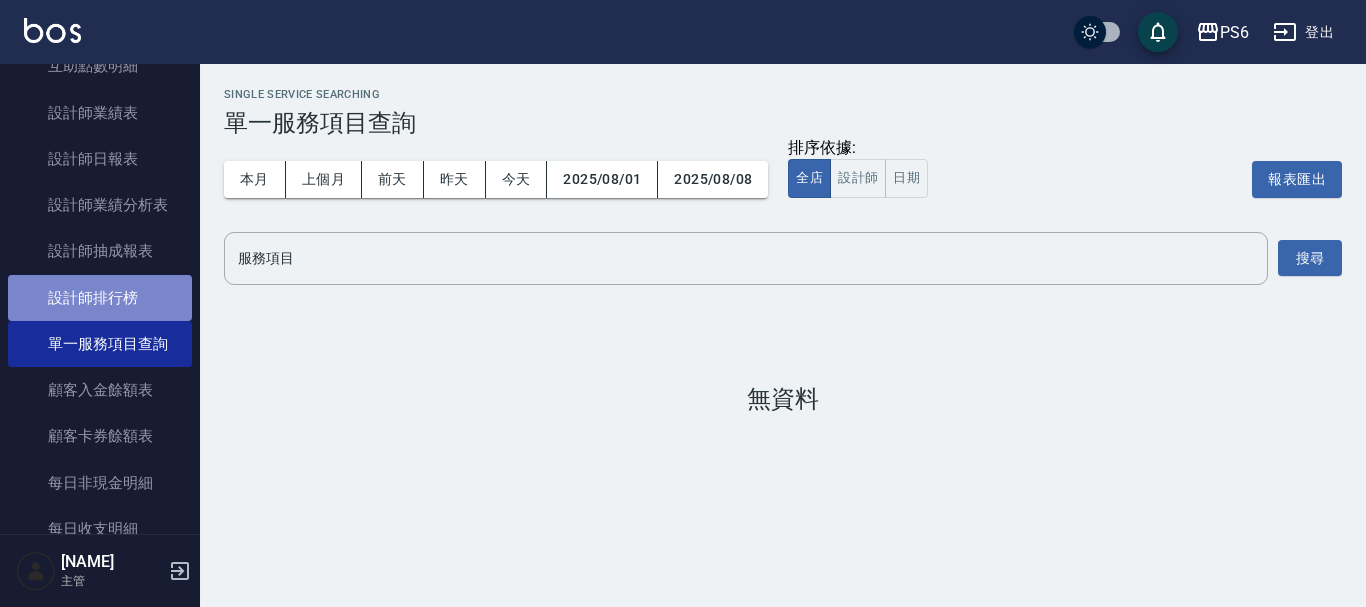 click on "設計師排行榜" at bounding box center [100, 298] 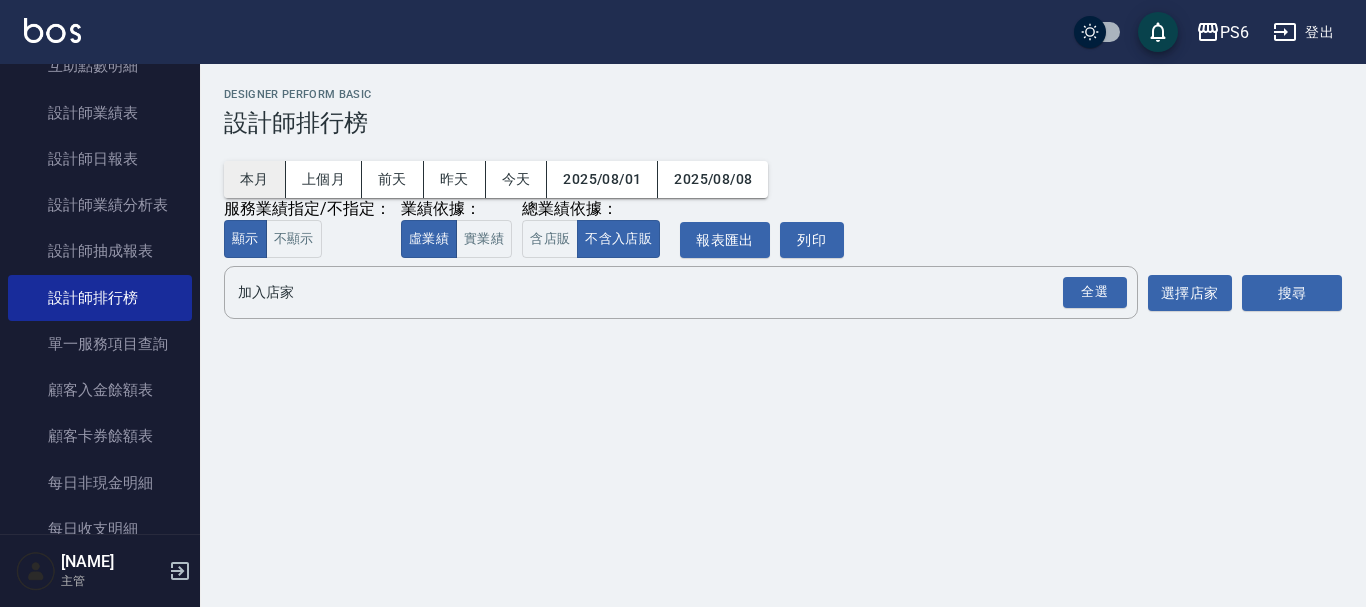 click on "本月" at bounding box center (255, 179) 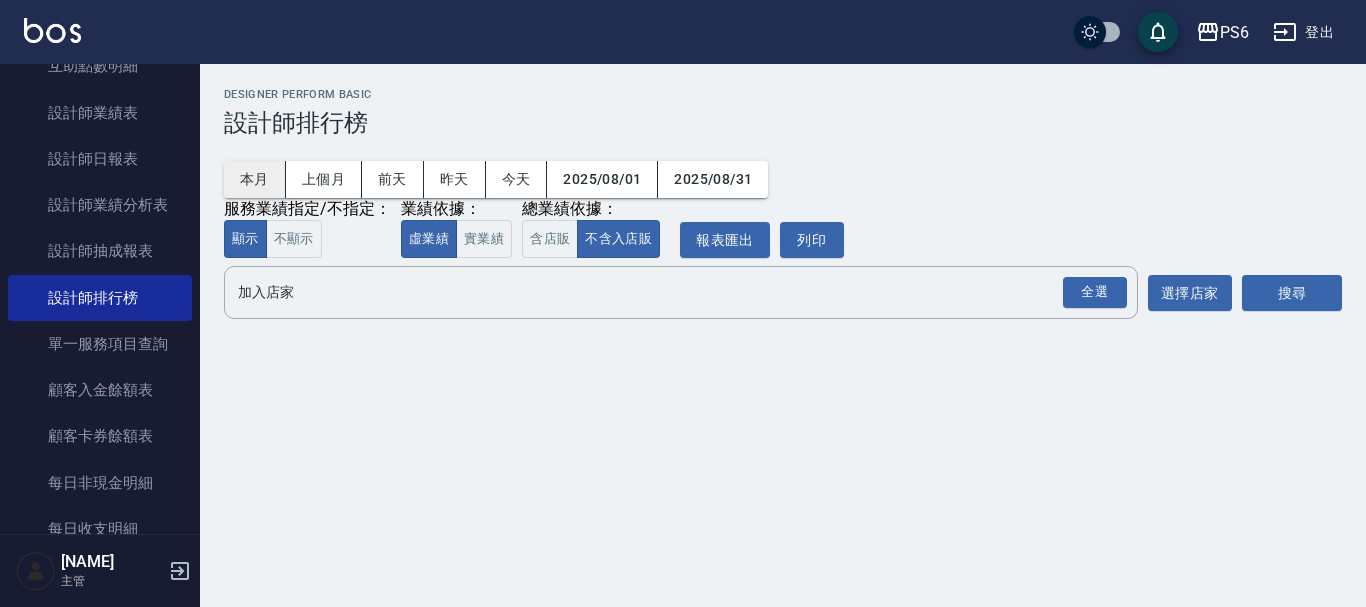 click on "本月" at bounding box center (255, 179) 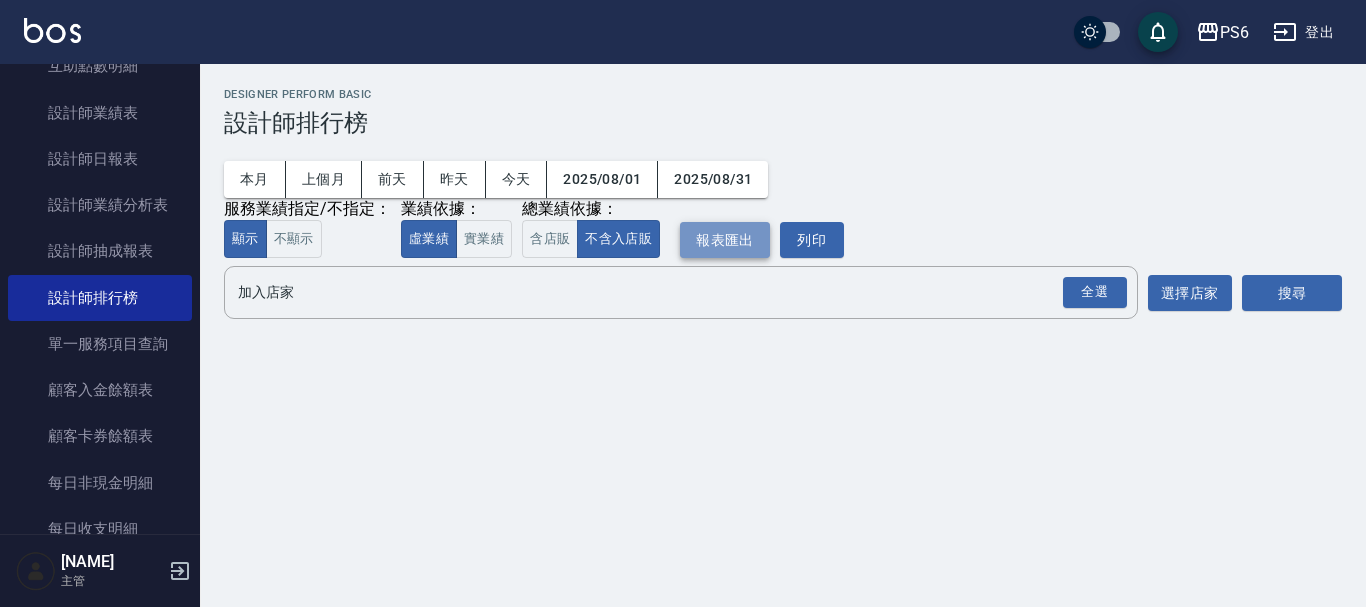 click on "報表匯出" at bounding box center [725, 240] 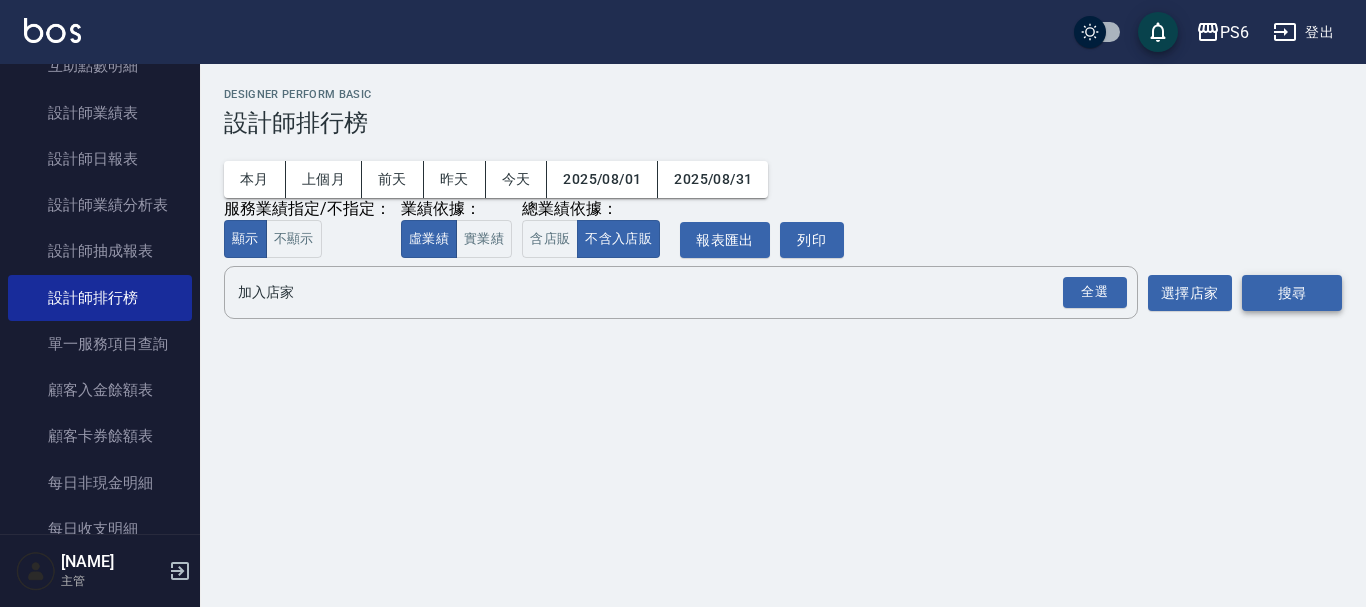 drag, startPoint x: 1086, startPoint y: 296, endPoint x: 1319, endPoint y: 311, distance: 233.48233 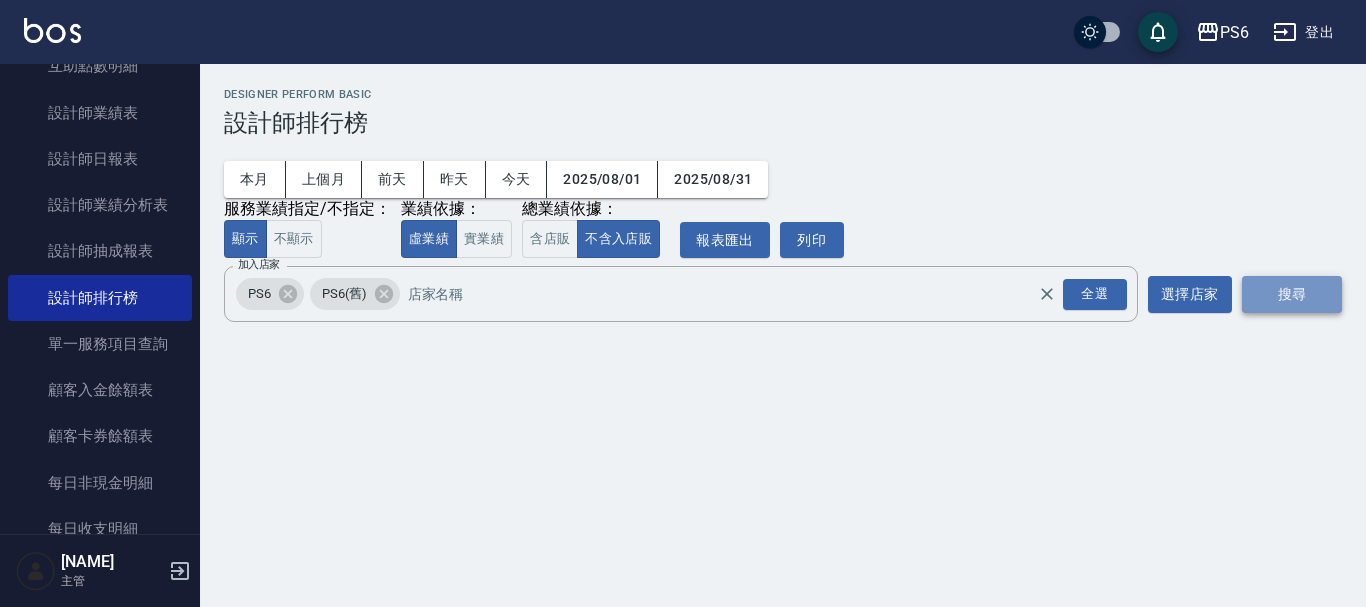 click on "搜尋" at bounding box center (1292, 294) 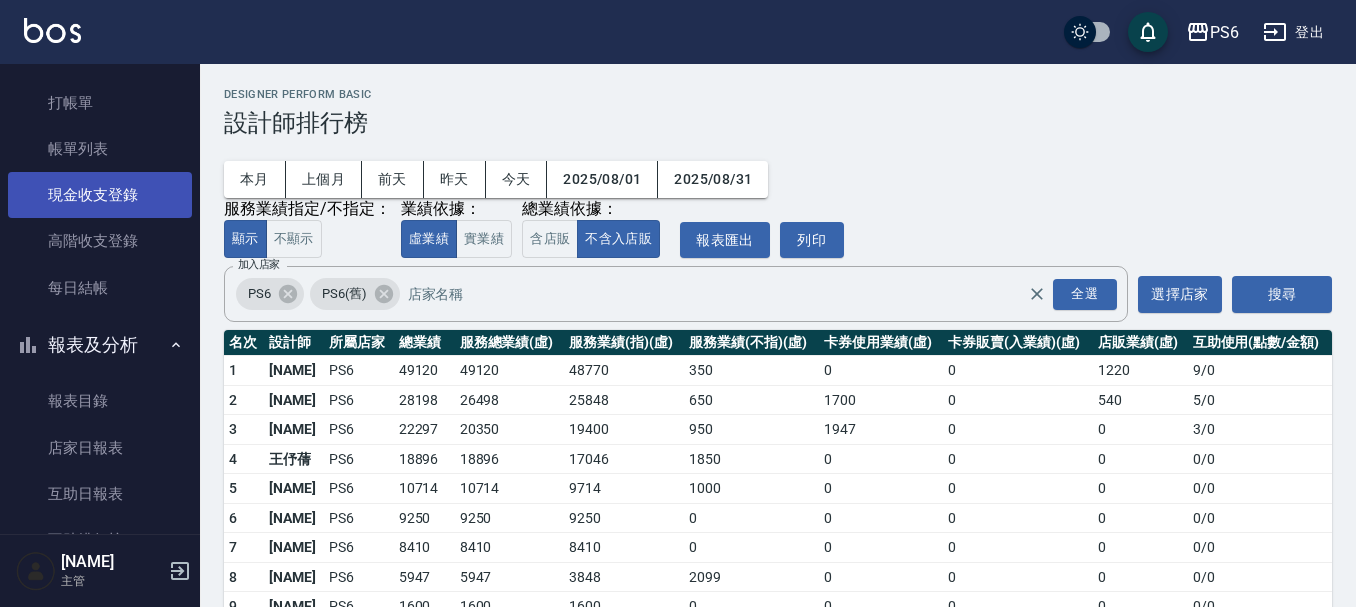 scroll, scrollTop: 0, scrollLeft: 0, axis: both 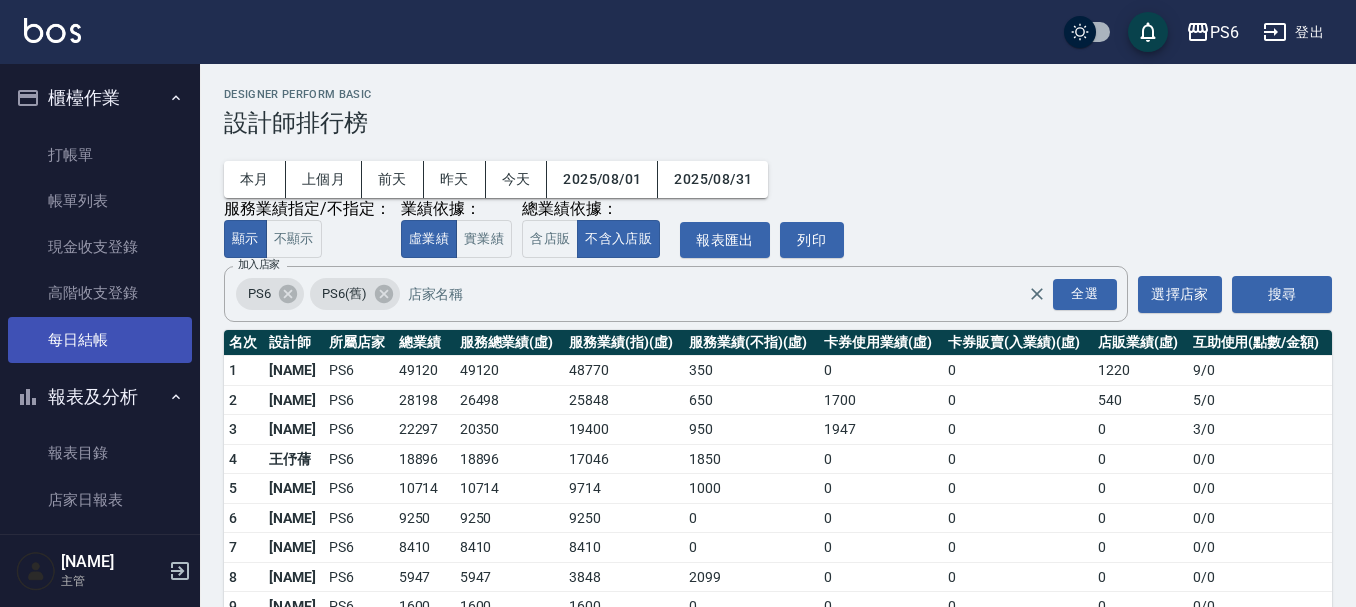click on "每日結帳" at bounding box center (100, 340) 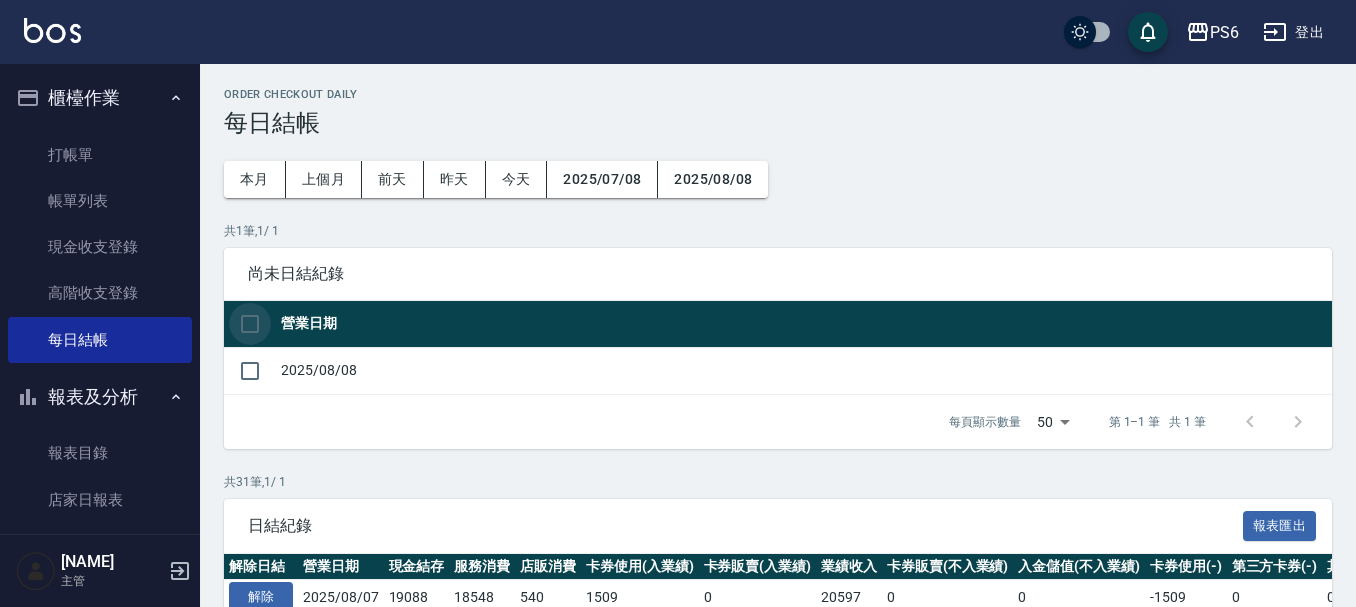click at bounding box center [250, 324] 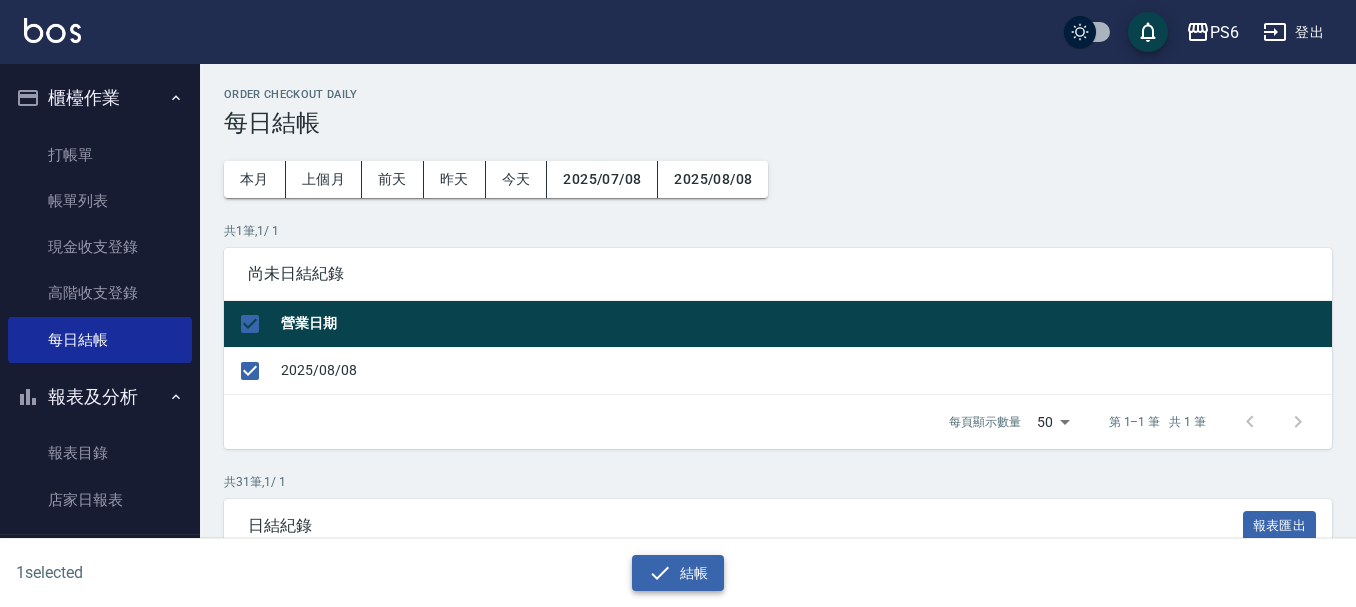 click 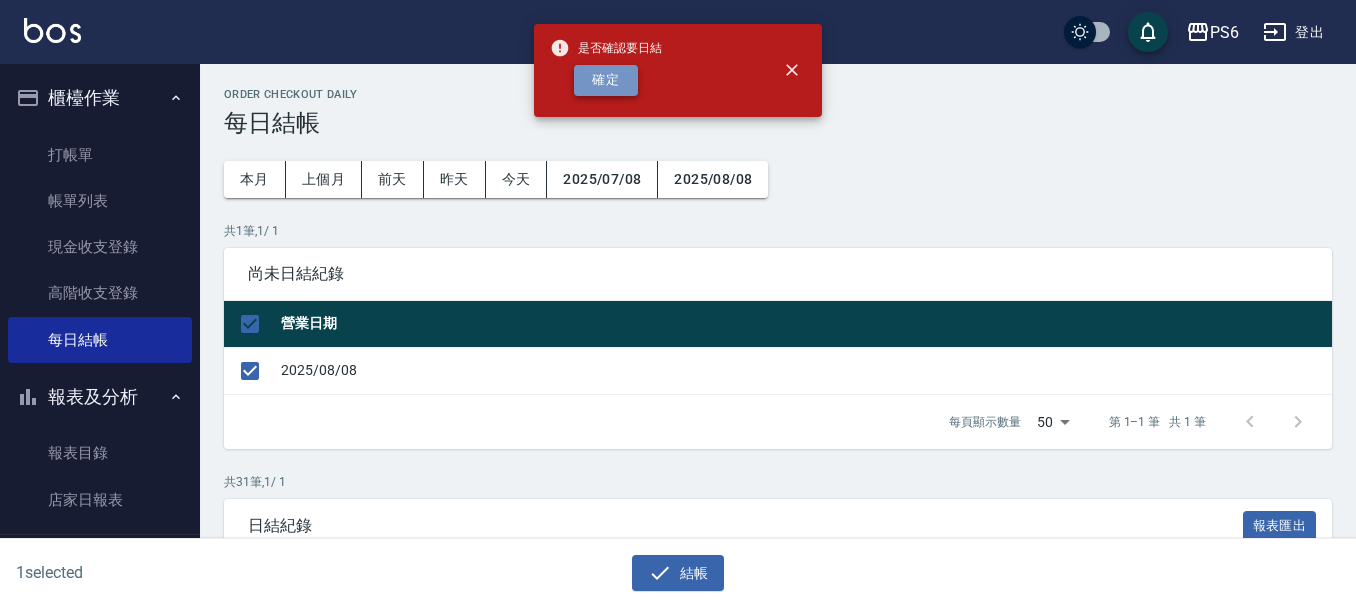 click on "確定" at bounding box center [606, 80] 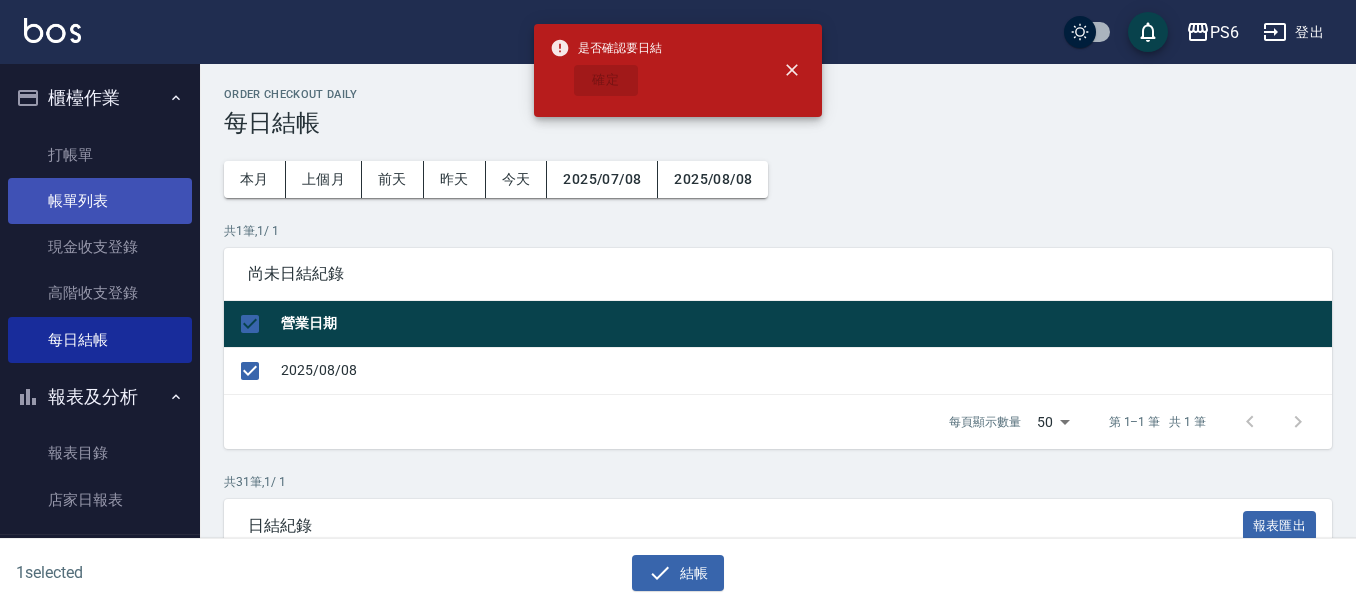checkbox on "false" 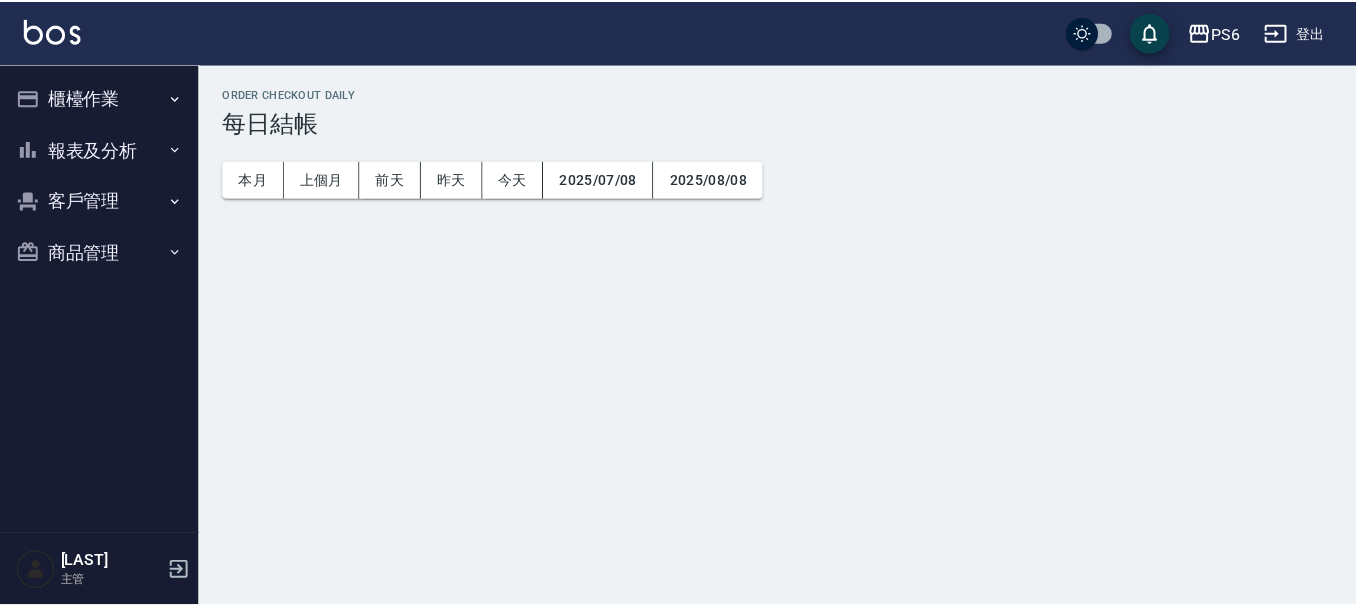 scroll, scrollTop: 0, scrollLeft: 0, axis: both 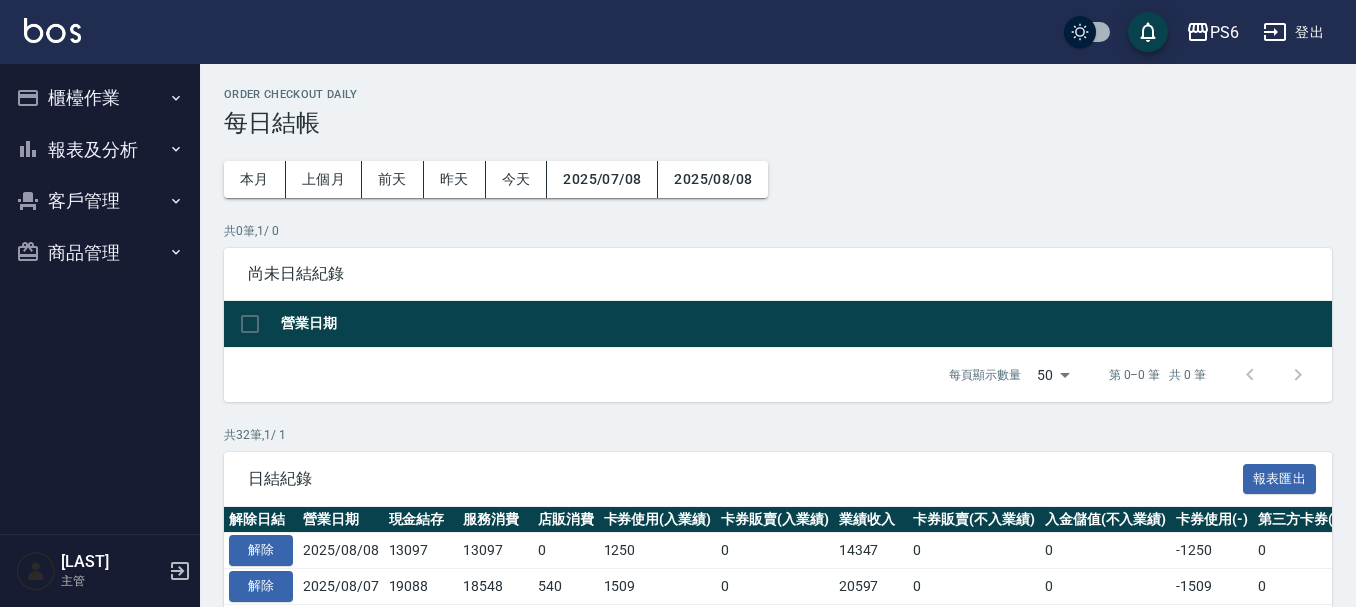 click on "報表及分析" at bounding box center [100, 150] 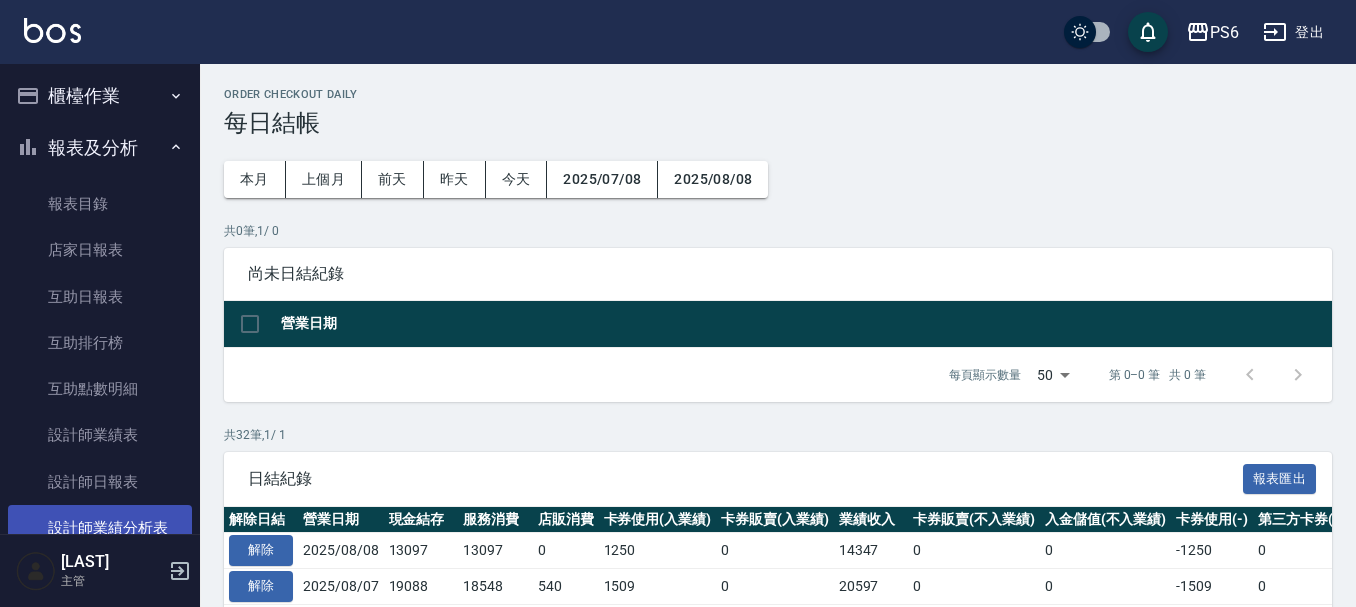 scroll, scrollTop: 0, scrollLeft: 0, axis: both 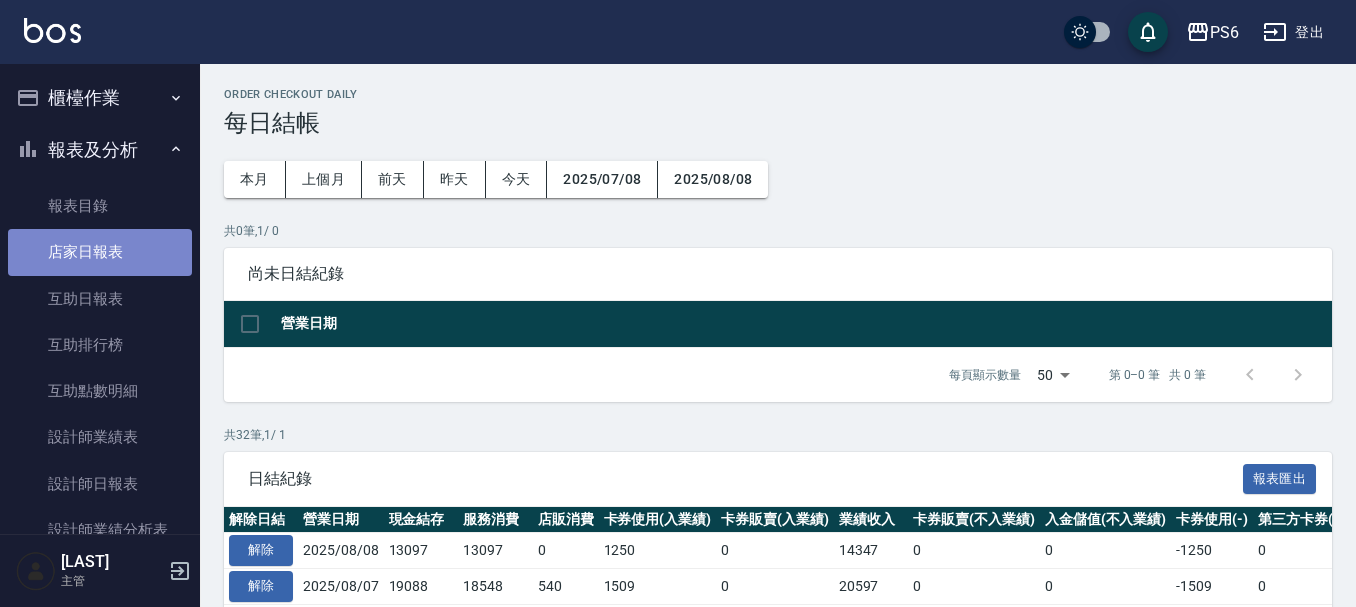 click on "店家日報表" at bounding box center [100, 252] 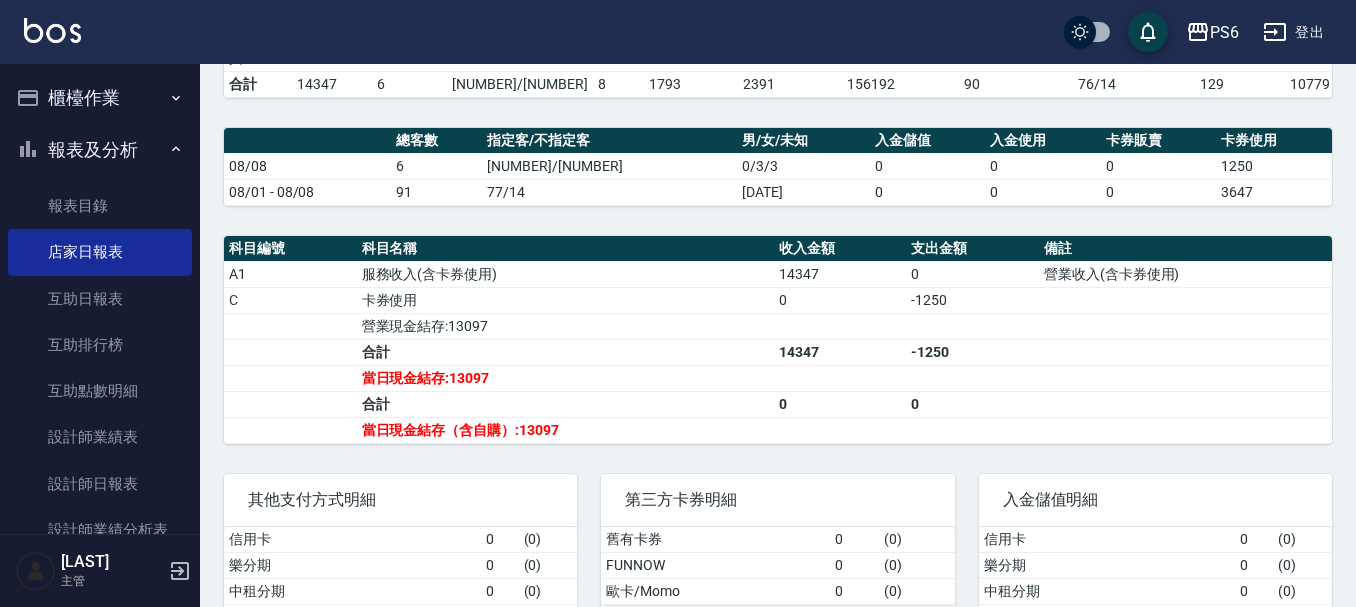 scroll, scrollTop: 300, scrollLeft: 0, axis: vertical 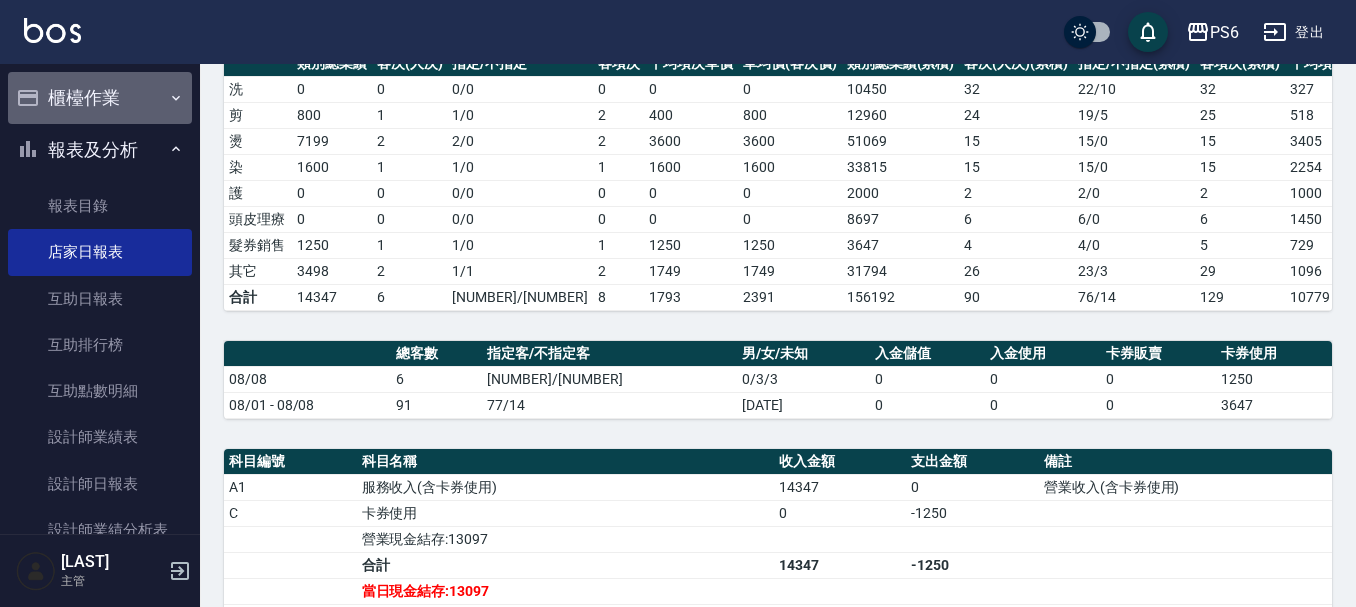 click on "櫃檯作業" at bounding box center [100, 98] 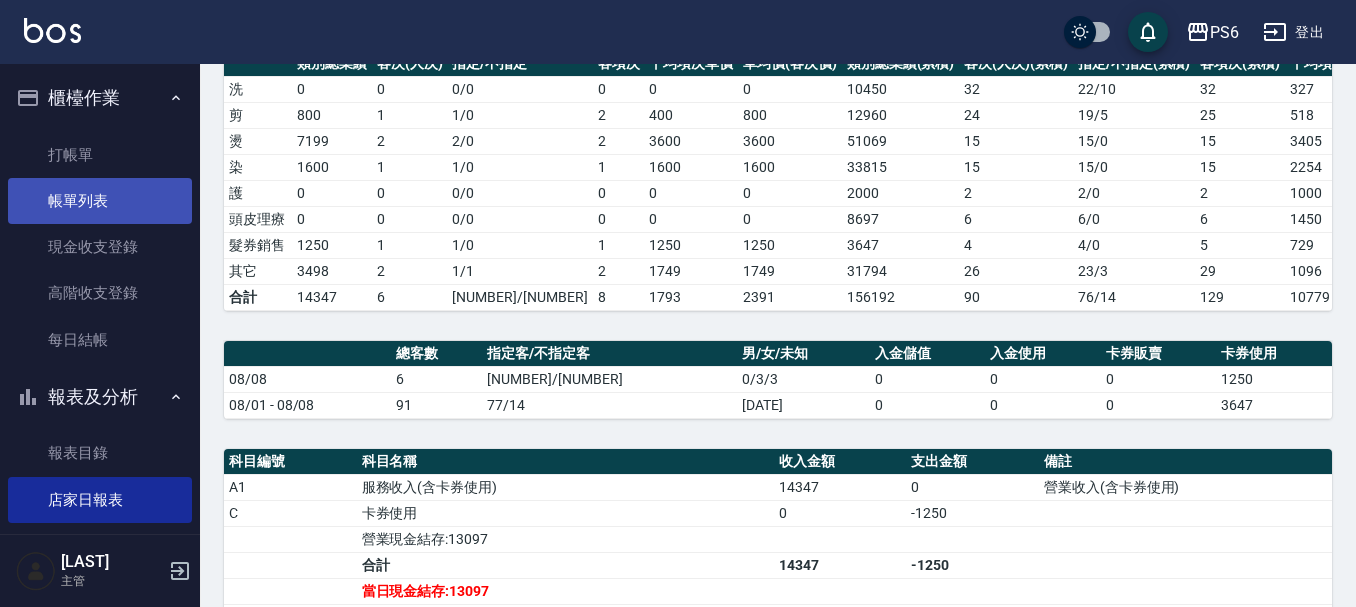 click on "帳單列表" at bounding box center (100, 201) 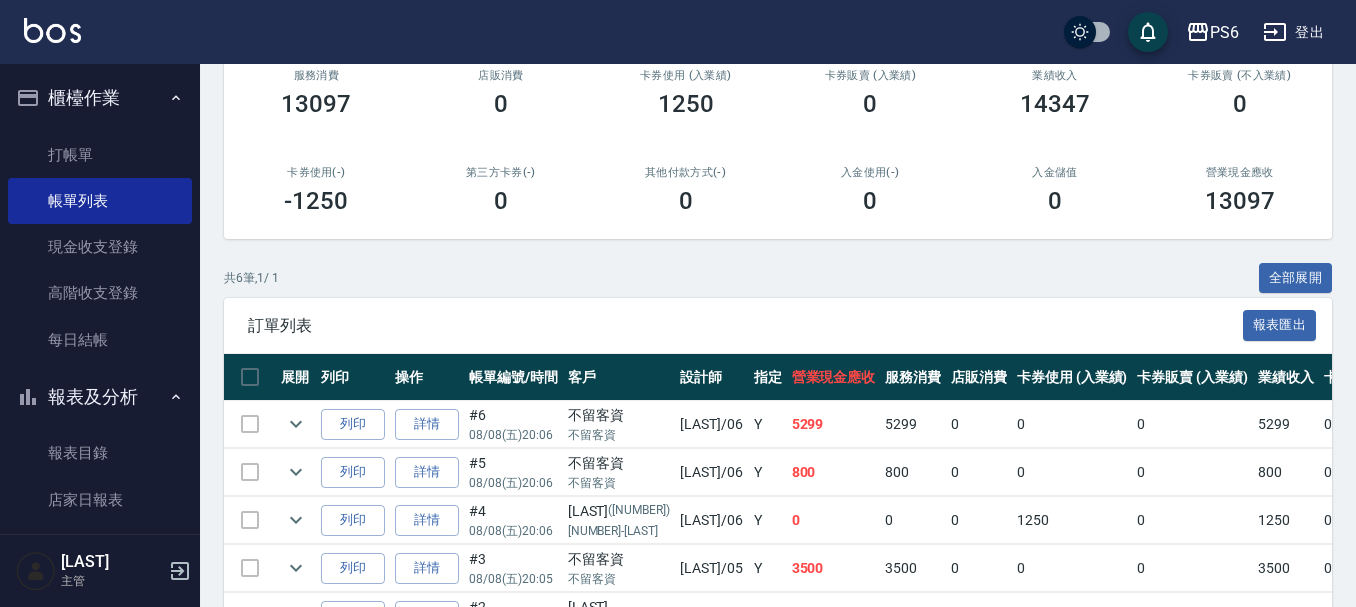 scroll, scrollTop: 339, scrollLeft: 0, axis: vertical 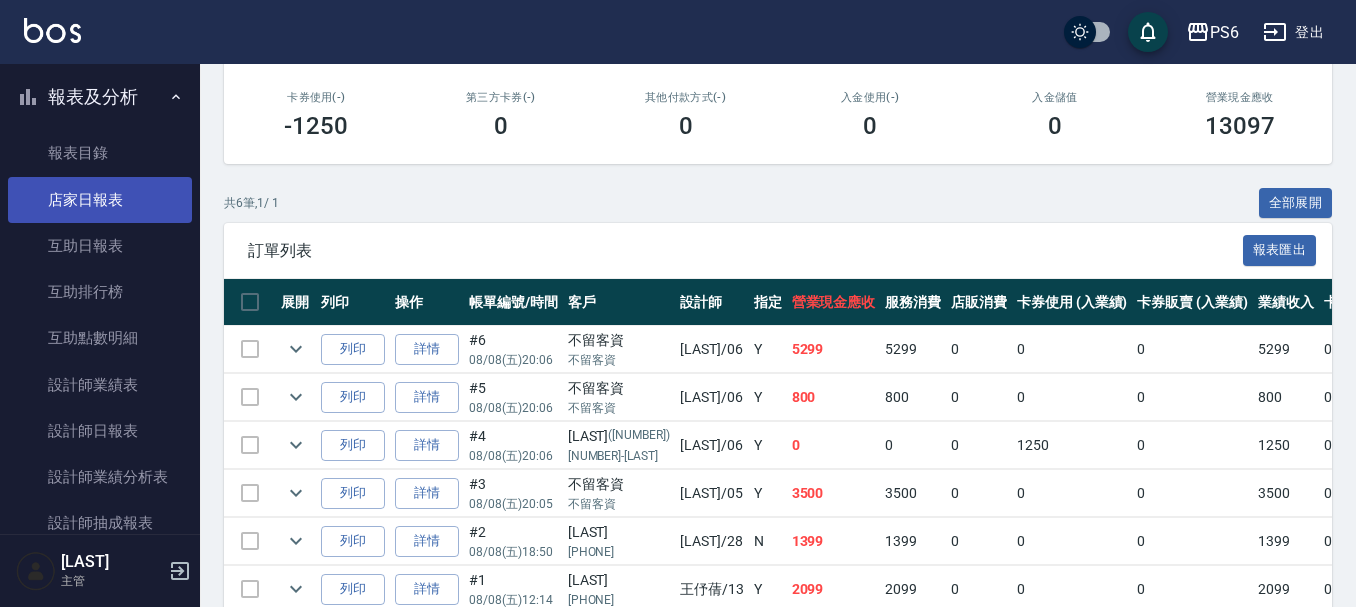 click on "店家日報表" at bounding box center (100, 200) 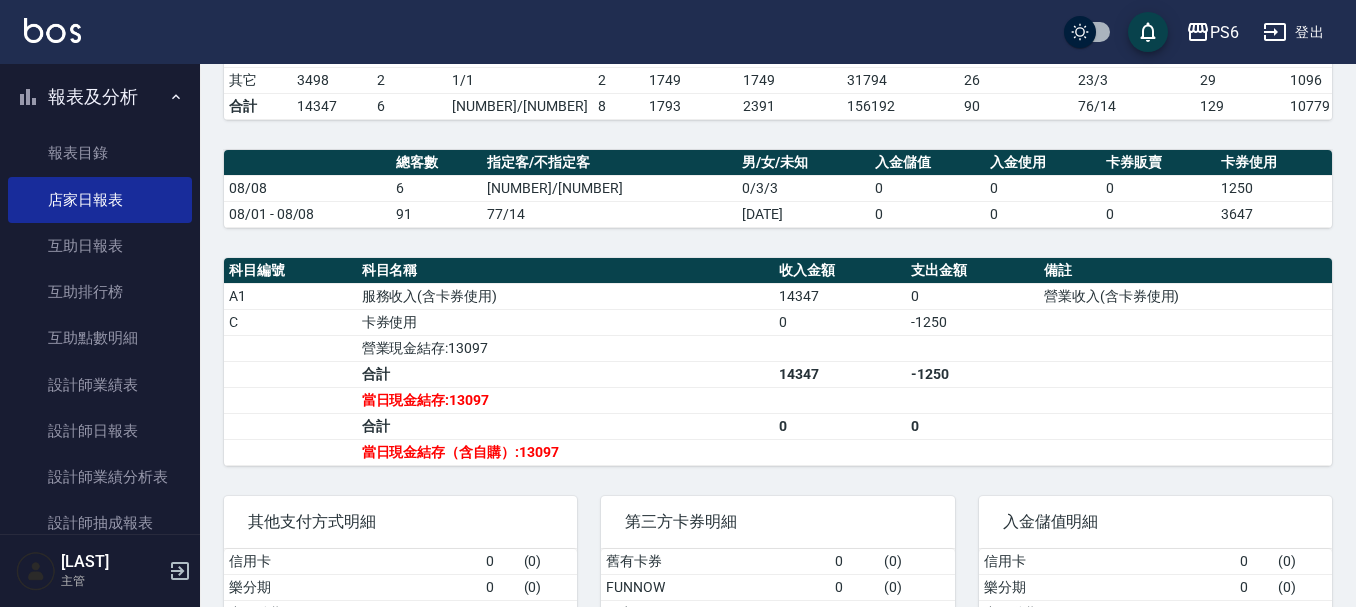 scroll, scrollTop: 600, scrollLeft: 0, axis: vertical 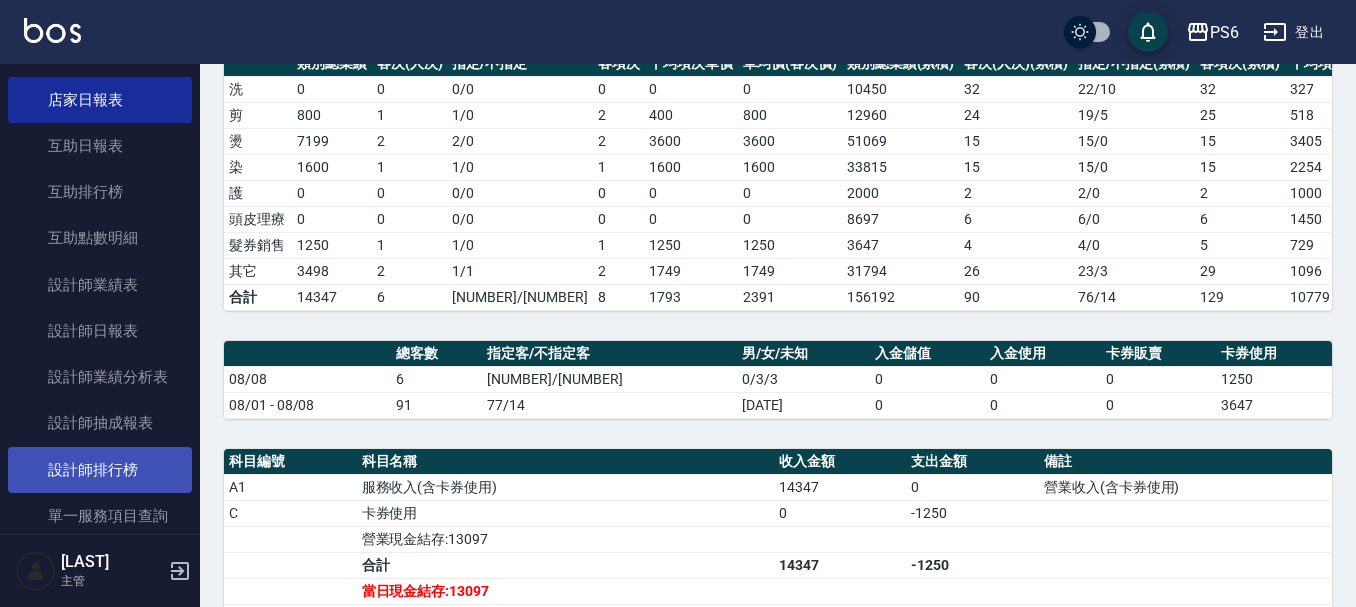click on "設計師排行榜" at bounding box center [100, 470] 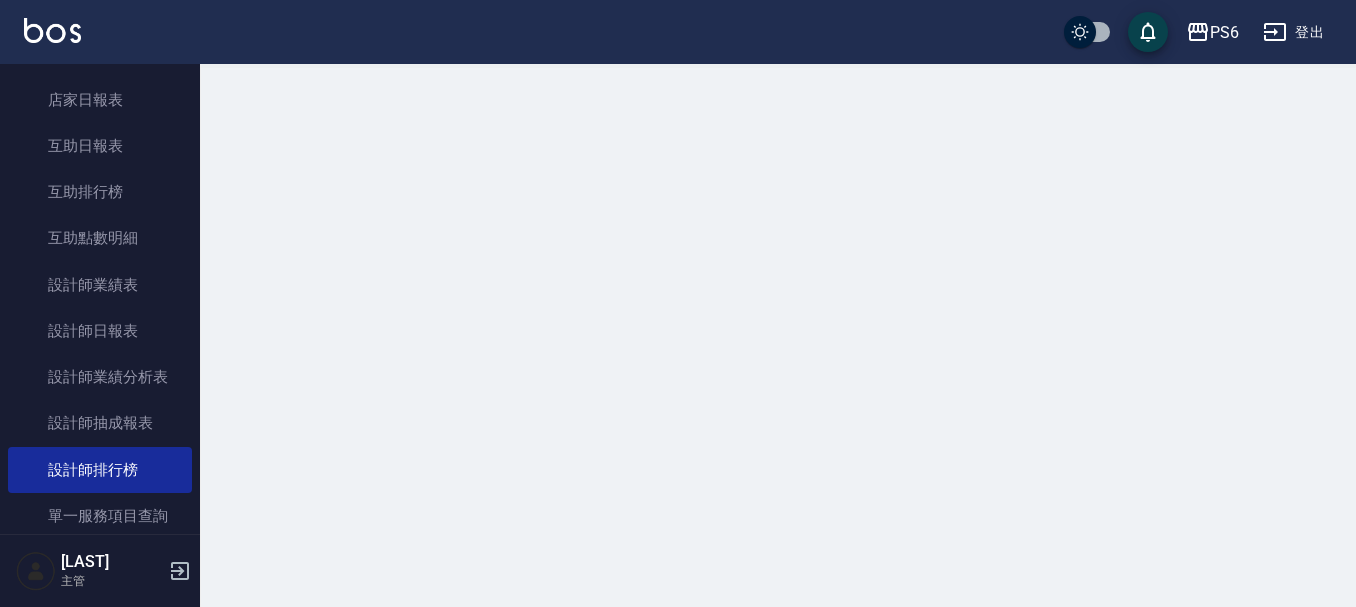scroll, scrollTop: 0, scrollLeft: 0, axis: both 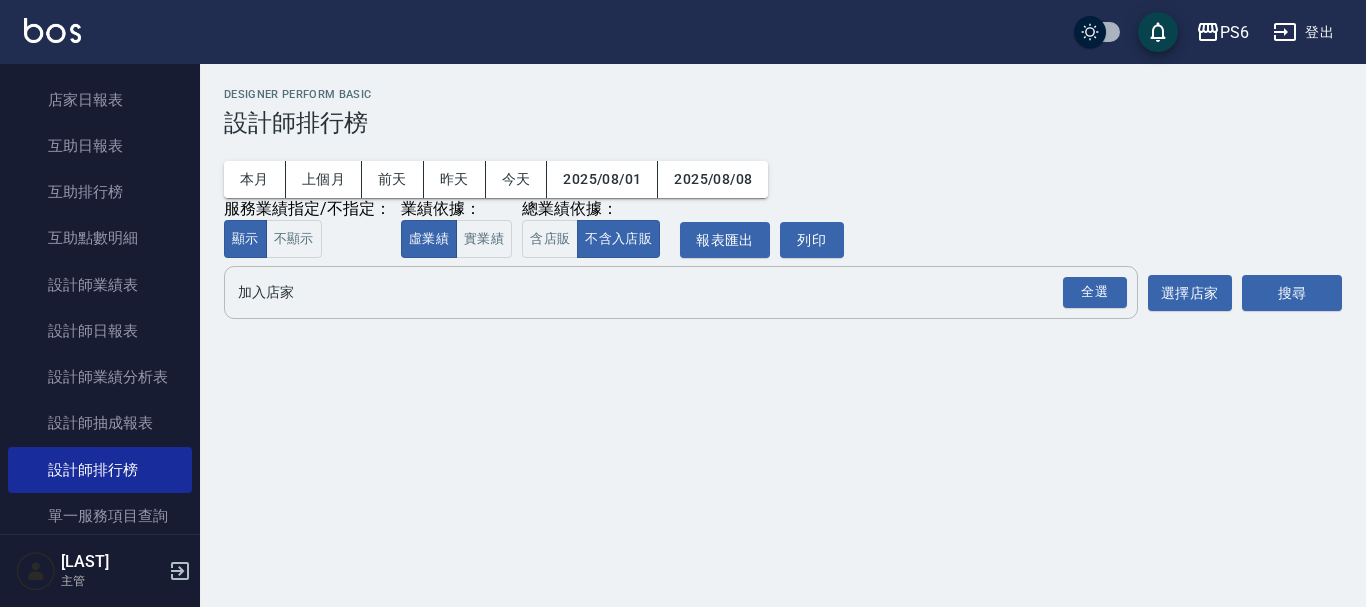 click on "加入店家" at bounding box center [666, 292] 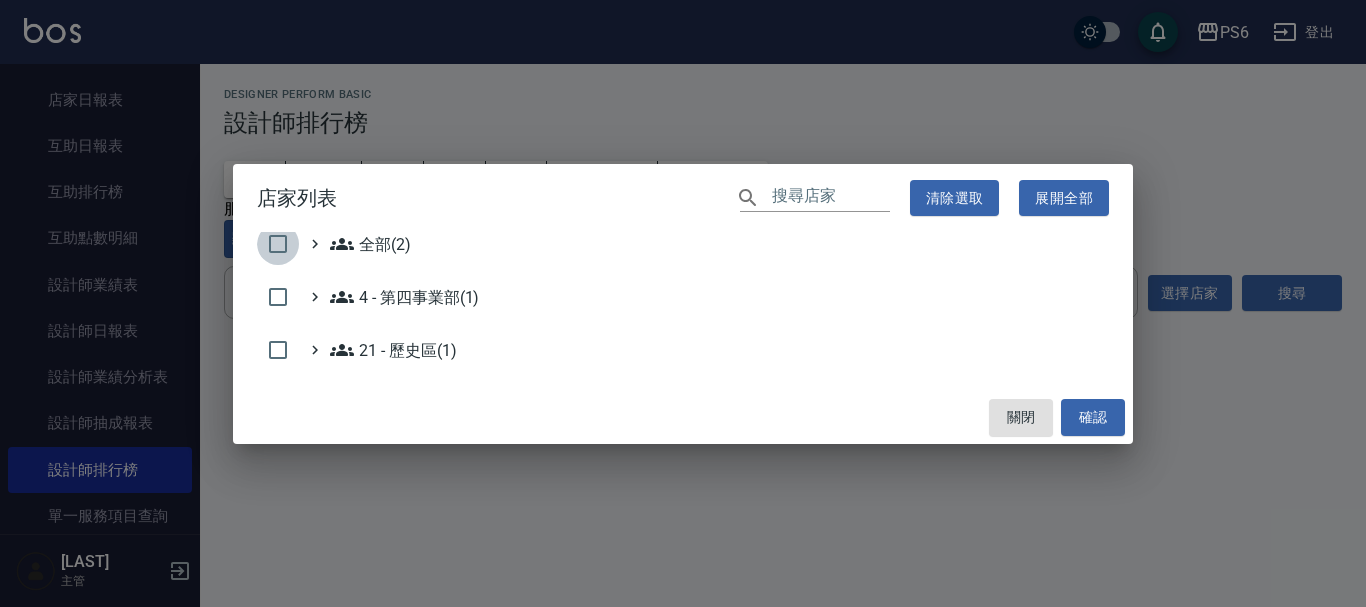 click at bounding box center (278, 244) 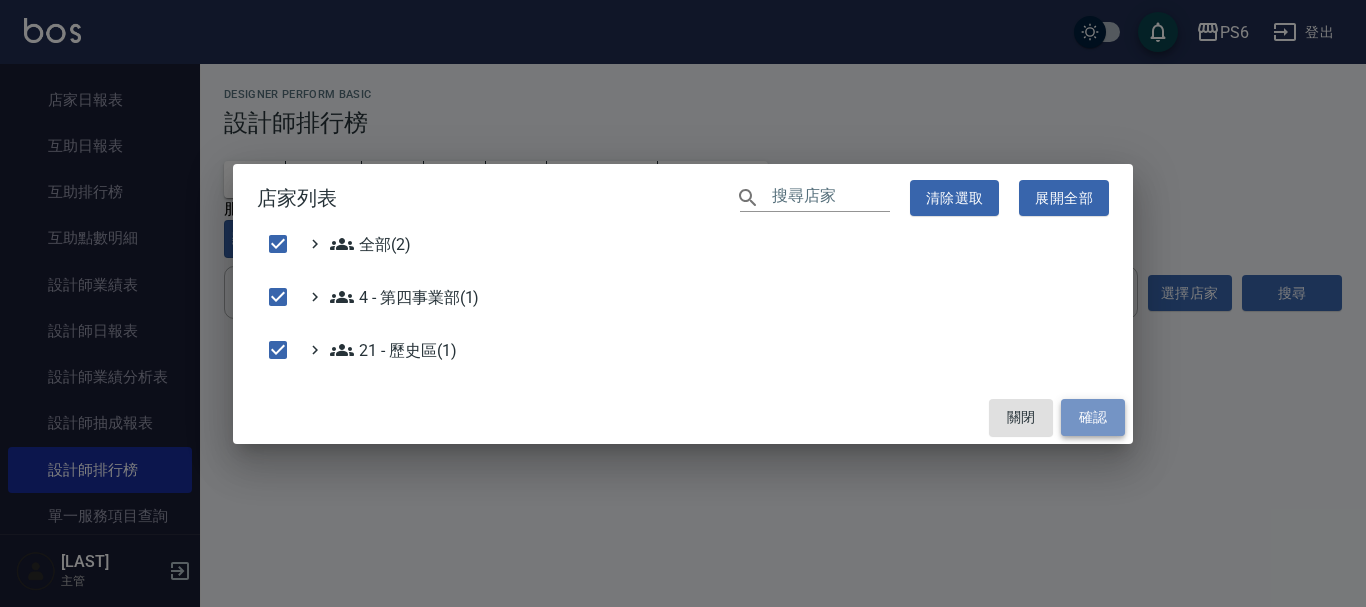 click on "確認" at bounding box center (1093, 417) 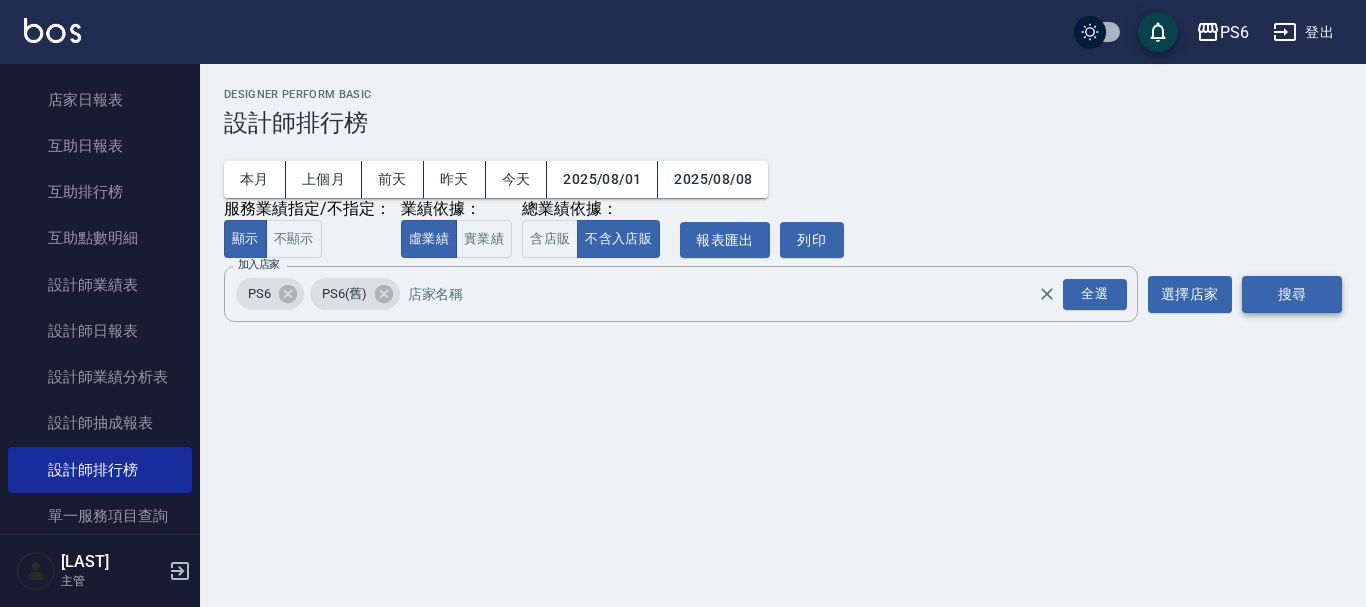 click on "搜尋" at bounding box center (1292, 294) 